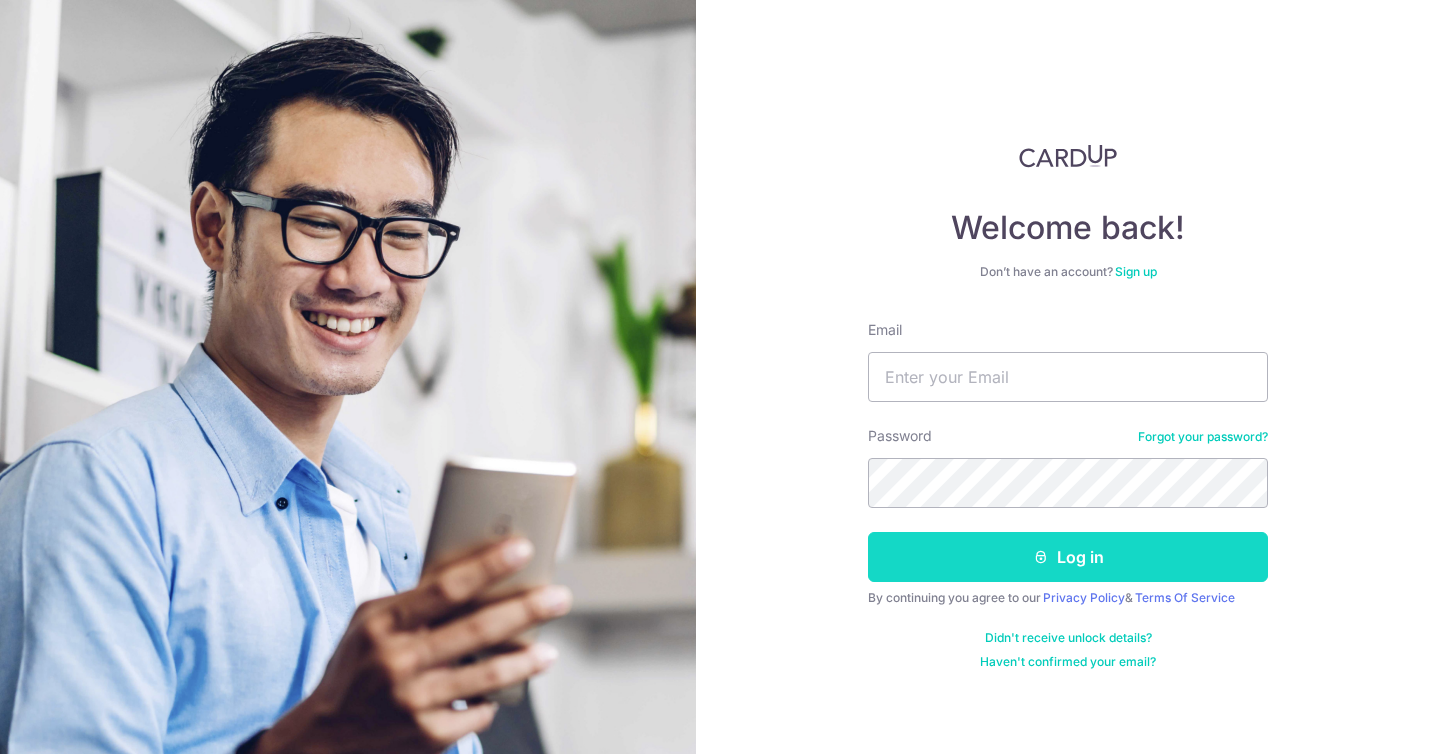 scroll, scrollTop: 0, scrollLeft: 0, axis: both 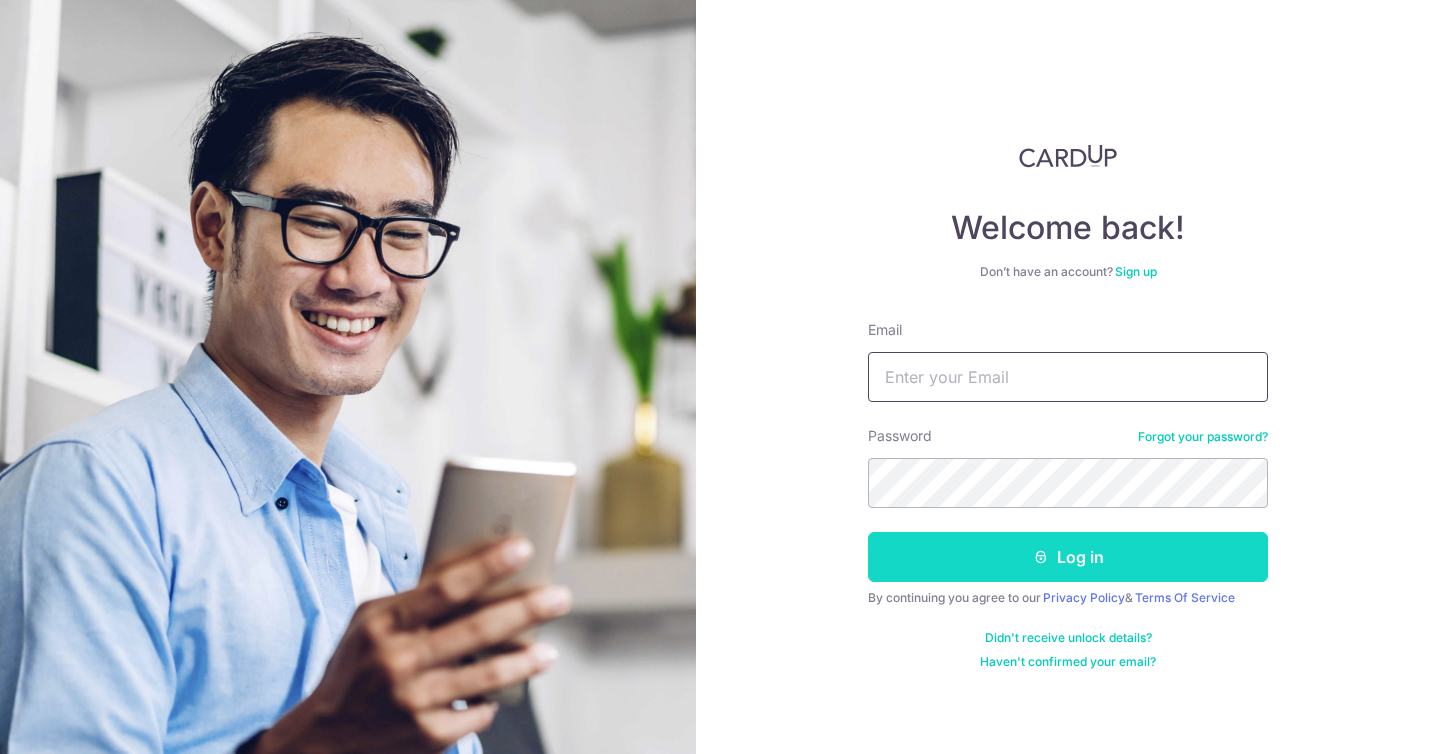 type on "[EMAIL]" 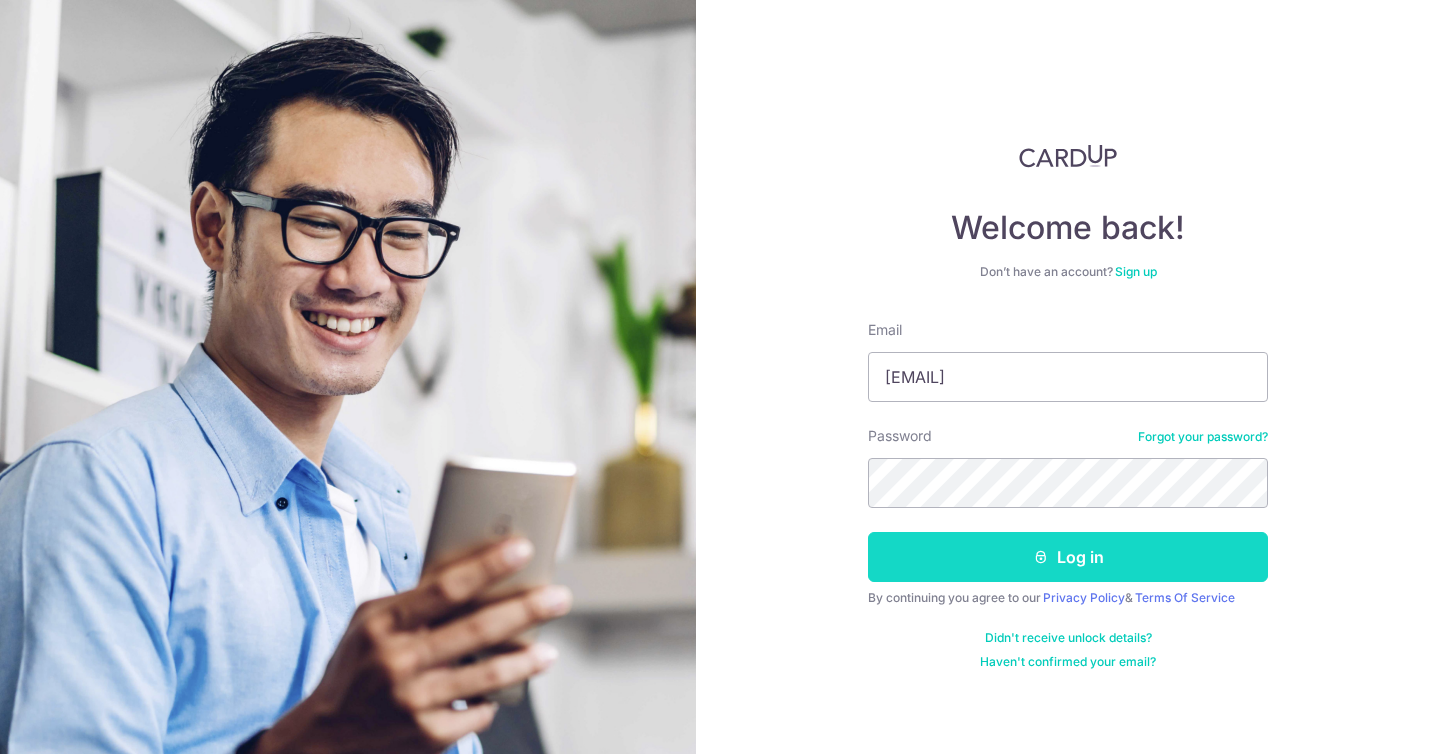 click on "Log in" at bounding box center (1068, 557) 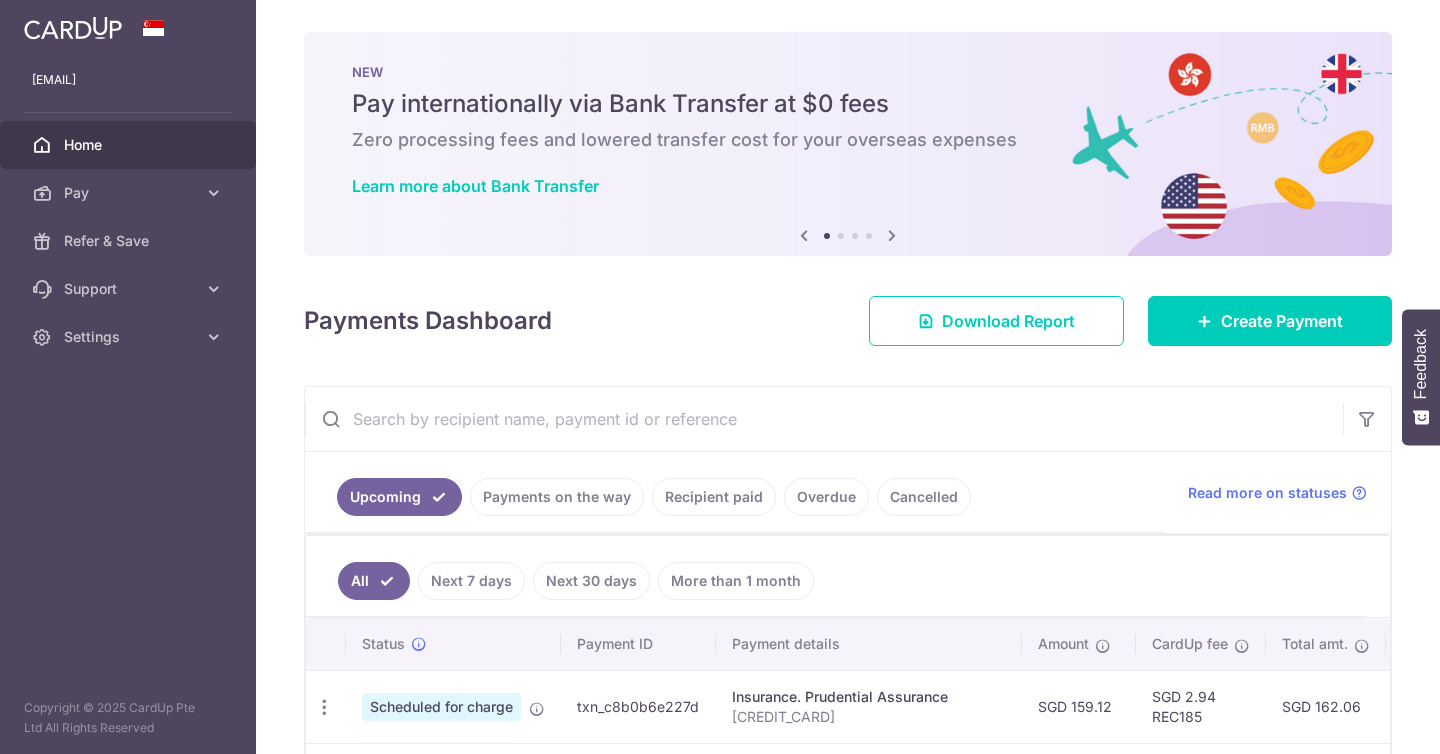 scroll, scrollTop: 0, scrollLeft: 0, axis: both 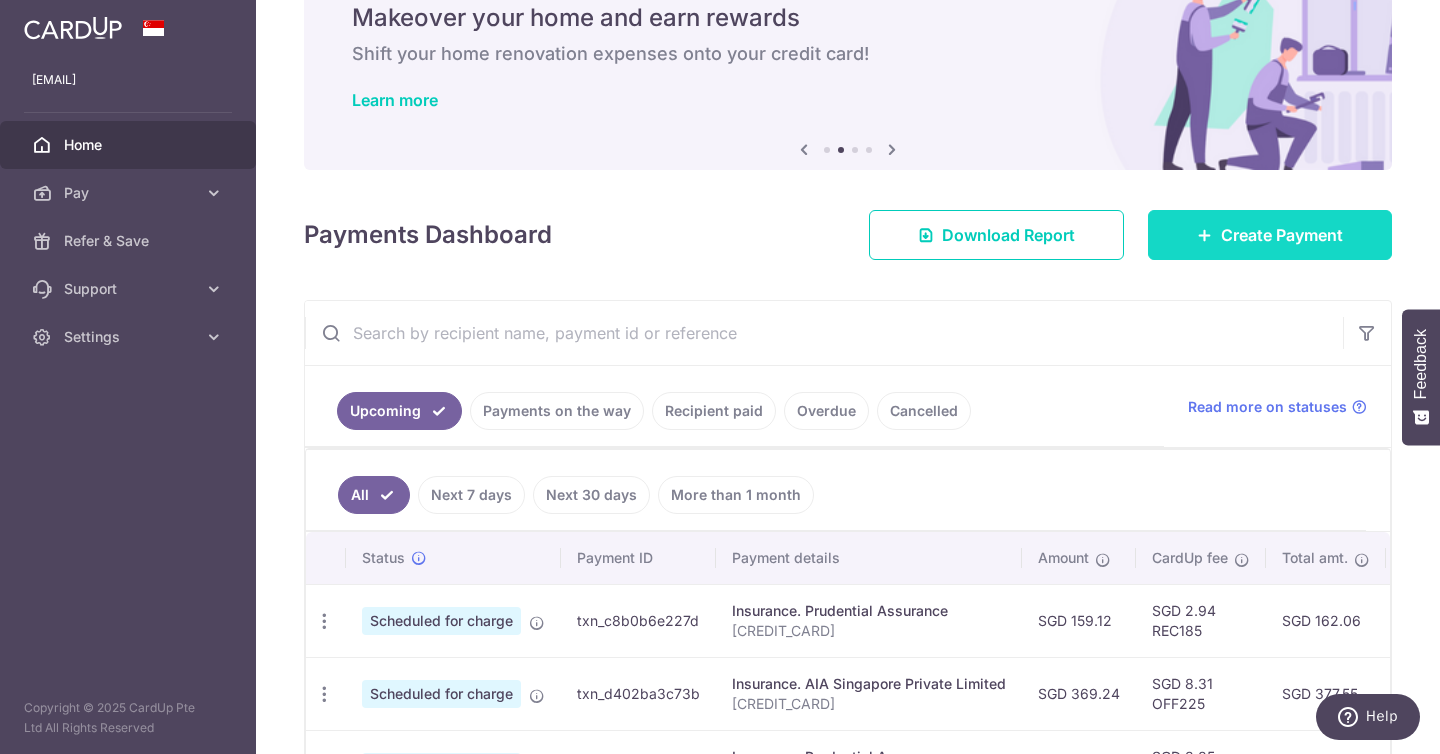 click on "Create Payment" at bounding box center (1282, 235) 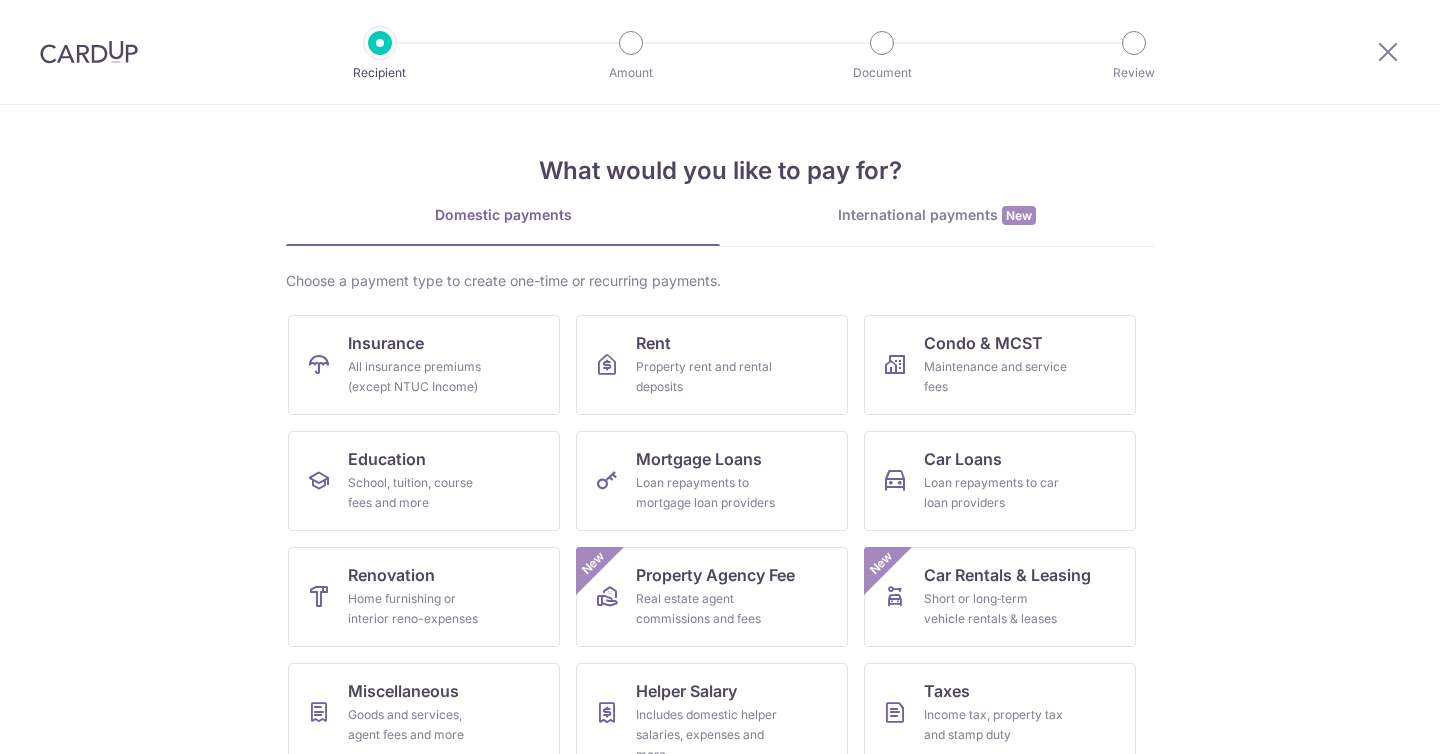 scroll, scrollTop: 0, scrollLeft: 0, axis: both 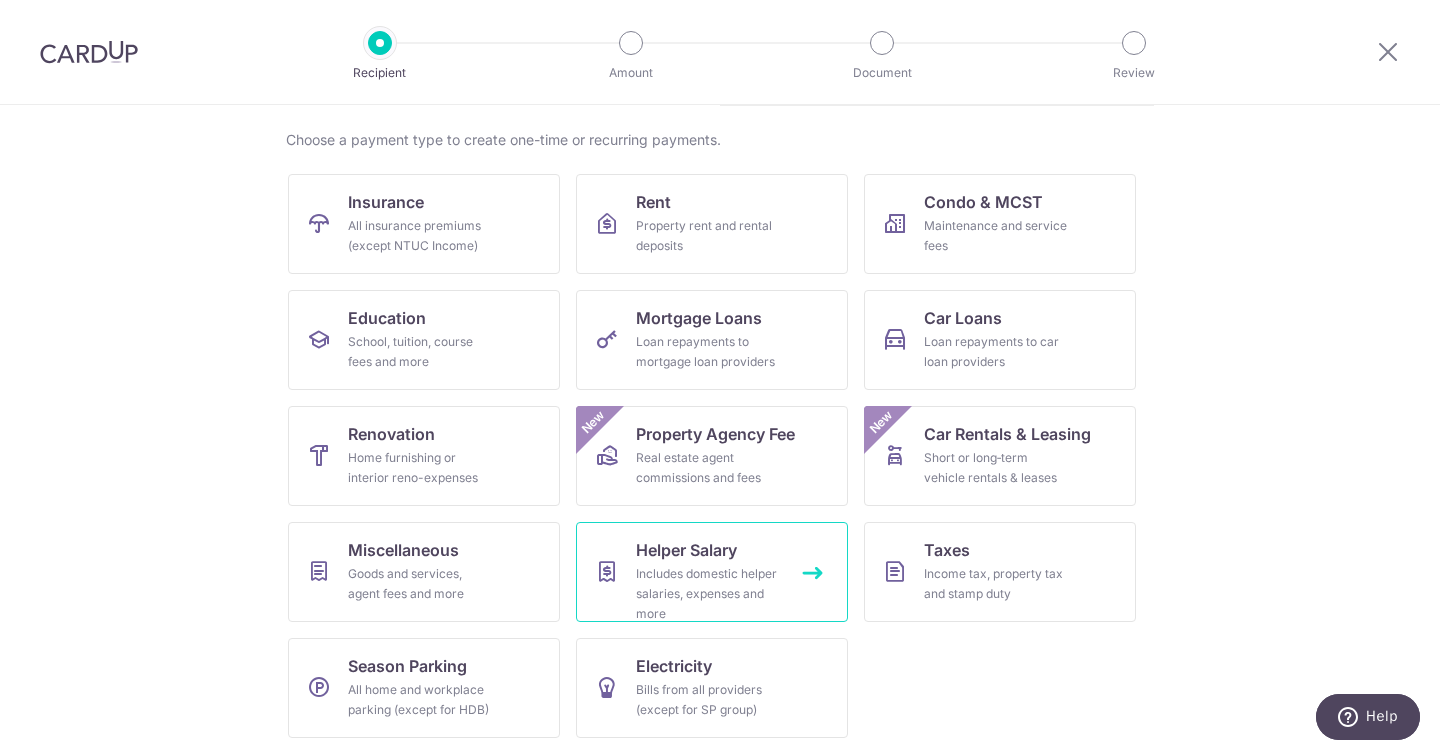click on "Includes domestic helper salaries, expenses and more" at bounding box center (708, 594) 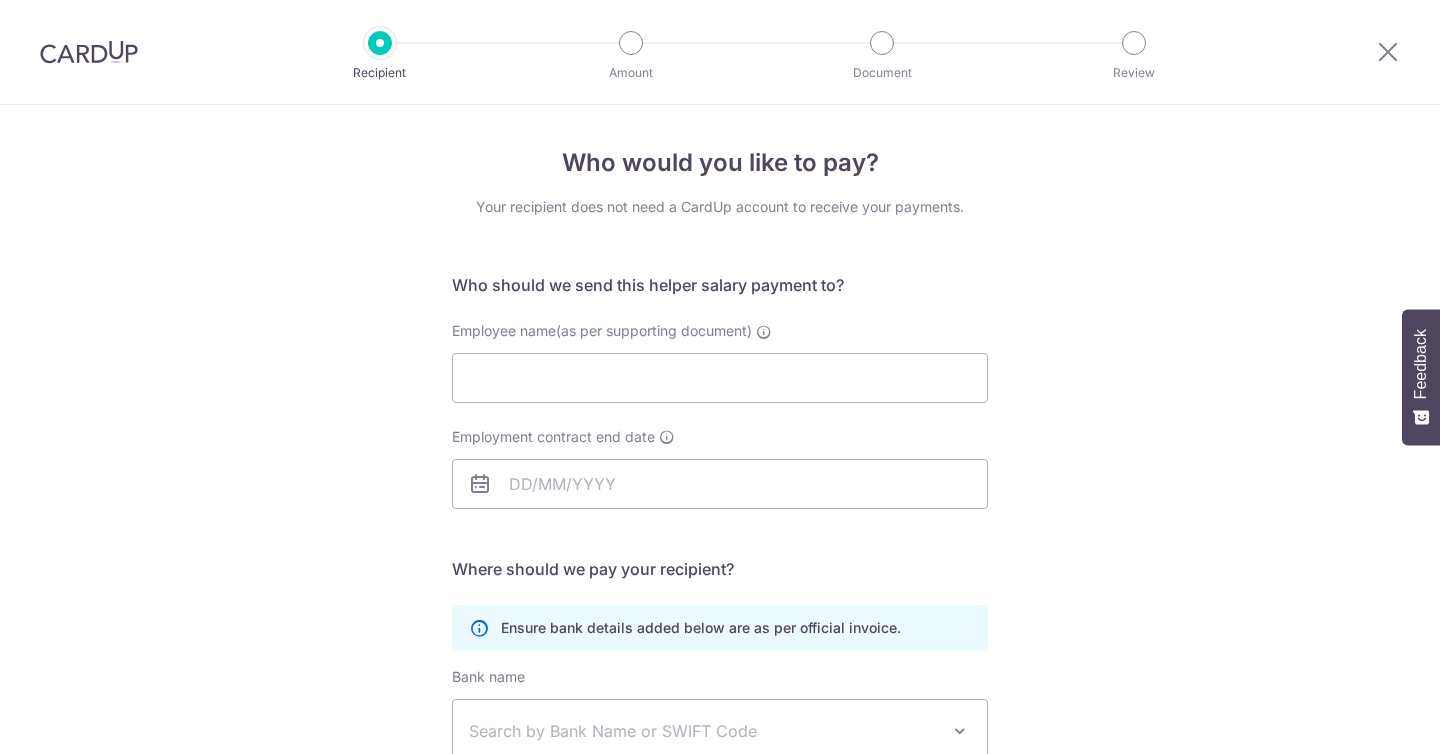 scroll, scrollTop: 0, scrollLeft: 0, axis: both 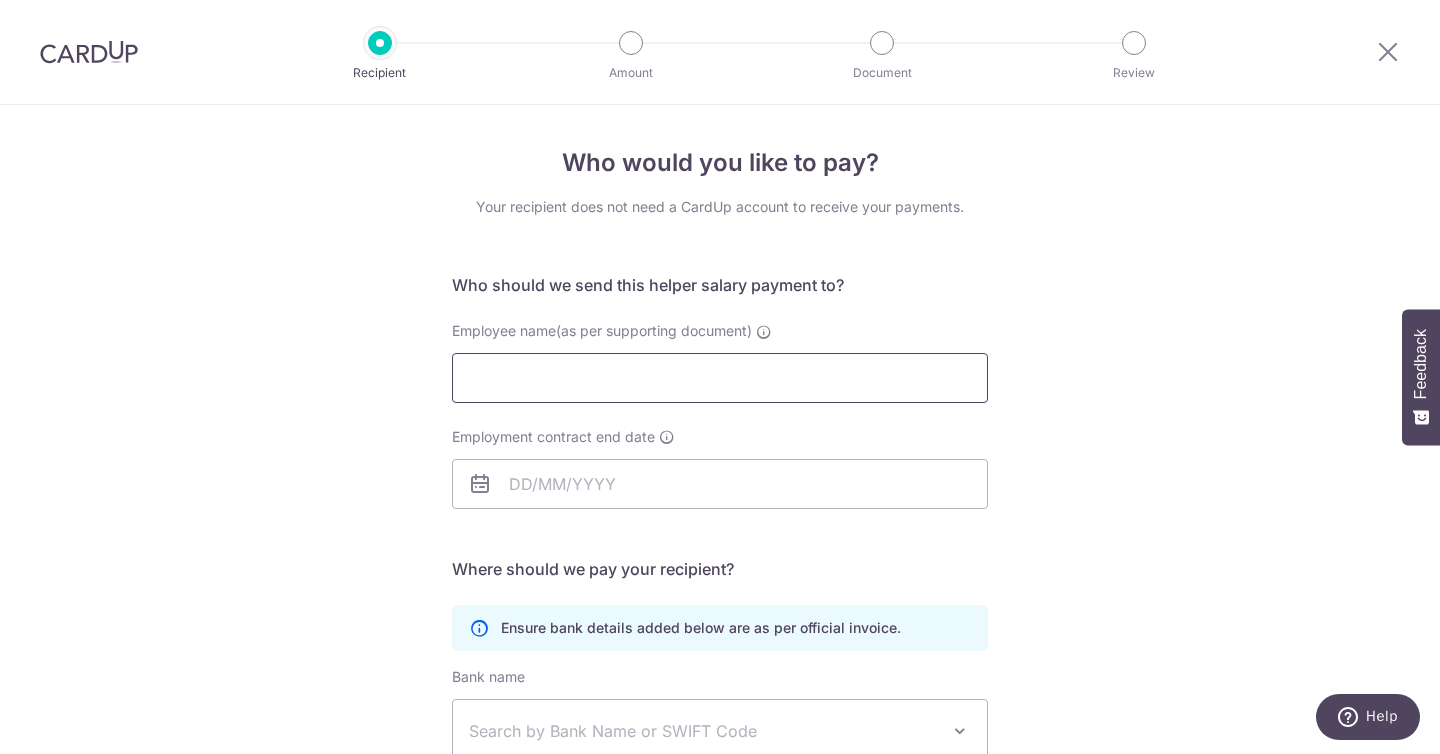click on "Employee name(as per supporting document)" at bounding box center [720, 378] 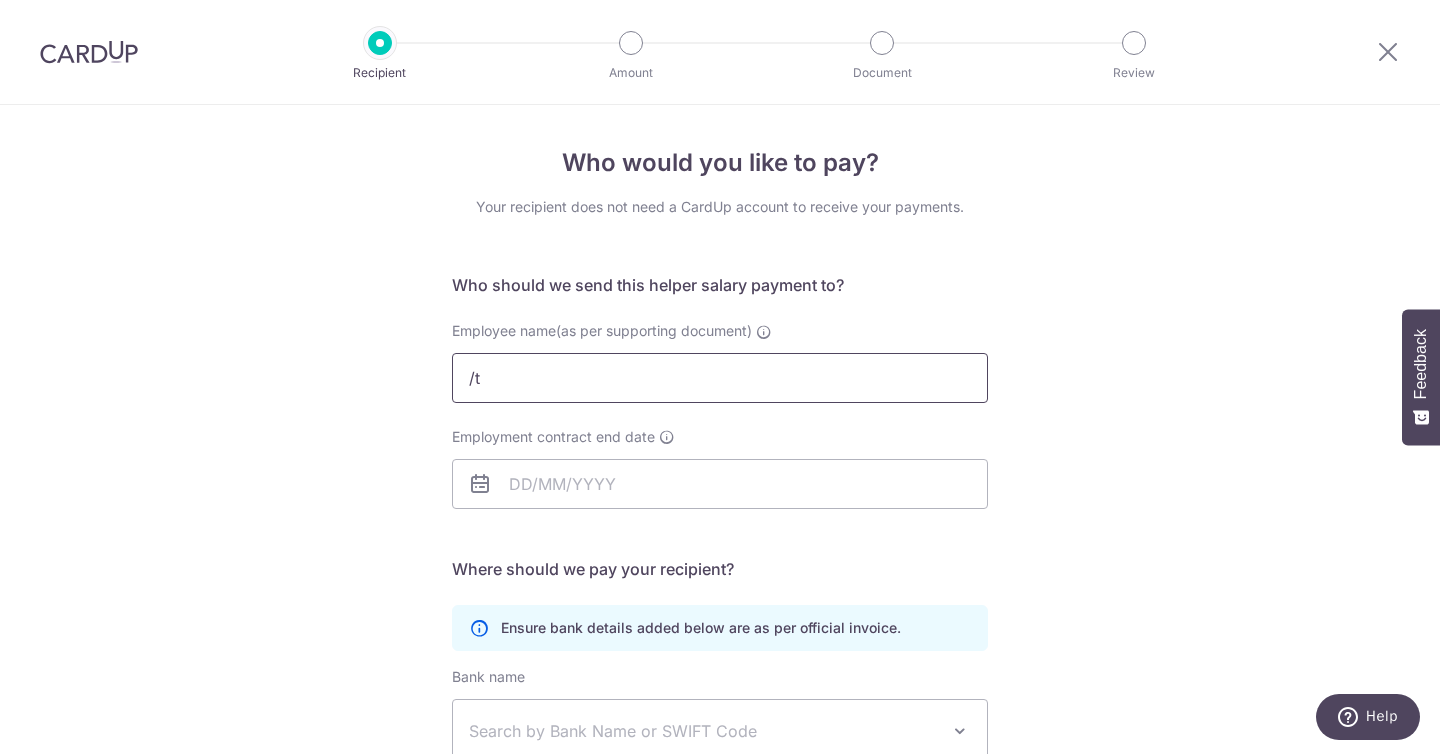 type on "/" 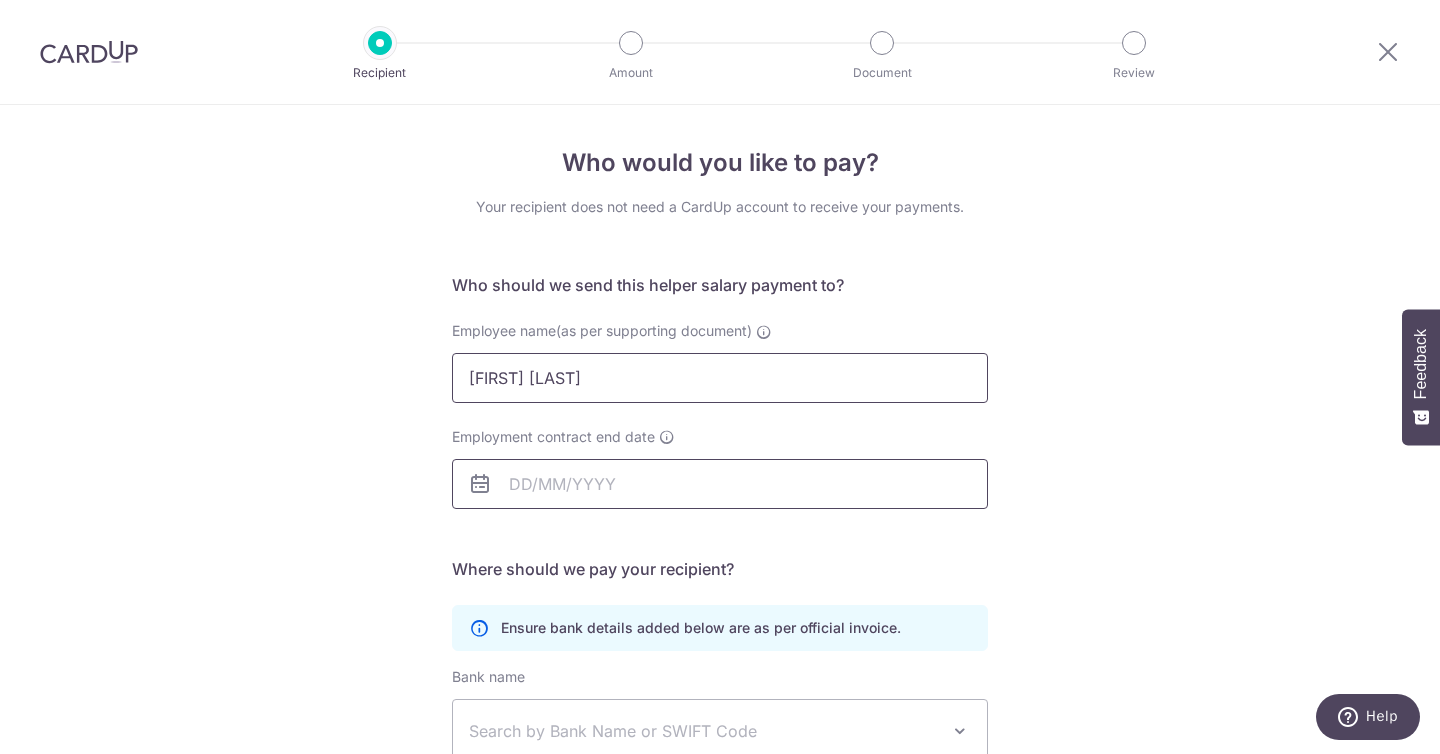 type on "Tagudar Maricel Ringor" 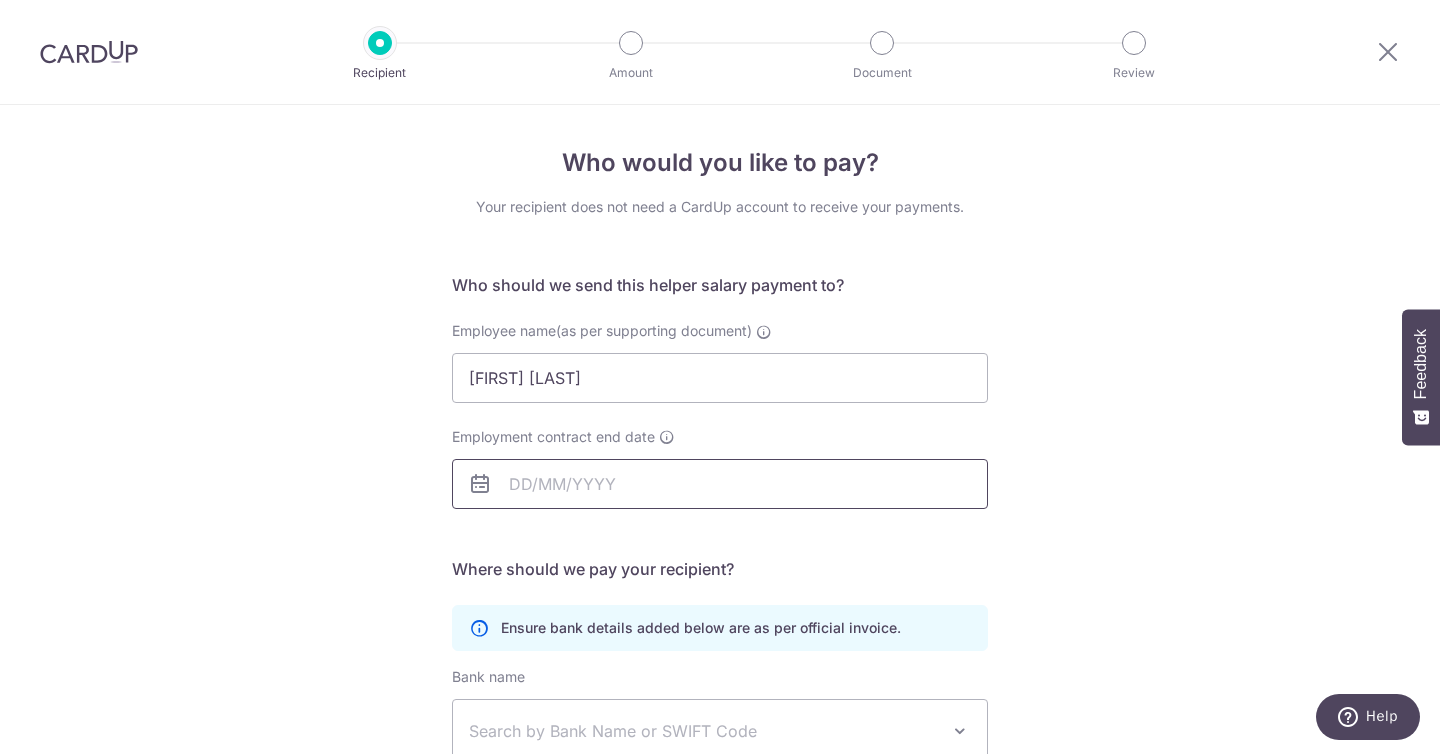 click on "Employment contract end date" at bounding box center [720, 484] 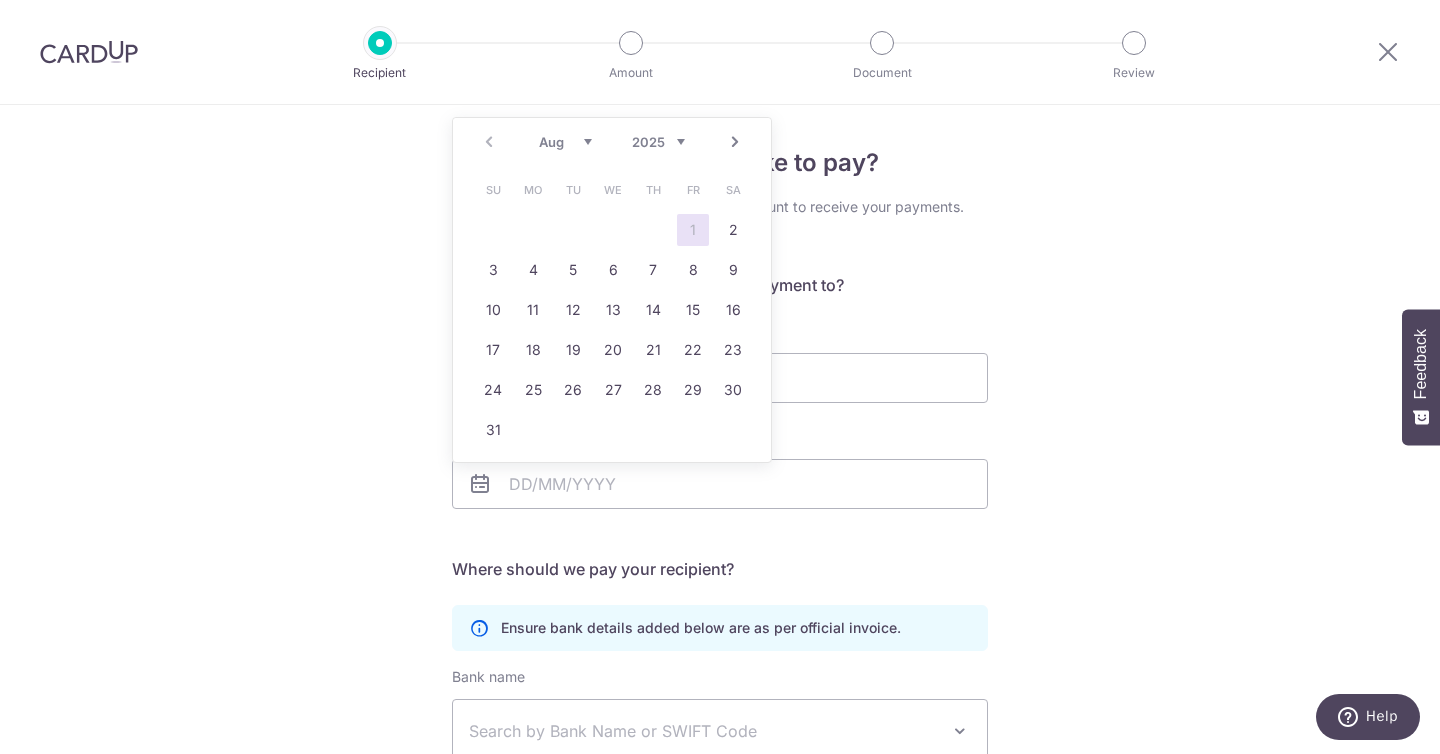 click on "Who would you like to pay?
Your recipient does not need a CardUp account to receive your payments.
Who should we send this helper salary payment to?
Employee name(as per supporting document)
Tagudar Maricel Ringor
Employment contract end date
Translation missing: en.no key
URL
Telephone" at bounding box center [720, 581] 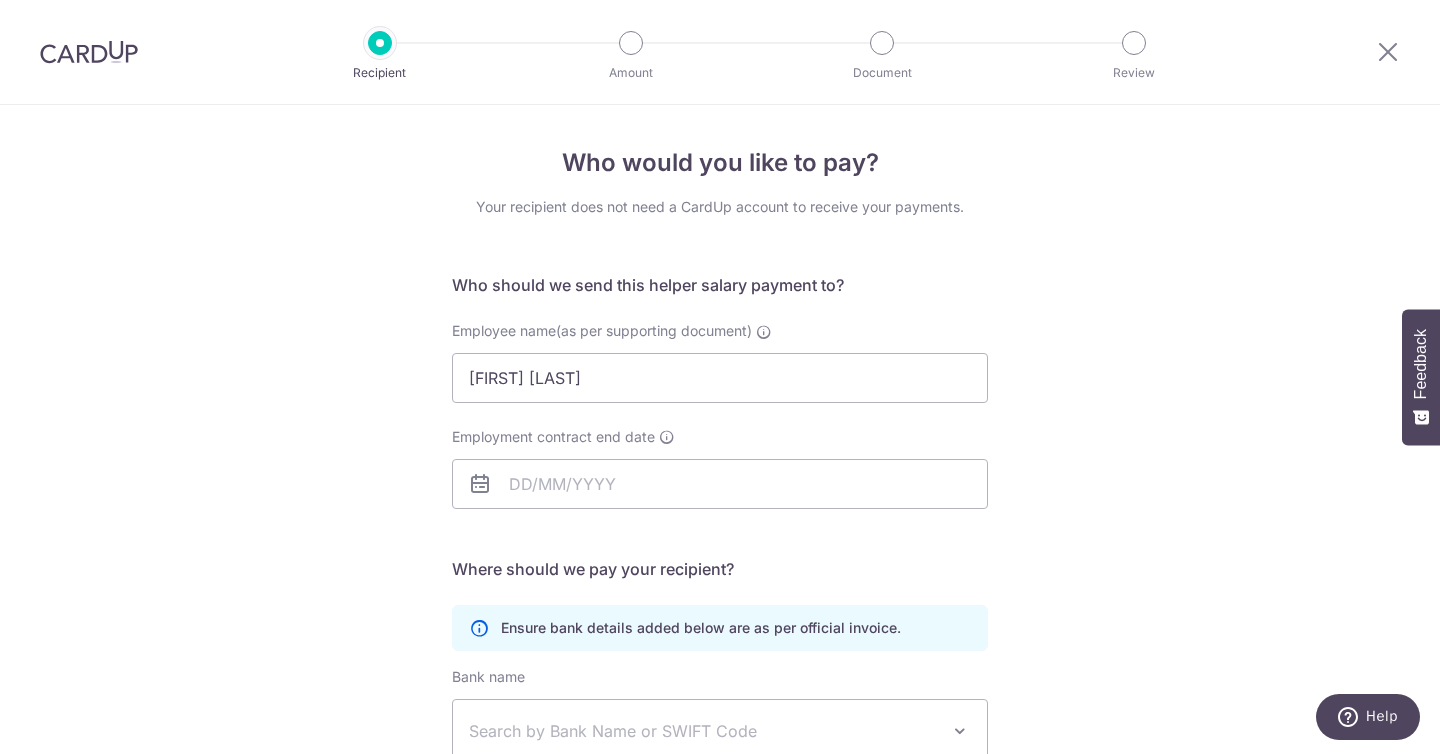 scroll, scrollTop: 46, scrollLeft: 0, axis: vertical 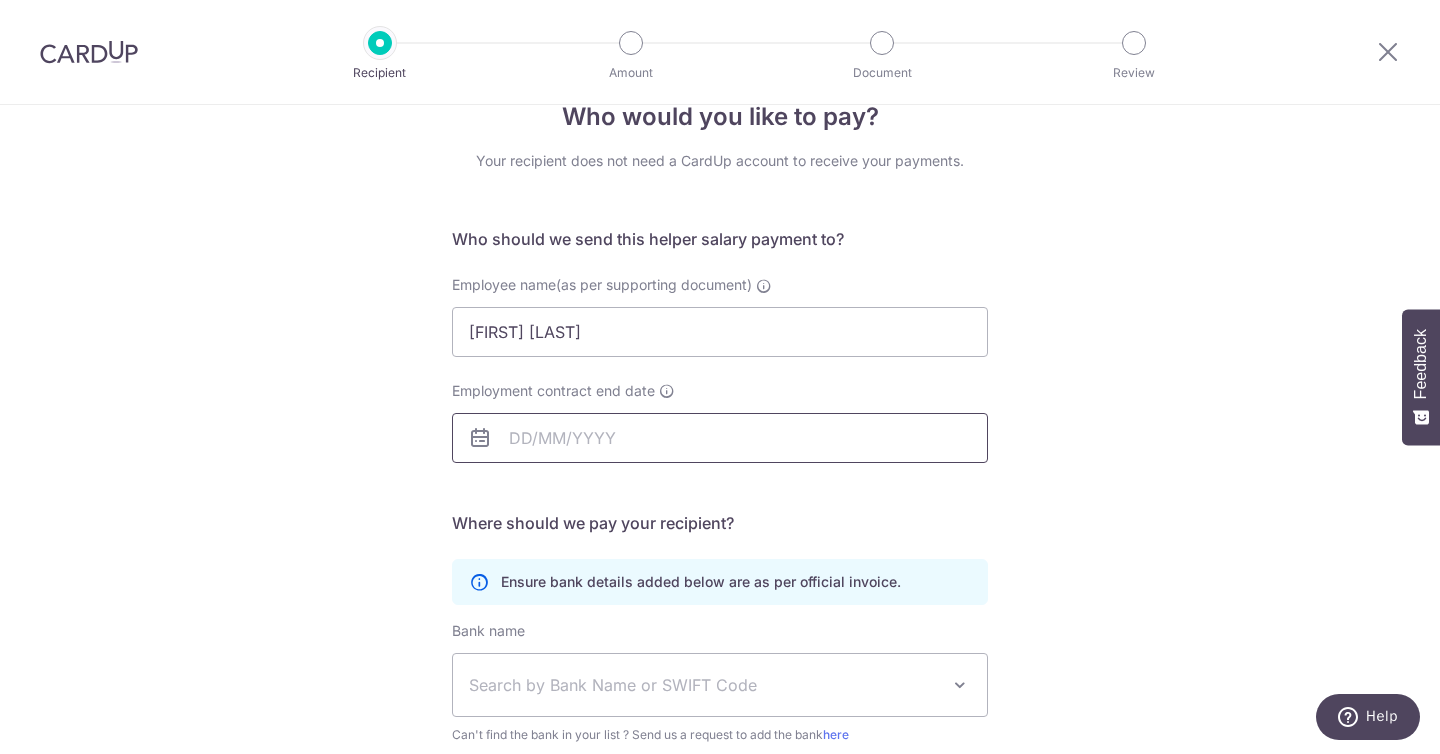 click on "Employment contract end date" at bounding box center (720, 438) 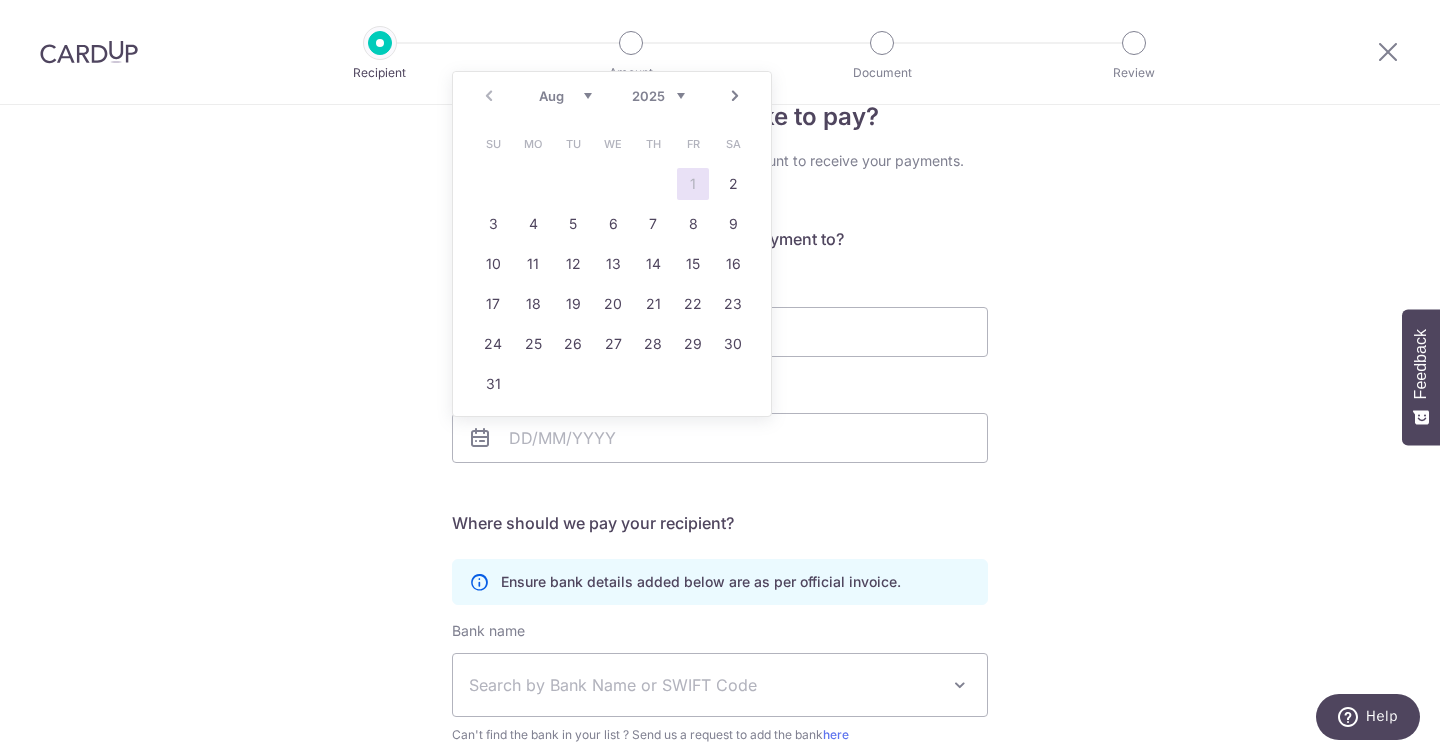 click on "Next" at bounding box center [735, 96] 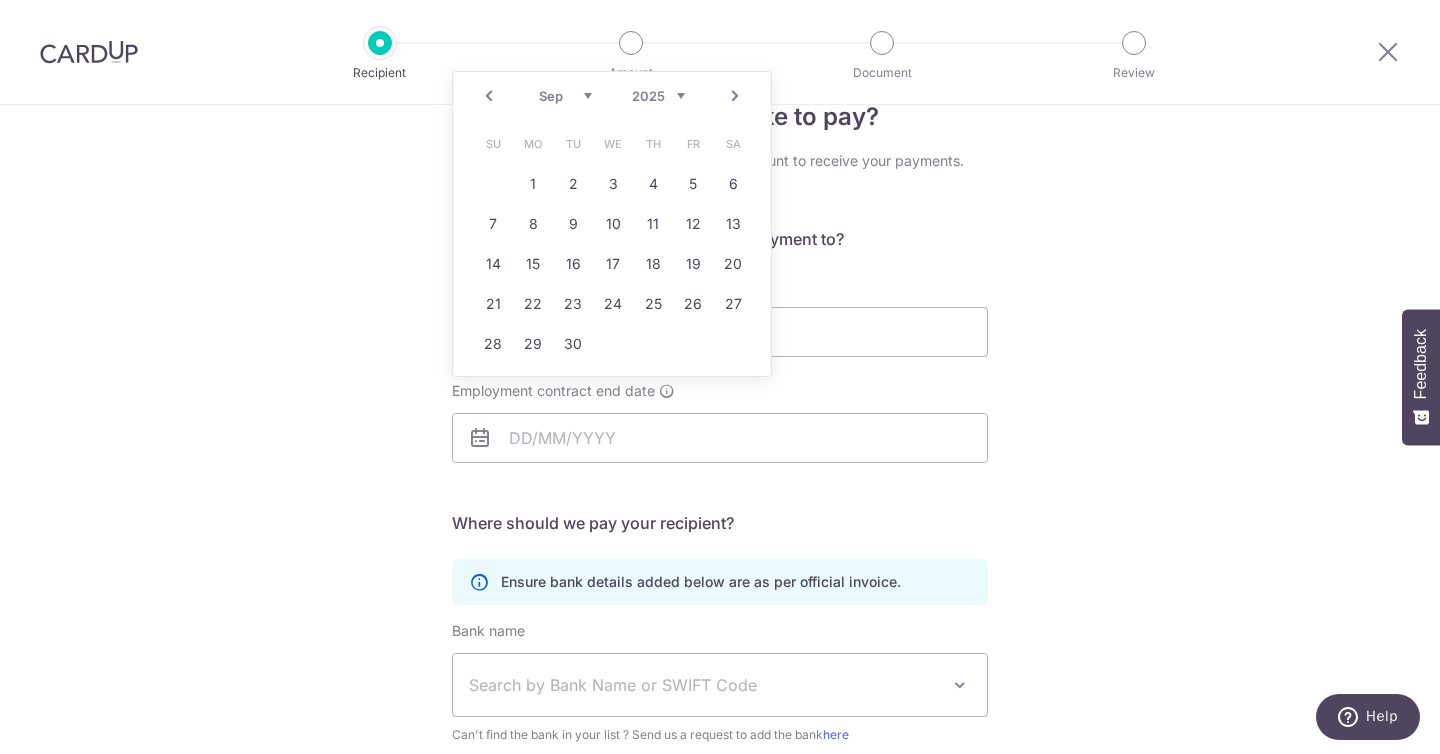 click on "Next" at bounding box center [735, 96] 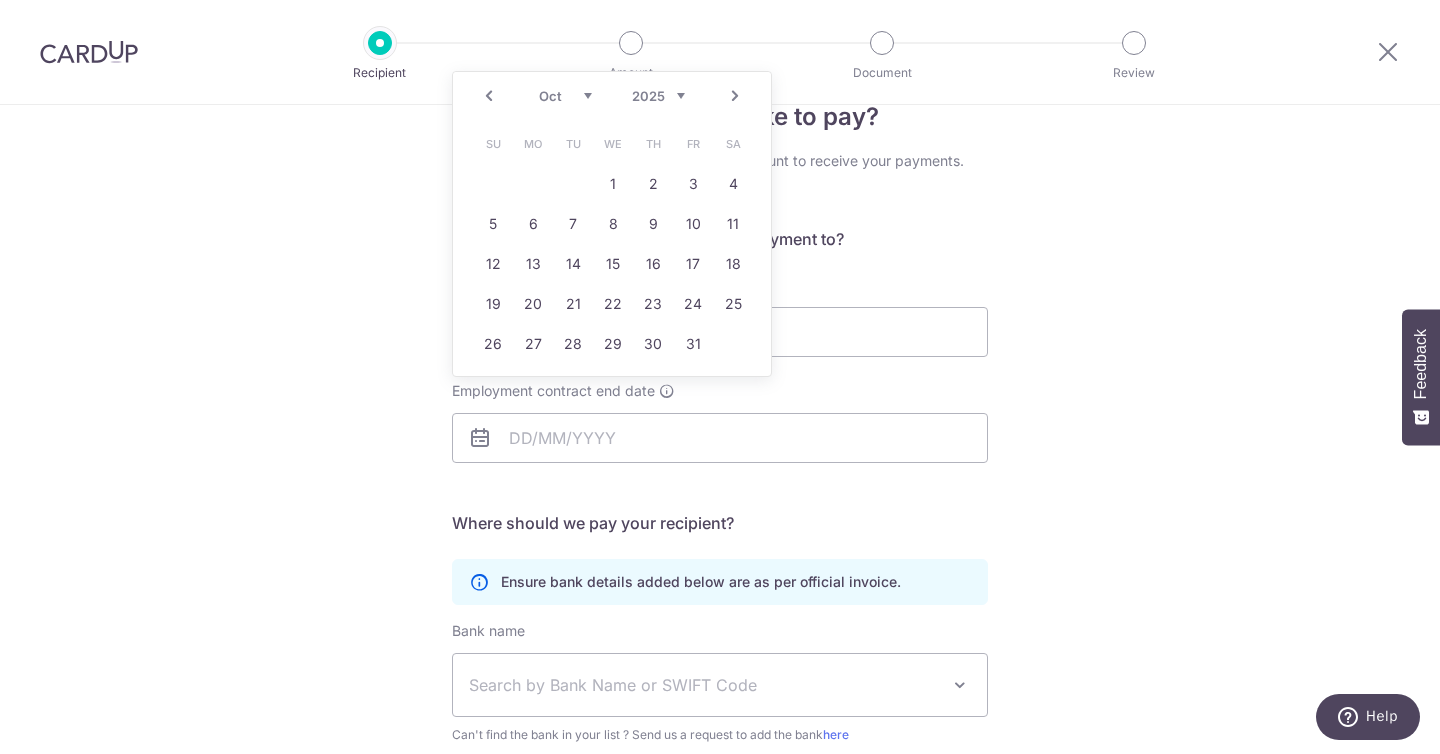 click on "Next" at bounding box center (735, 96) 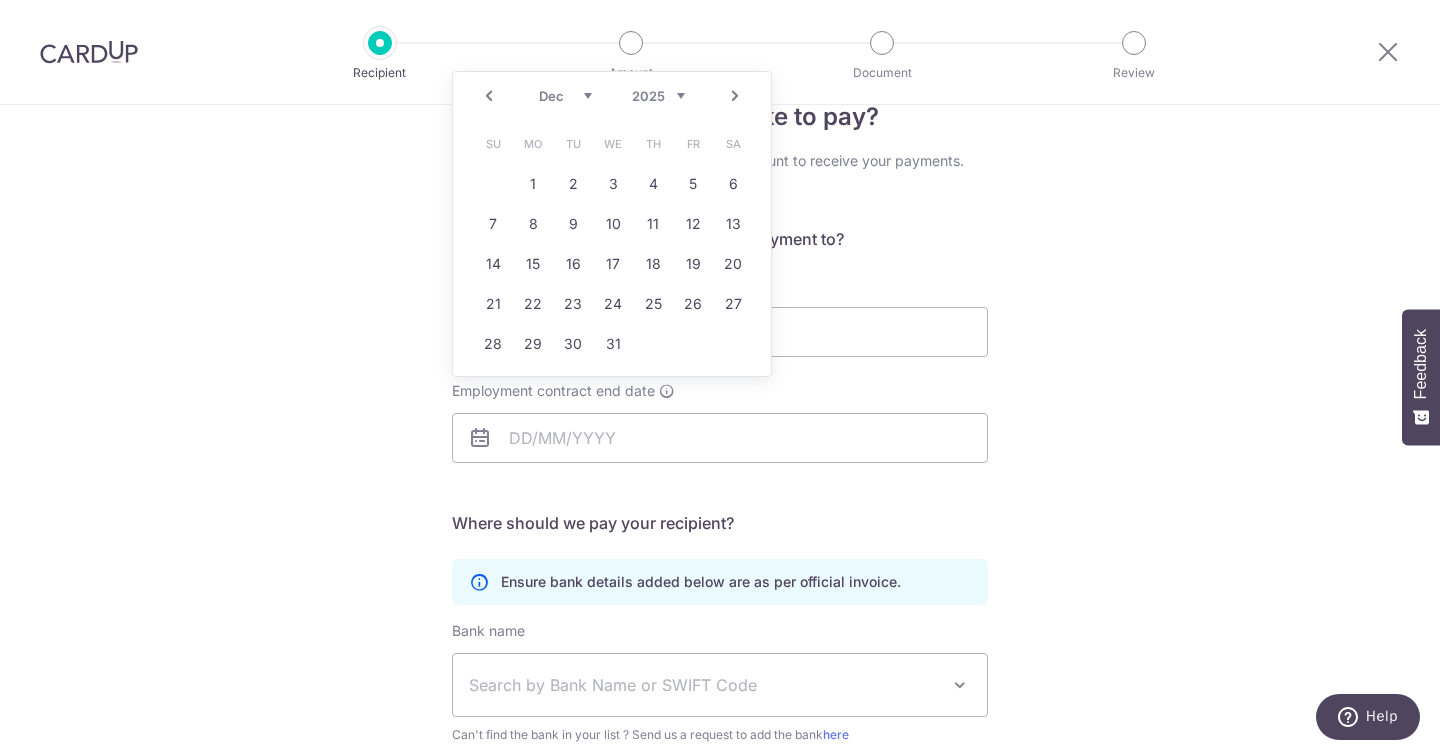 click on "Next" at bounding box center (735, 96) 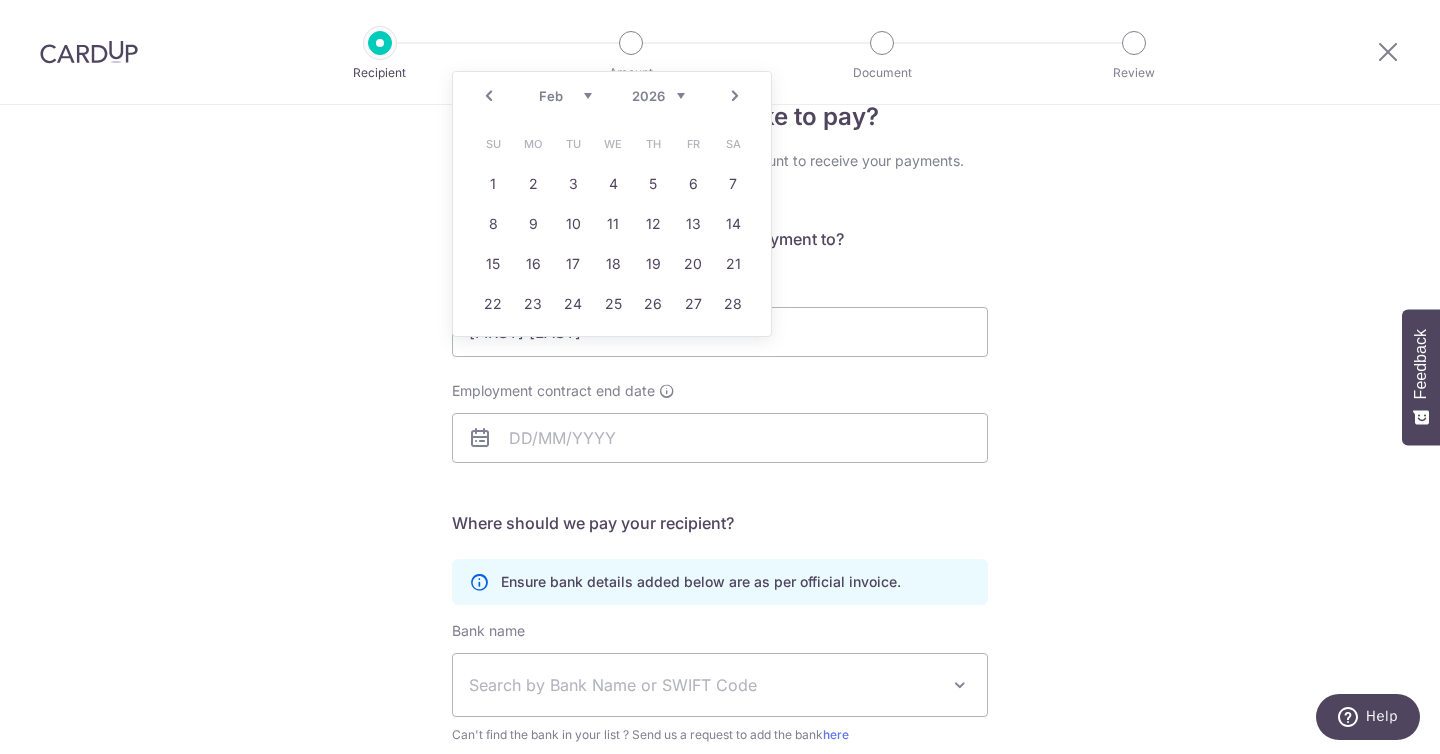 click on "Next" at bounding box center [735, 96] 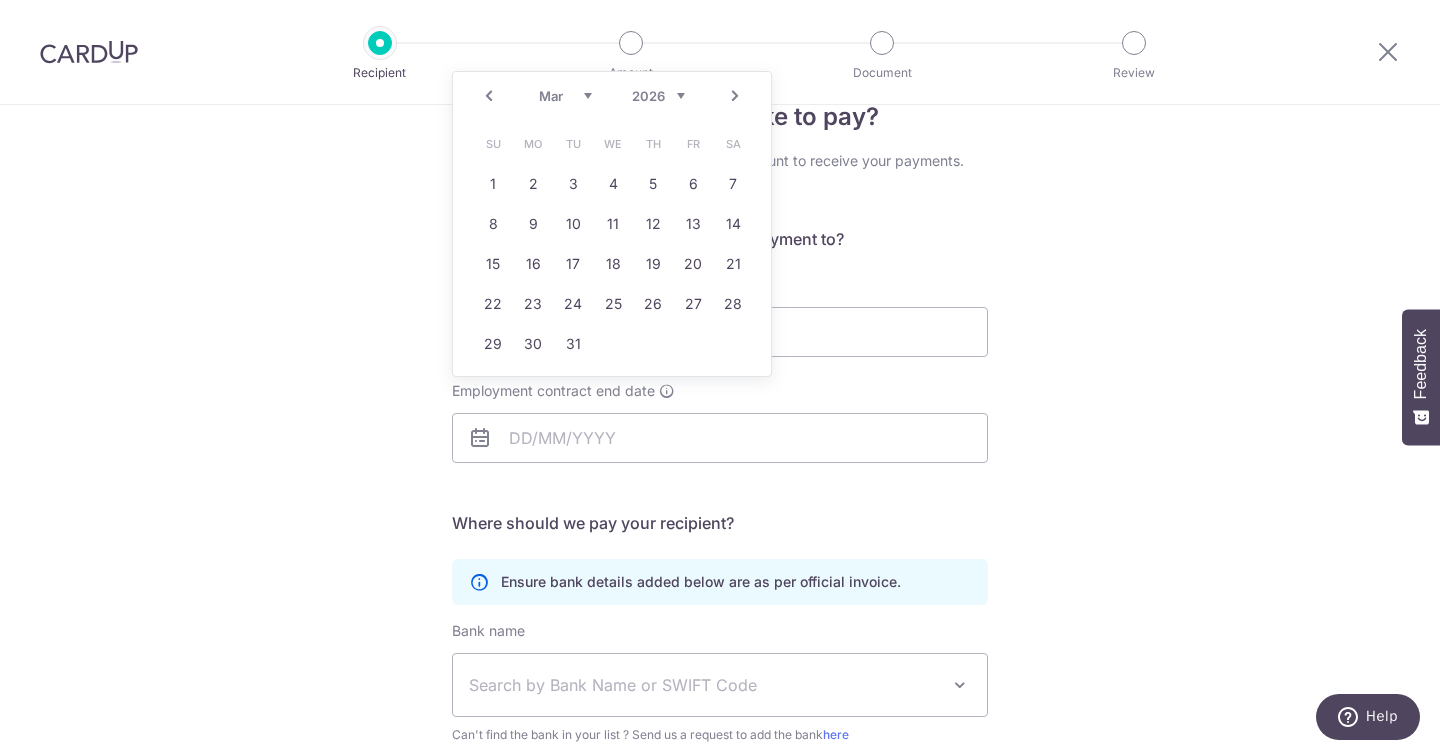click on "Next" at bounding box center [735, 96] 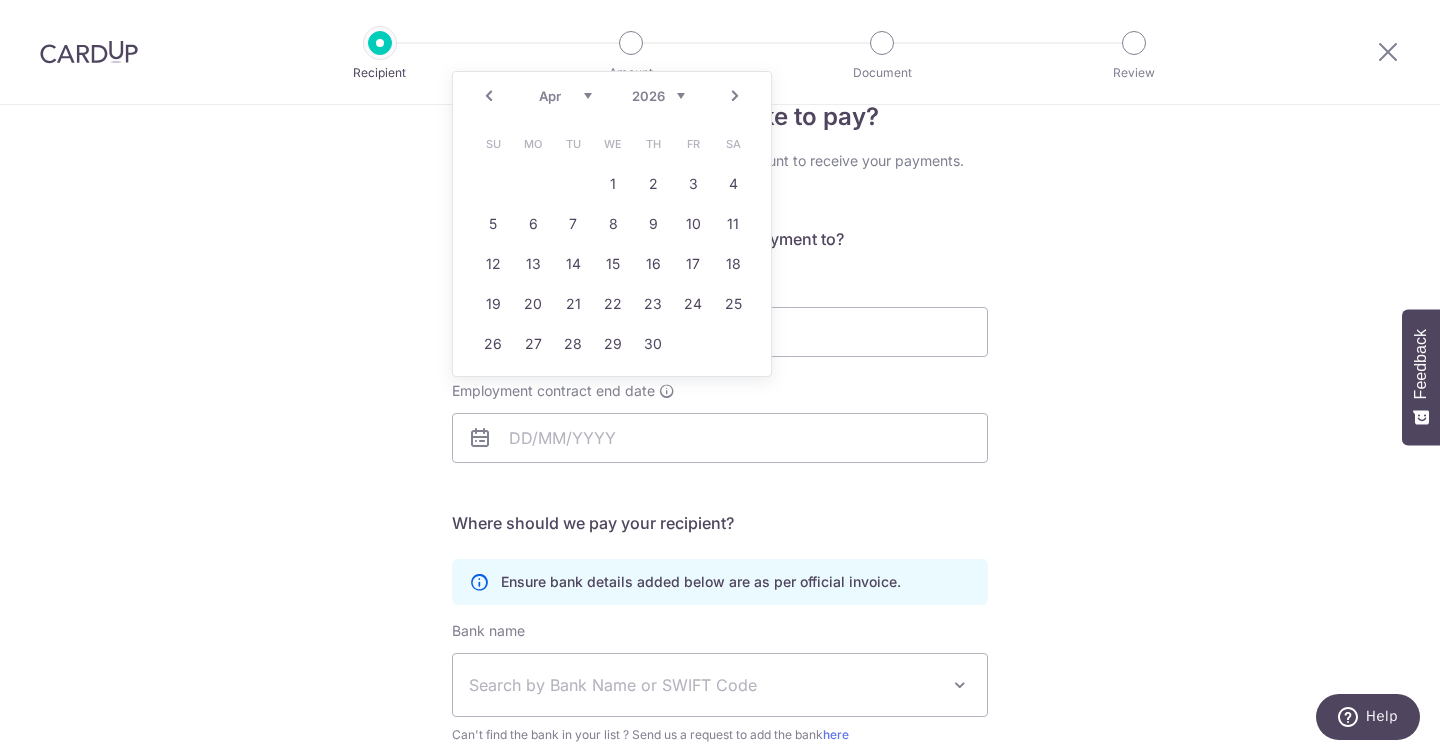 click on "Next" at bounding box center (735, 96) 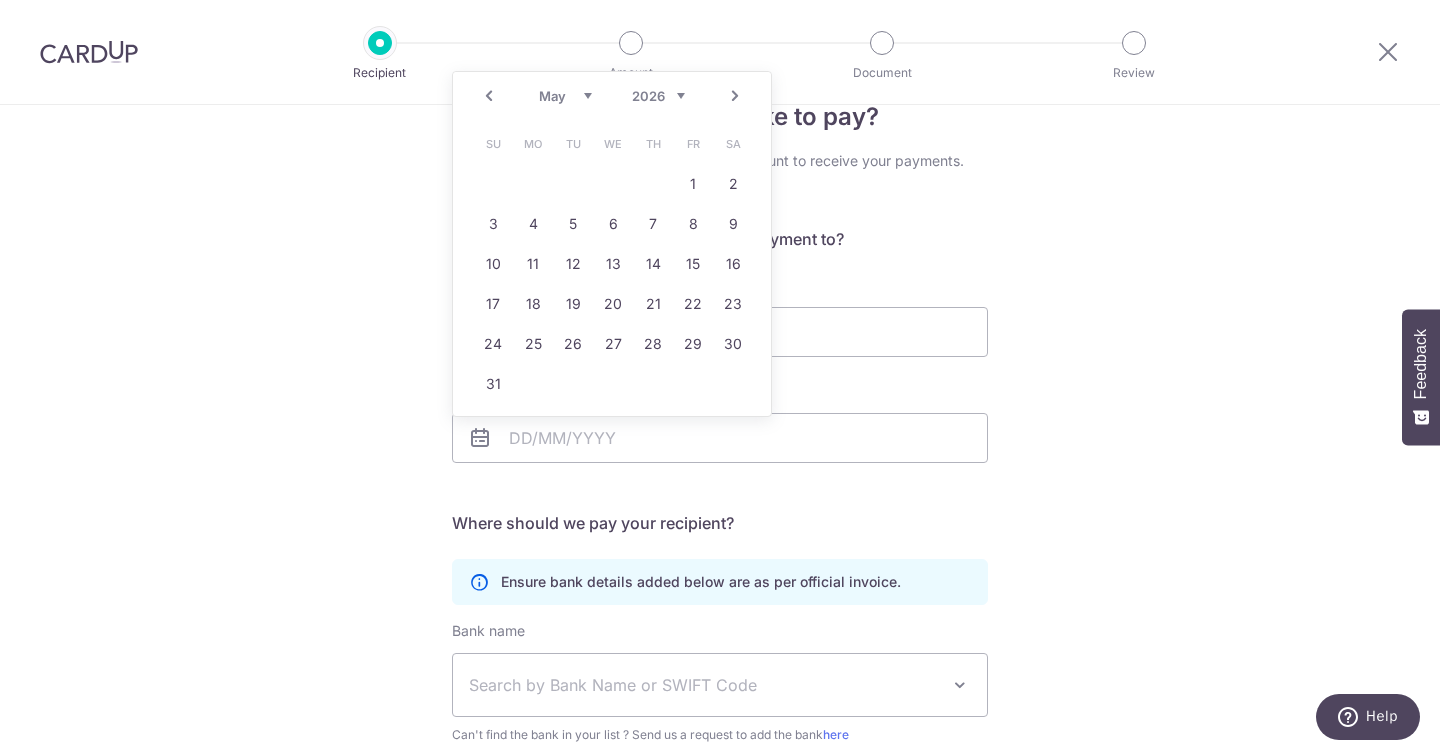 click on "Next" at bounding box center (735, 96) 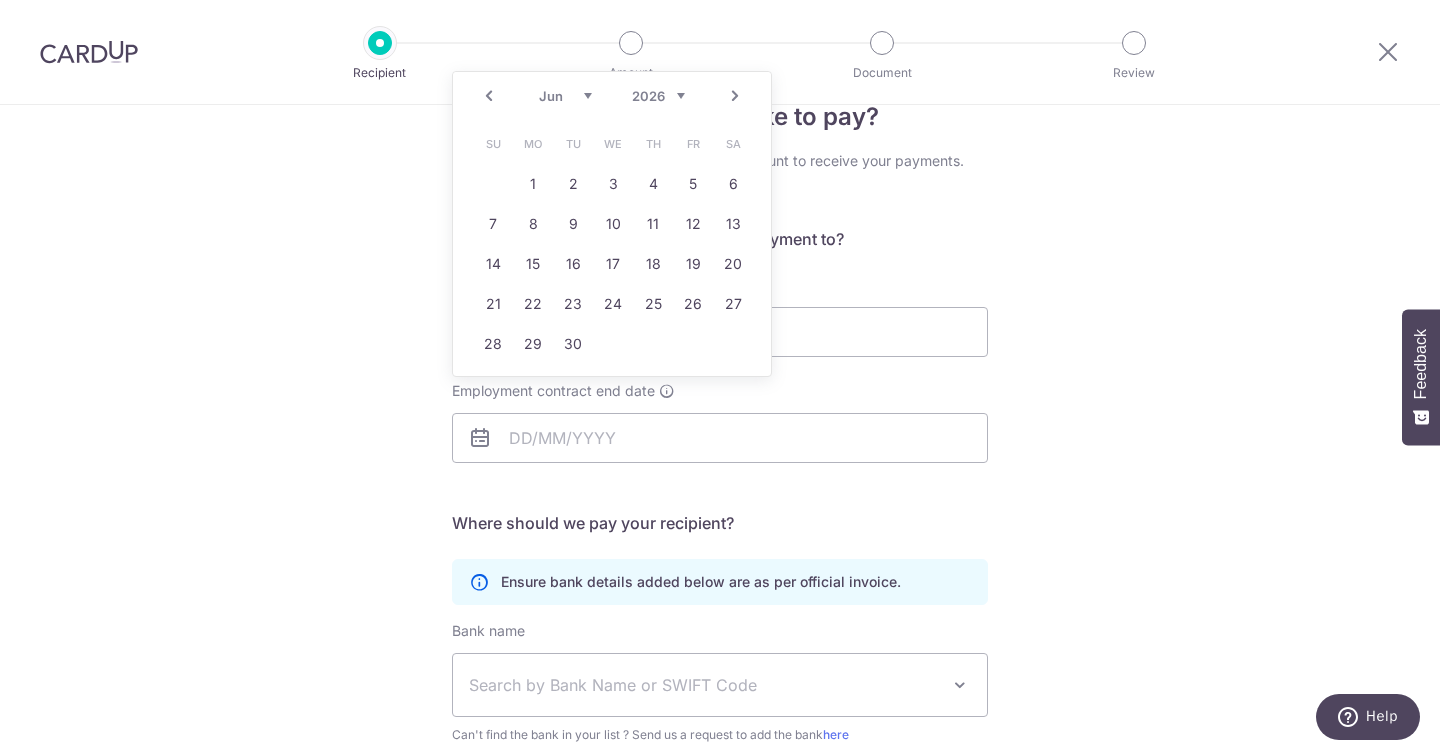 click on "Next" at bounding box center (735, 96) 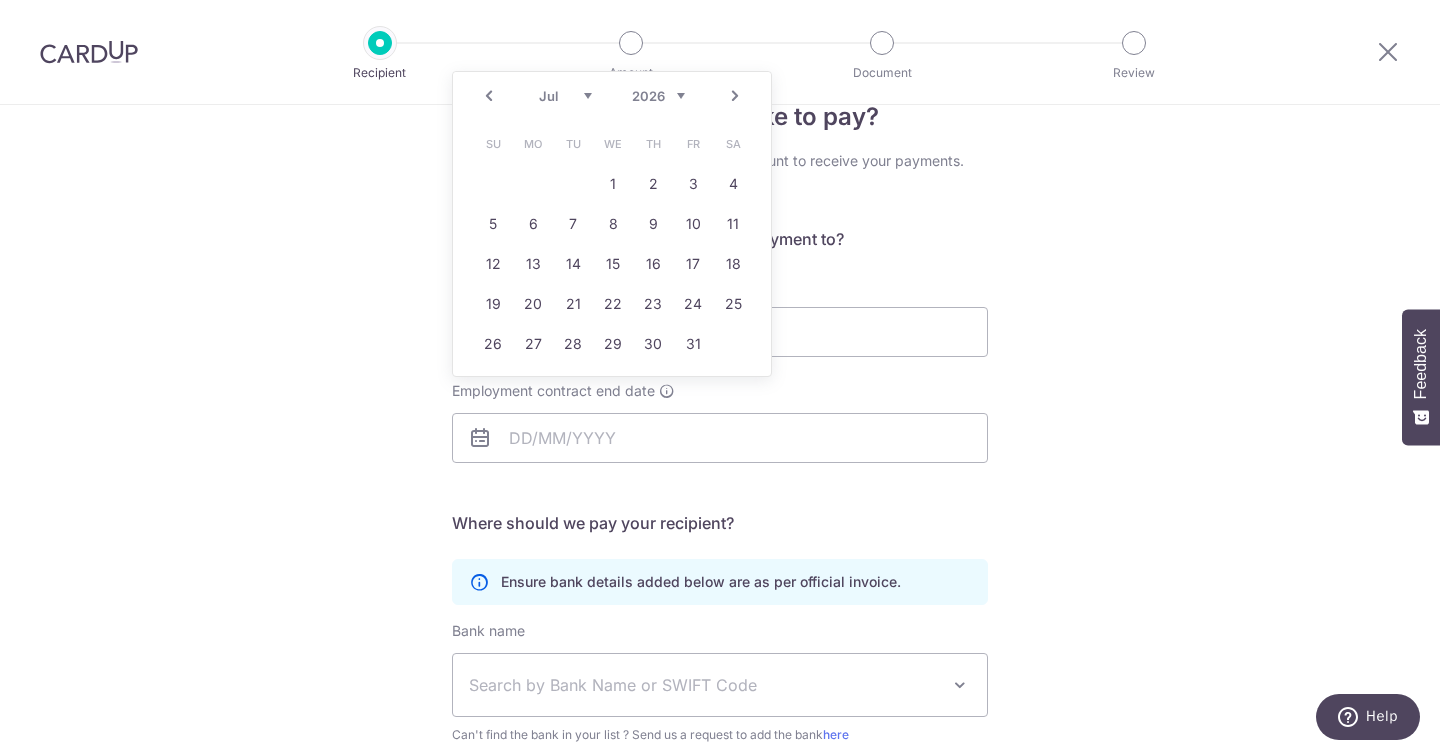 click on "Next" at bounding box center [735, 96] 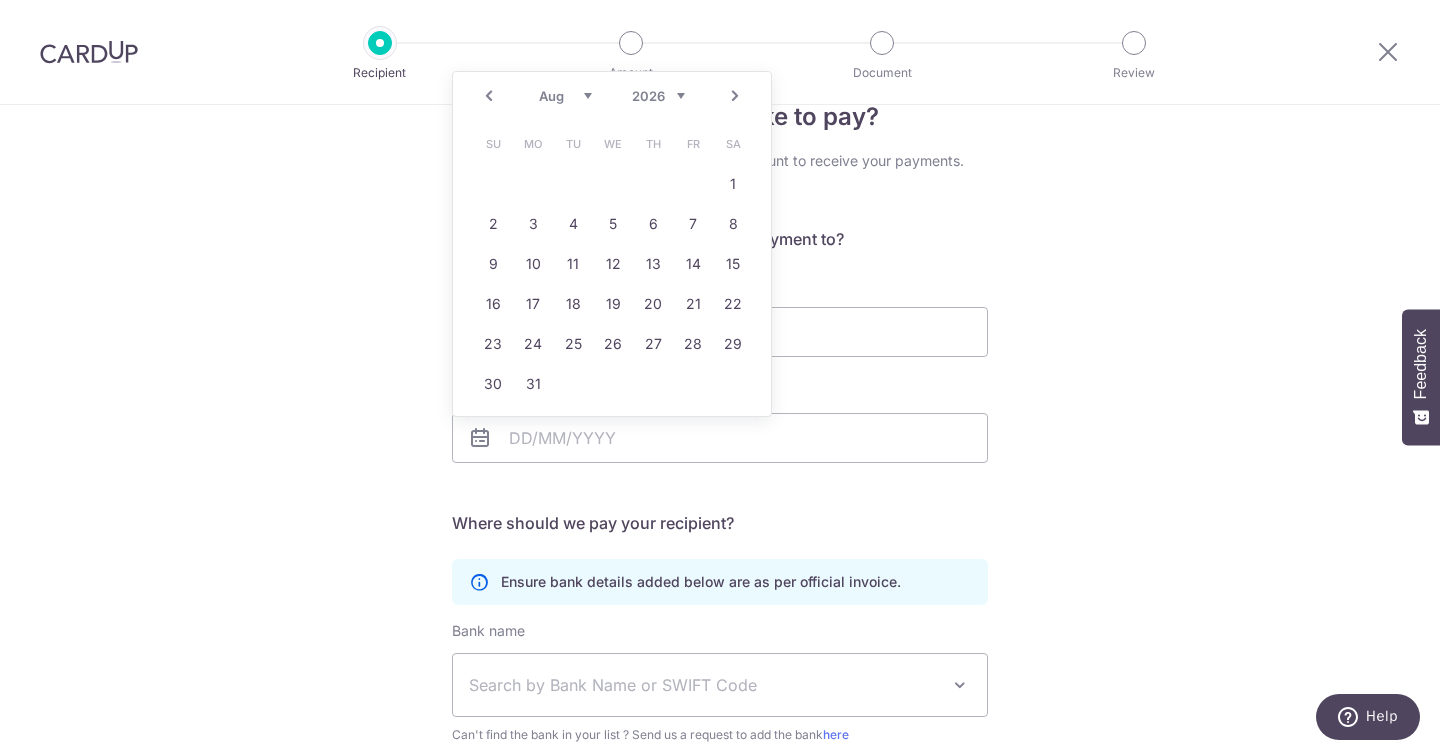 click on "Next" at bounding box center [735, 96] 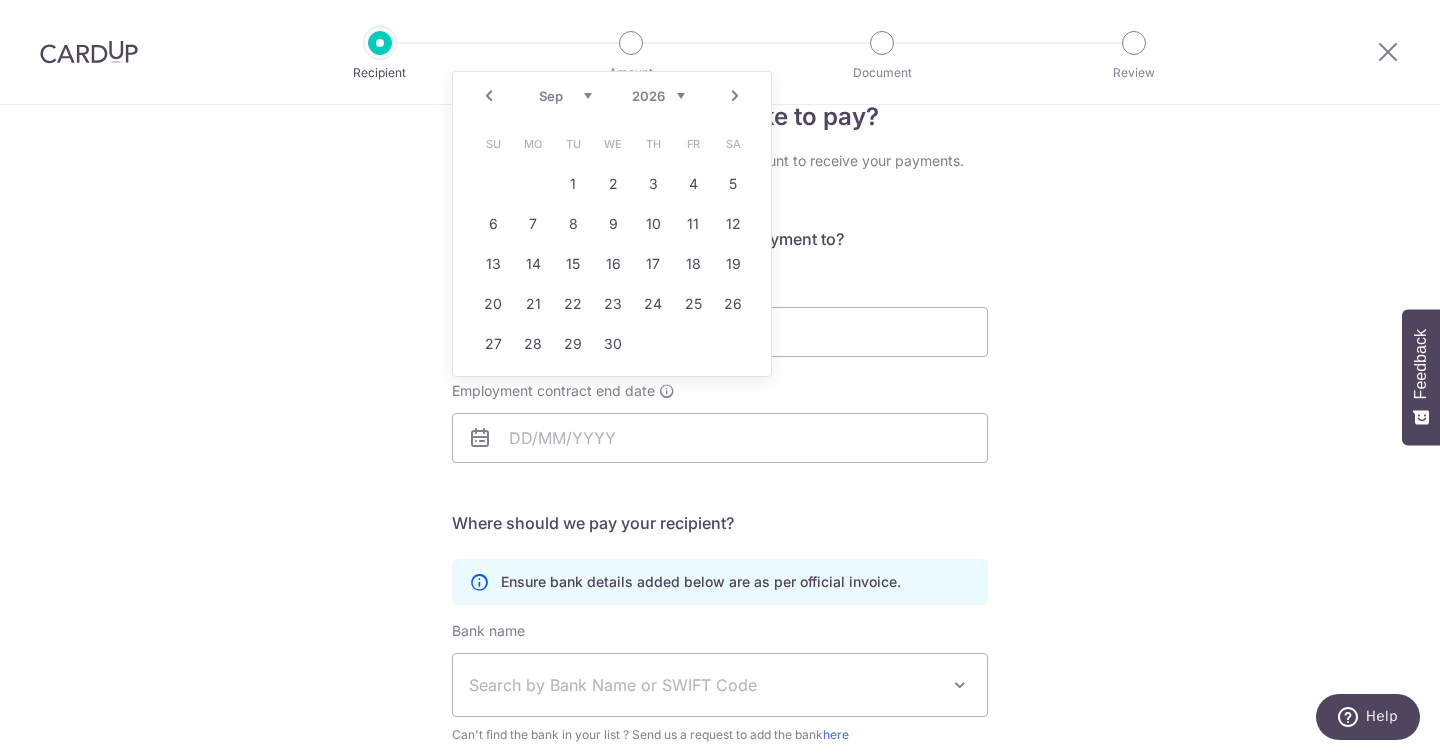 click on "Next" at bounding box center [735, 96] 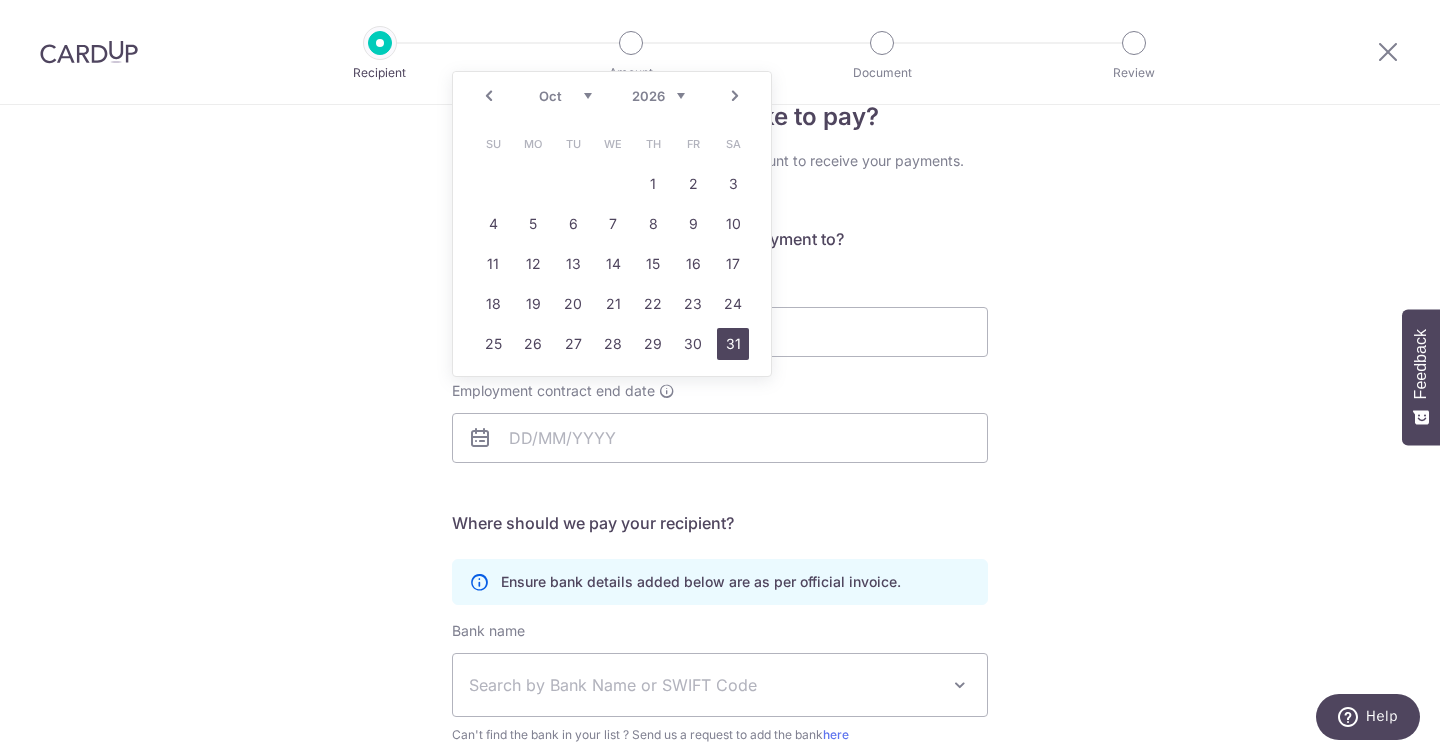 click on "31" at bounding box center (733, 344) 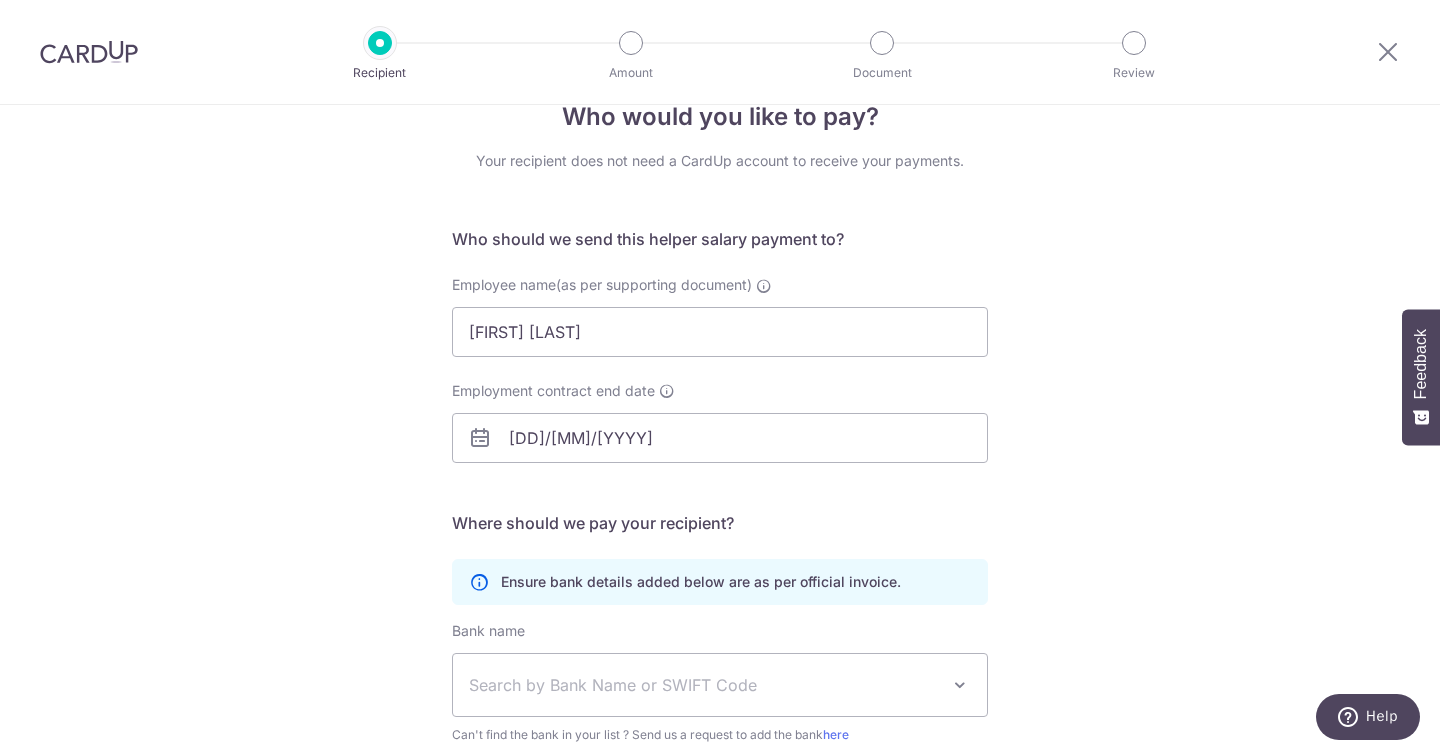 click on "Who would you like to pay?
Your recipient does not need a CardUp account to receive your payments.
Who should we send this helper salary payment to?
Employee name(as per supporting document)
Tagudar Maricel Ringor
Employment contract end date
31/10/2026
Translation missing: en.no key
URL
Telephone" at bounding box center (720, 535) 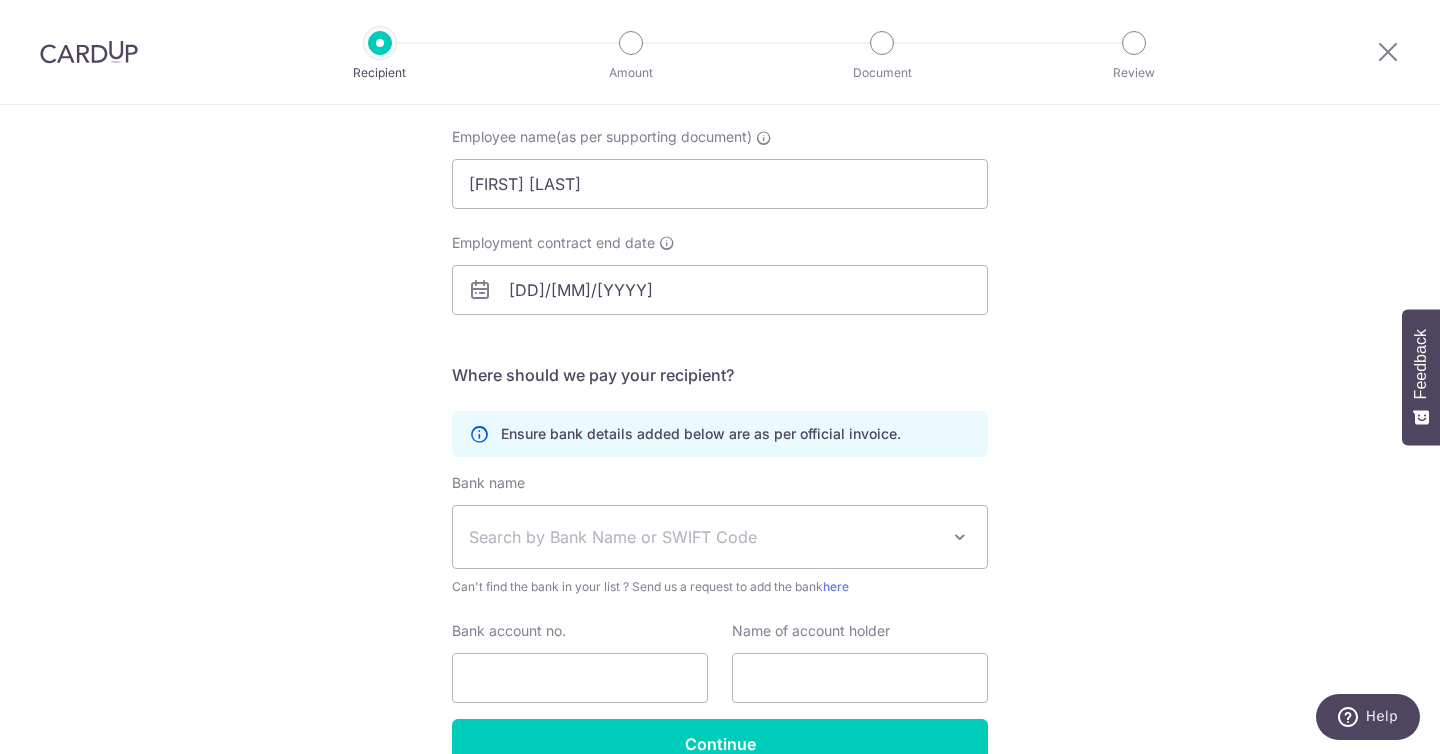 scroll, scrollTop: 218, scrollLeft: 0, axis: vertical 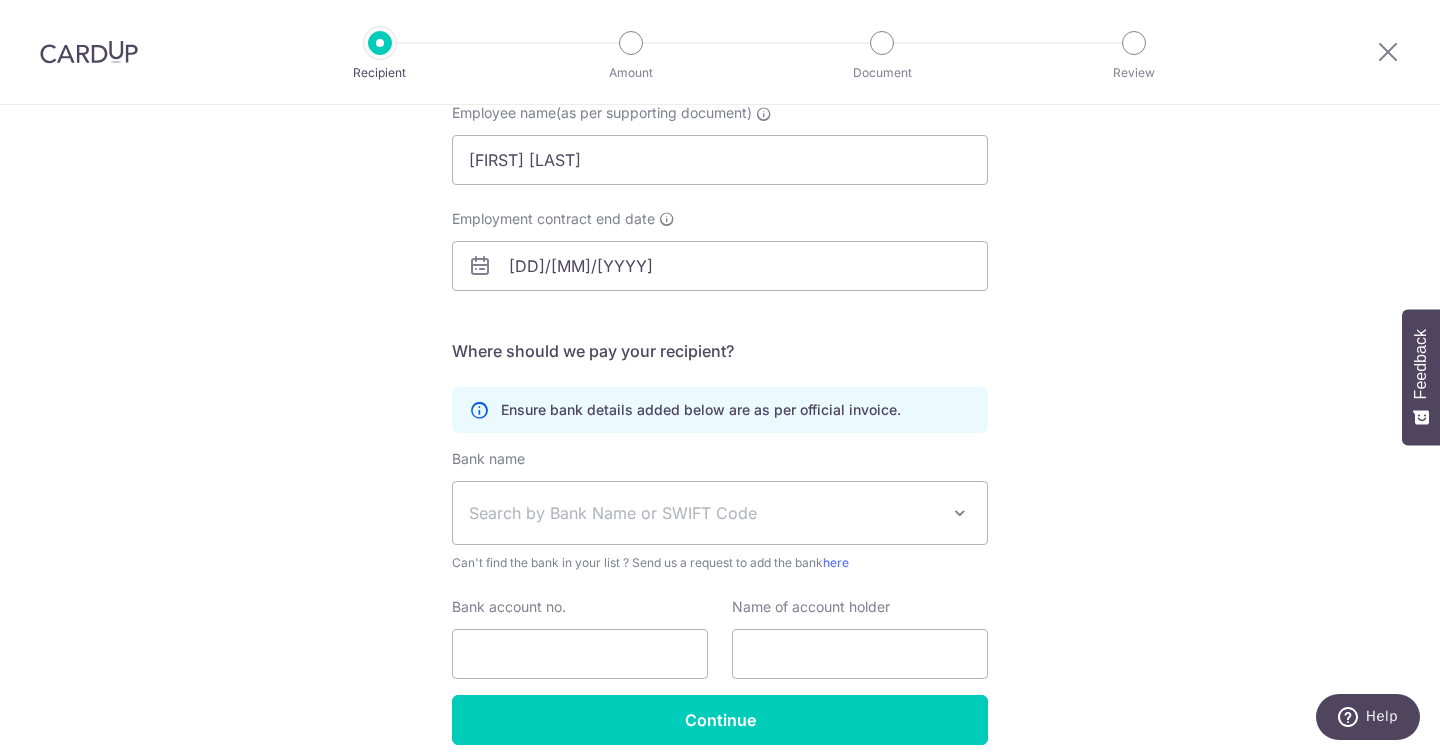 click on "Search by Bank Name or SWIFT Code" at bounding box center (704, 513) 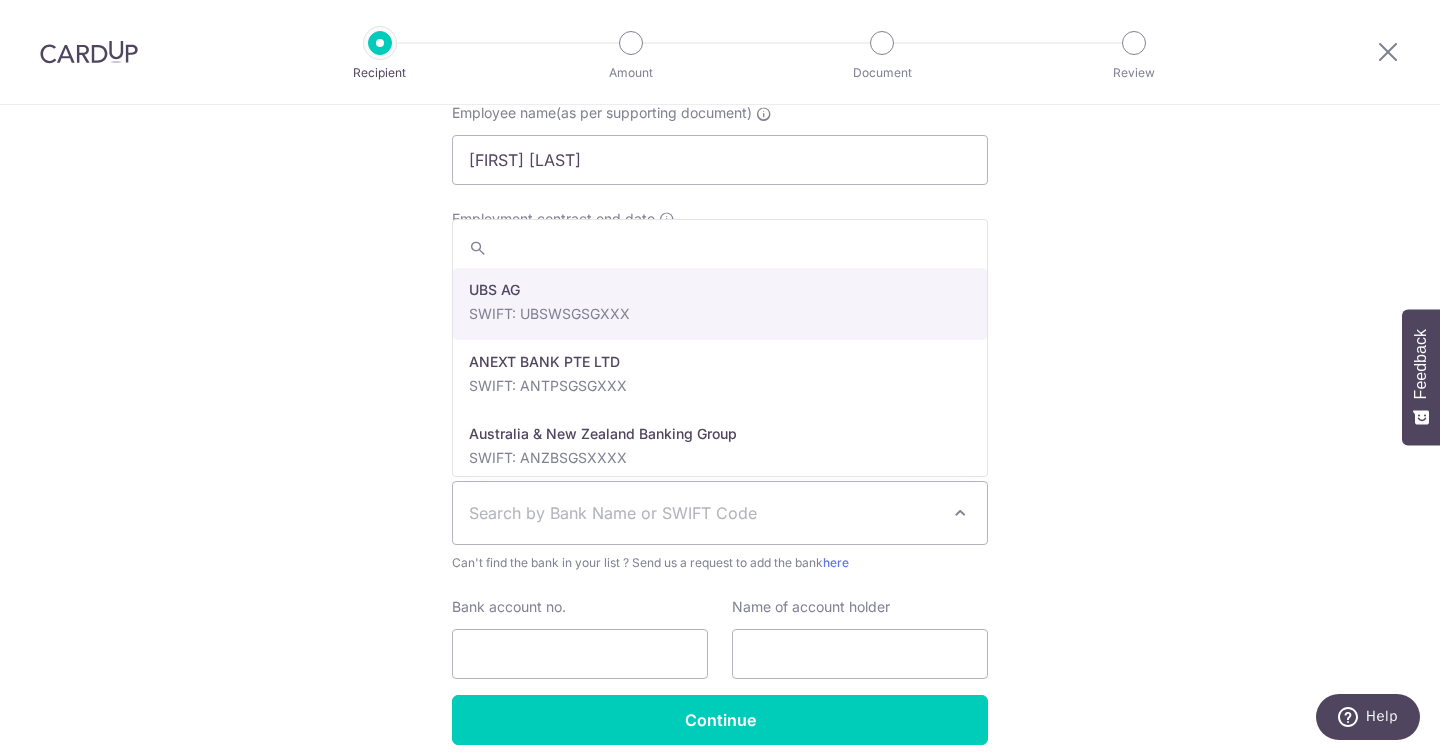 click on "Who would you like to pay?
Your recipient does not need a CardUp account to receive your payments.
Who should we send this helper salary payment to?
Employee name(as per supporting document)
Tagudar Maricel Ringor
Employment contract end date
31/10/2026
Translation missing: en.no key
URL
Telephone" at bounding box center [720, 363] 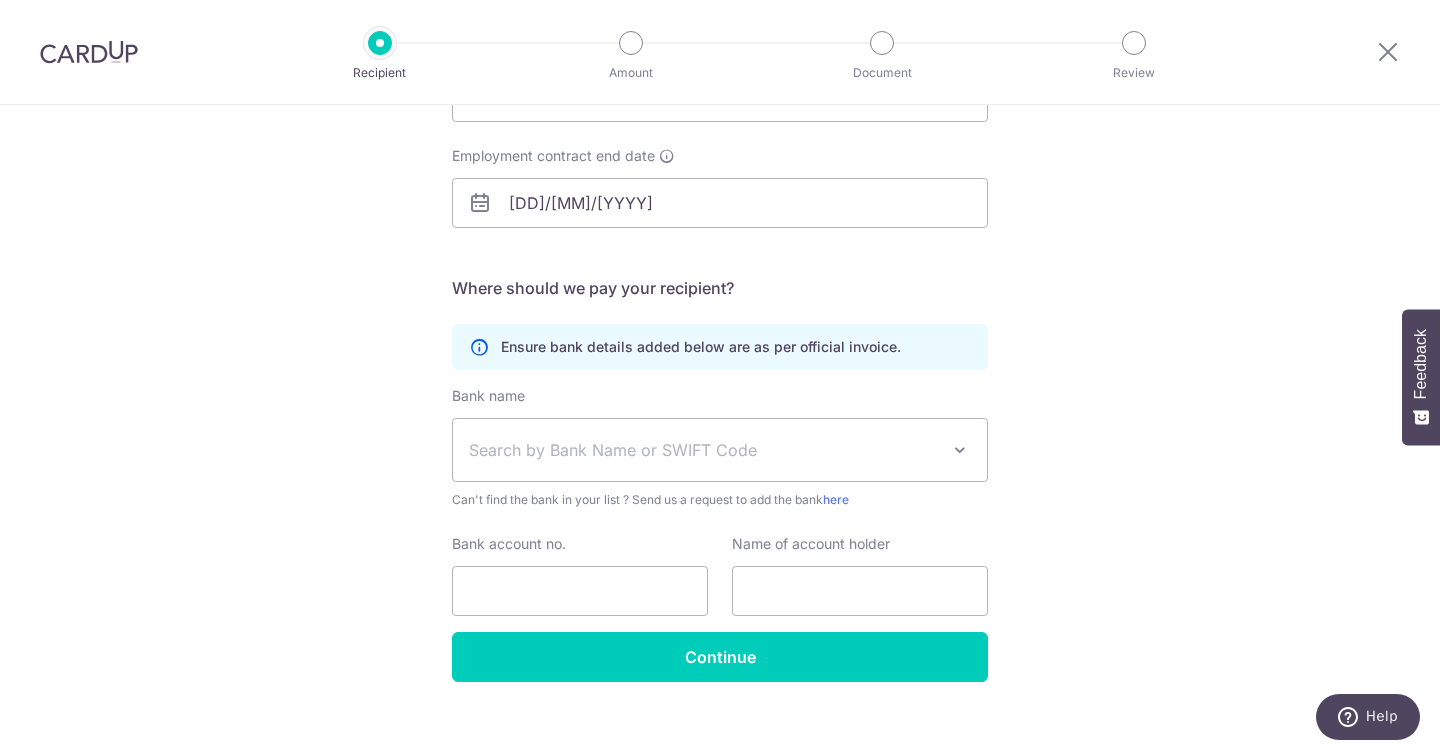 scroll, scrollTop: 292, scrollLeft: 0, axis: vertical 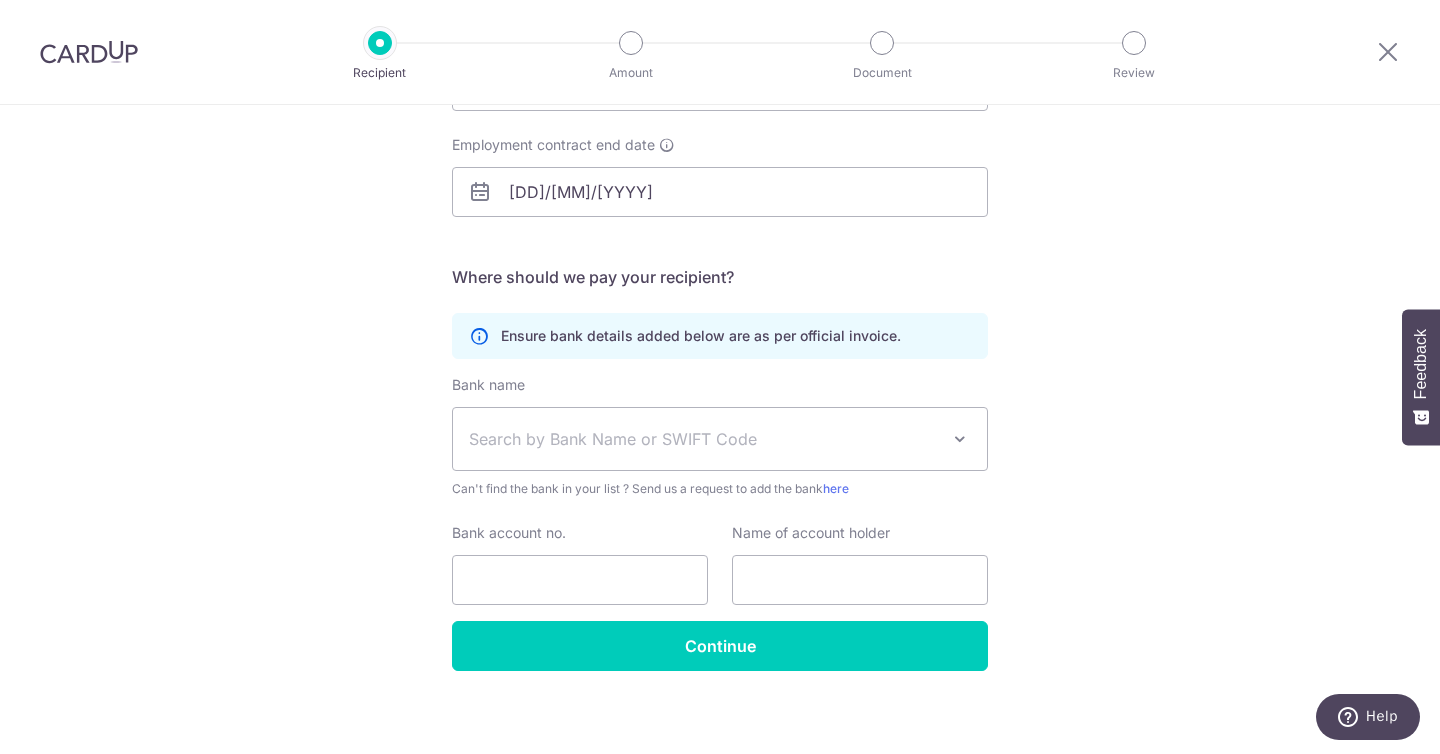 click on "Search by Bank Name or SWIFT Code" at bounding box center [704, 439] 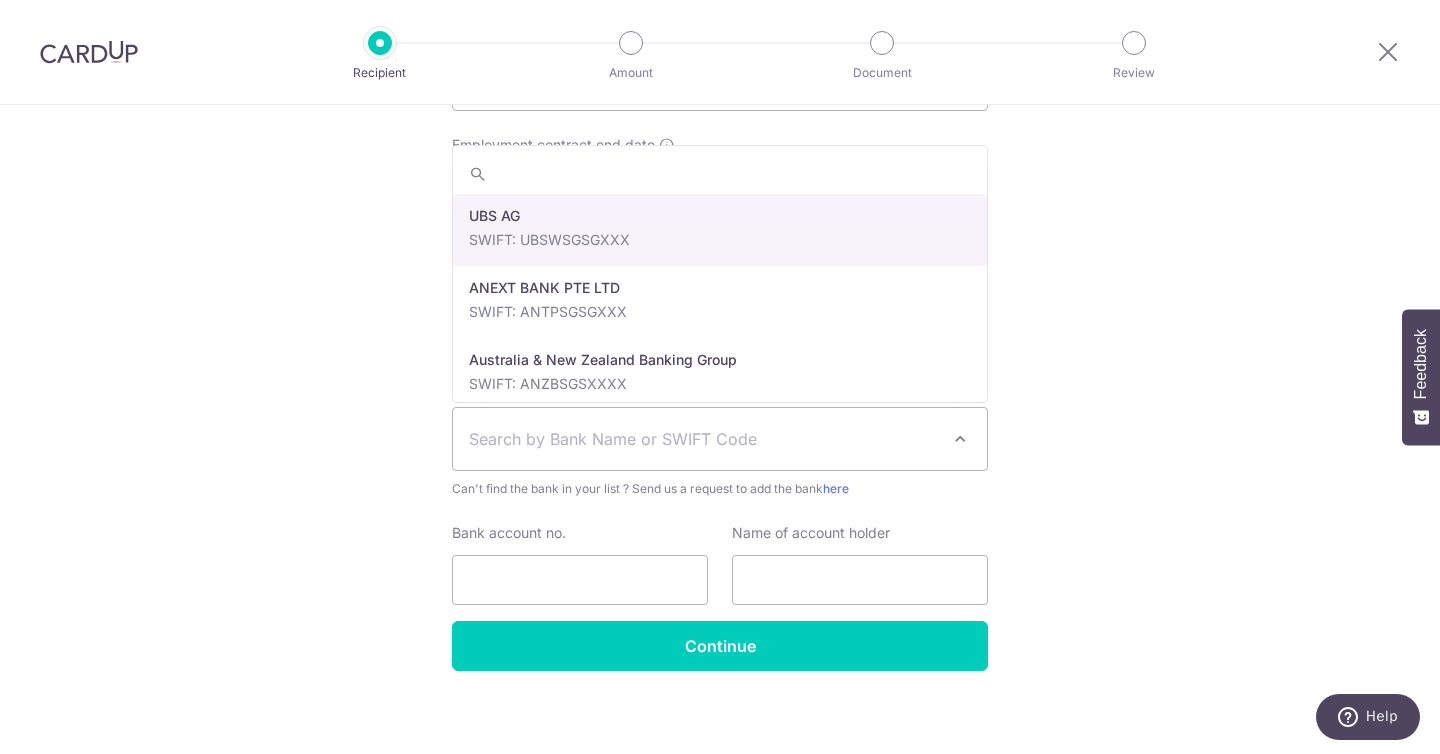 click on "Who would you like to pay?
Your recipient does not need a CardUp account to receive your payments.
Who should we send this helper salary payment to?
Employee name(as per supporting document)
Tagudar Maricel Ringor
Employment contract end date
31/10/2026
Translation missing: en.no key
URL
Telephone" at bounding box center (720, 289) 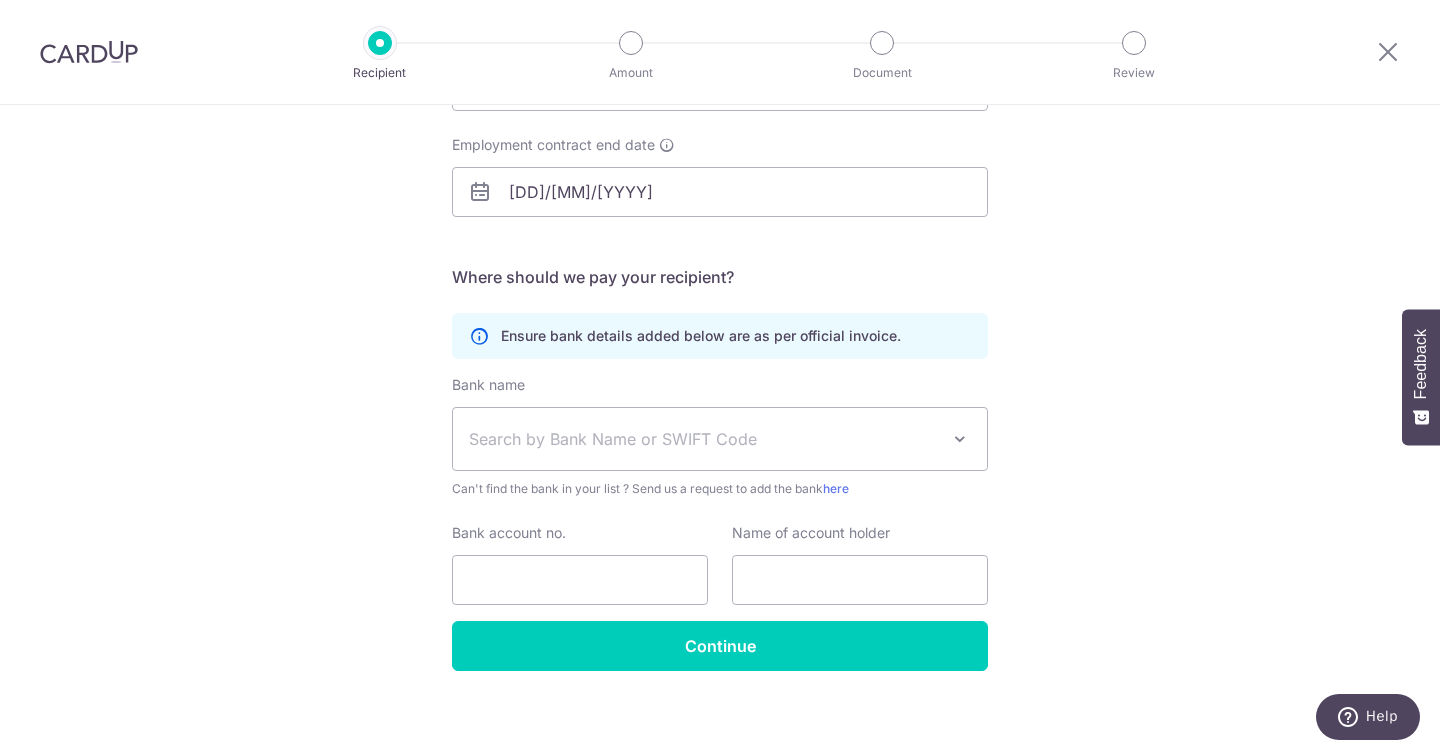 click on "Search by Bank Name or SWIFT Code" at bounding box center (704, 439) 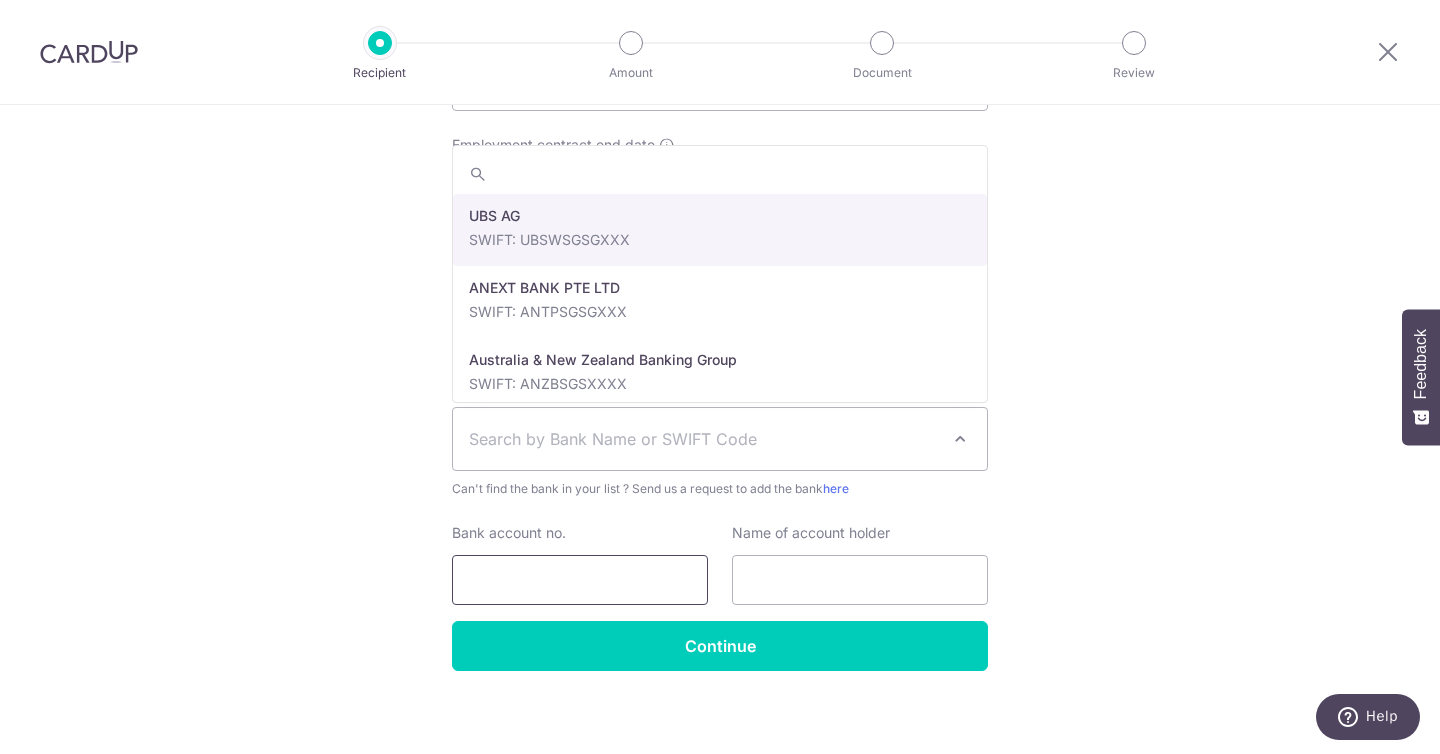click on "Bank account no." at bounding box center [580, 580] 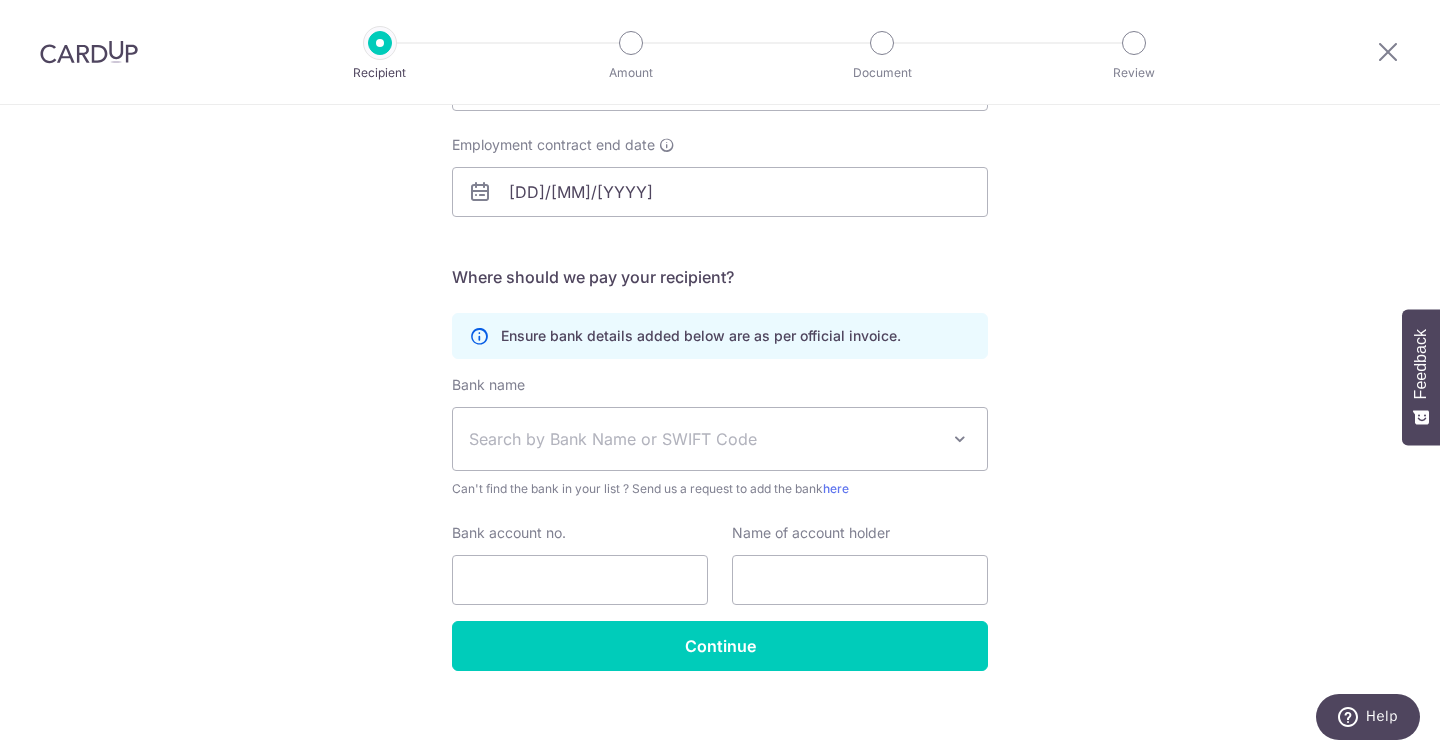 click on "Who would you like to pay?
Your recipient does not need a CardUp account to receive your payments.
Who should we send this helper salary payment to?
Employee name(as per supporting document)
Tagudar Maricel Ringor
Employment contract end date
31/10/2026
Translation missing: en.no key
URL
Telephone" at bounding box center (720, 289) 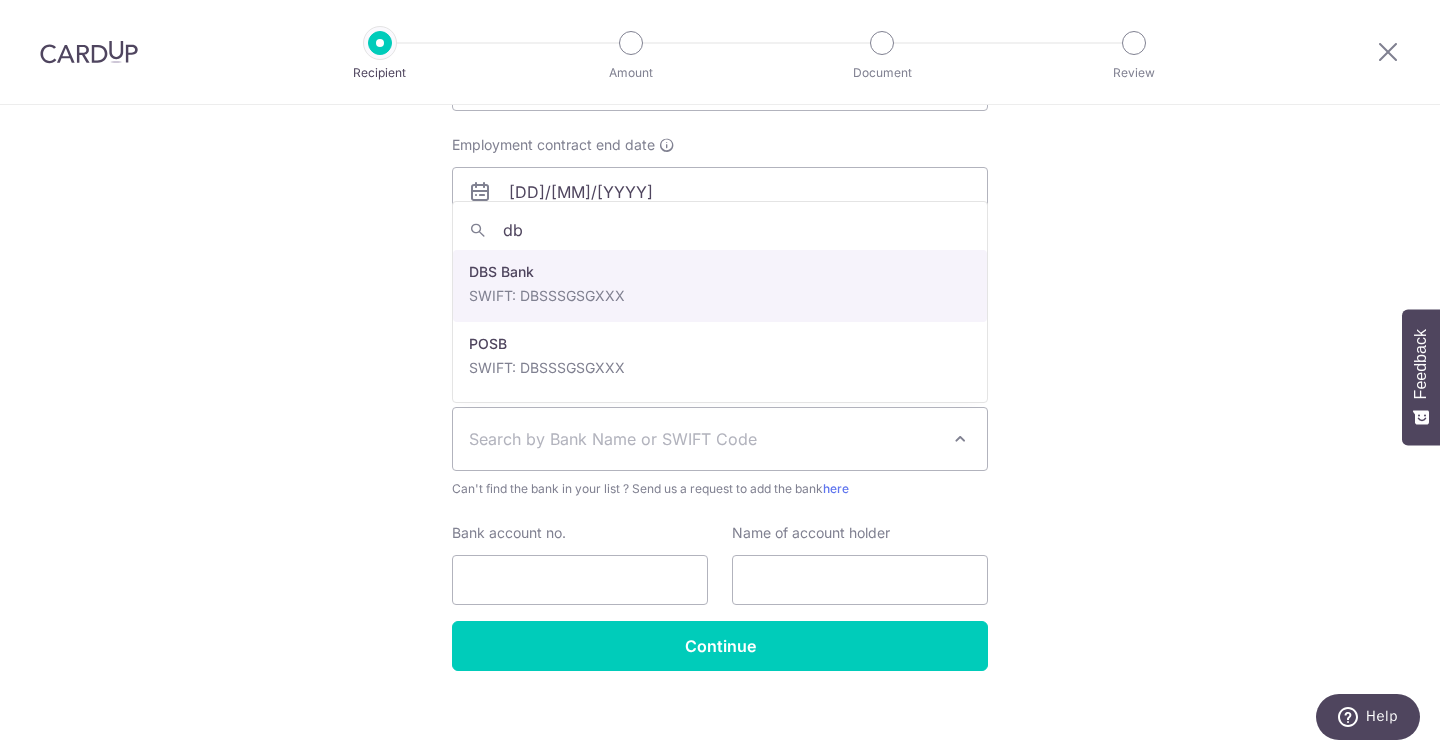 type on "dbs" 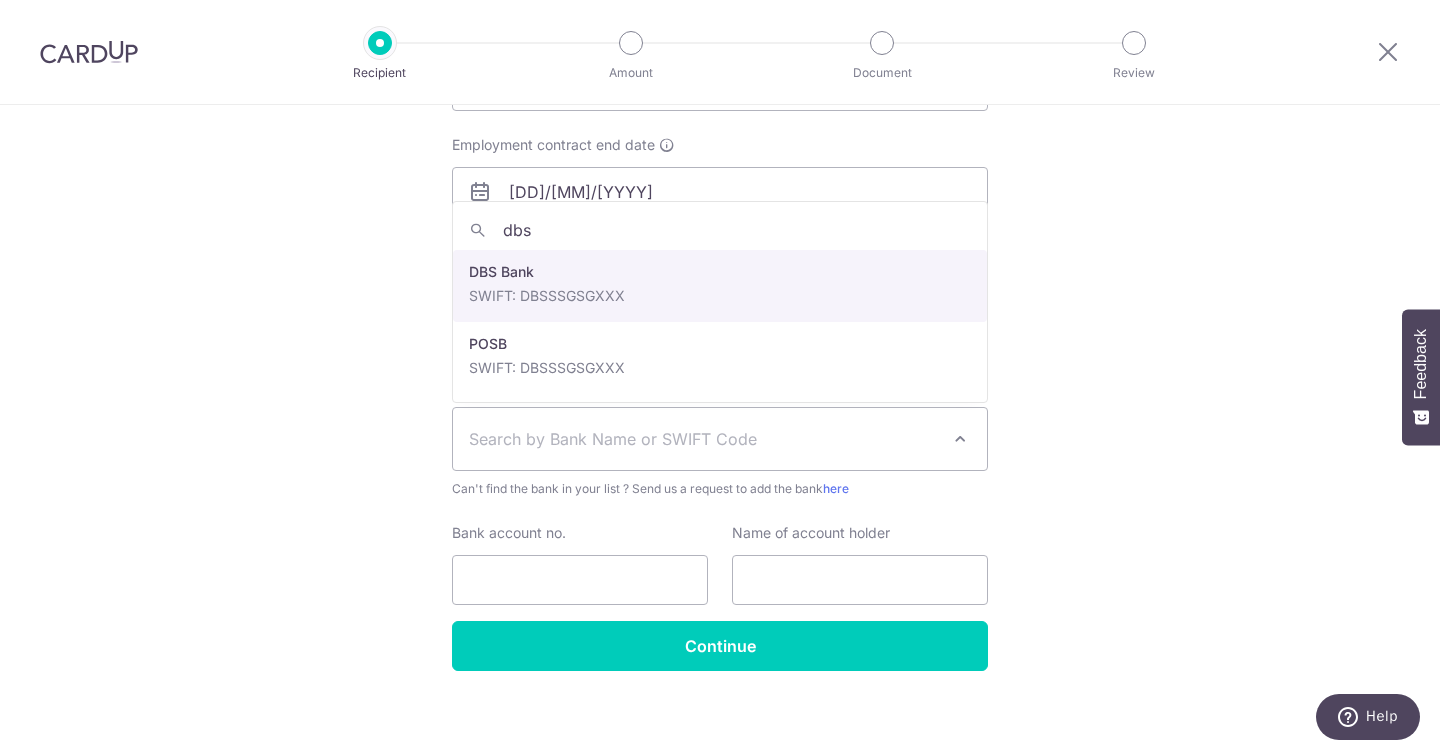 select on "6" 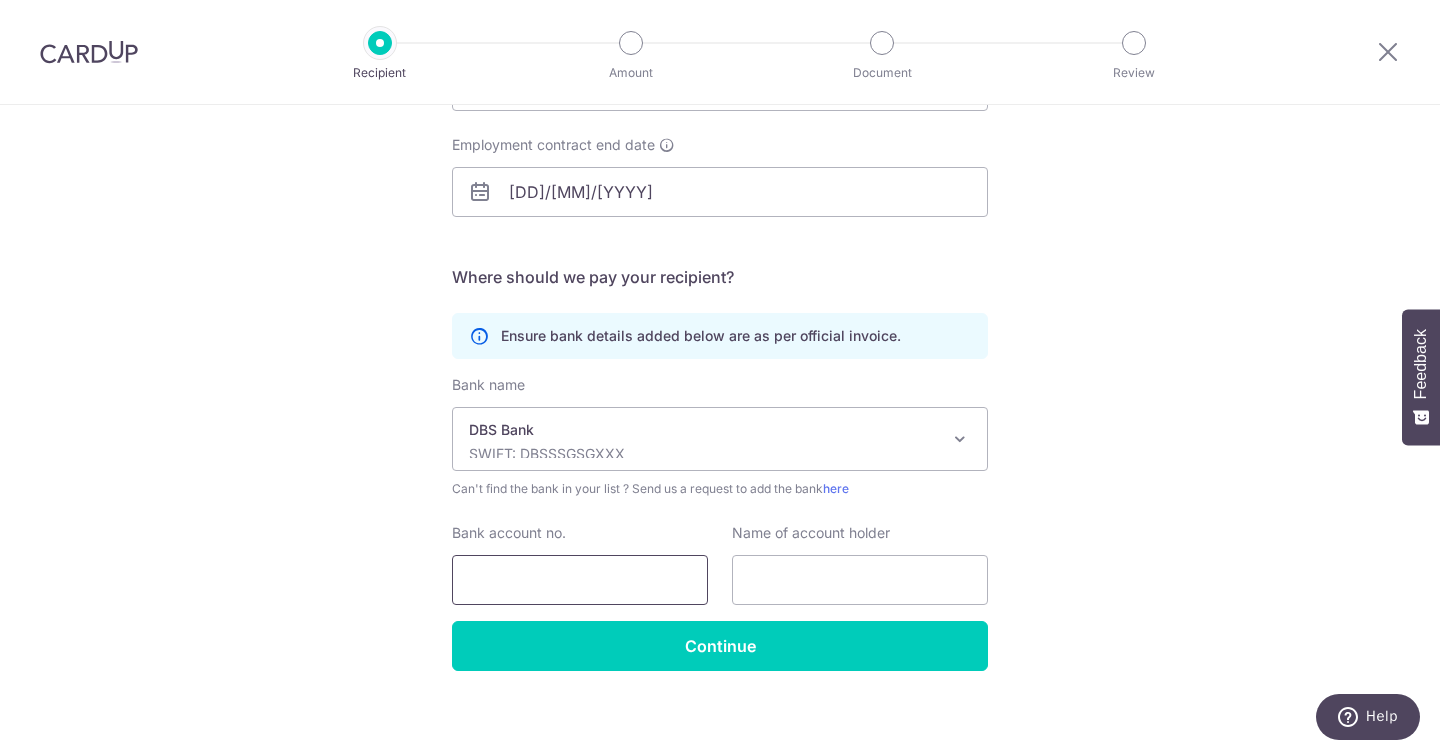 click on "Bank account no." at bounding box center [580, 580] 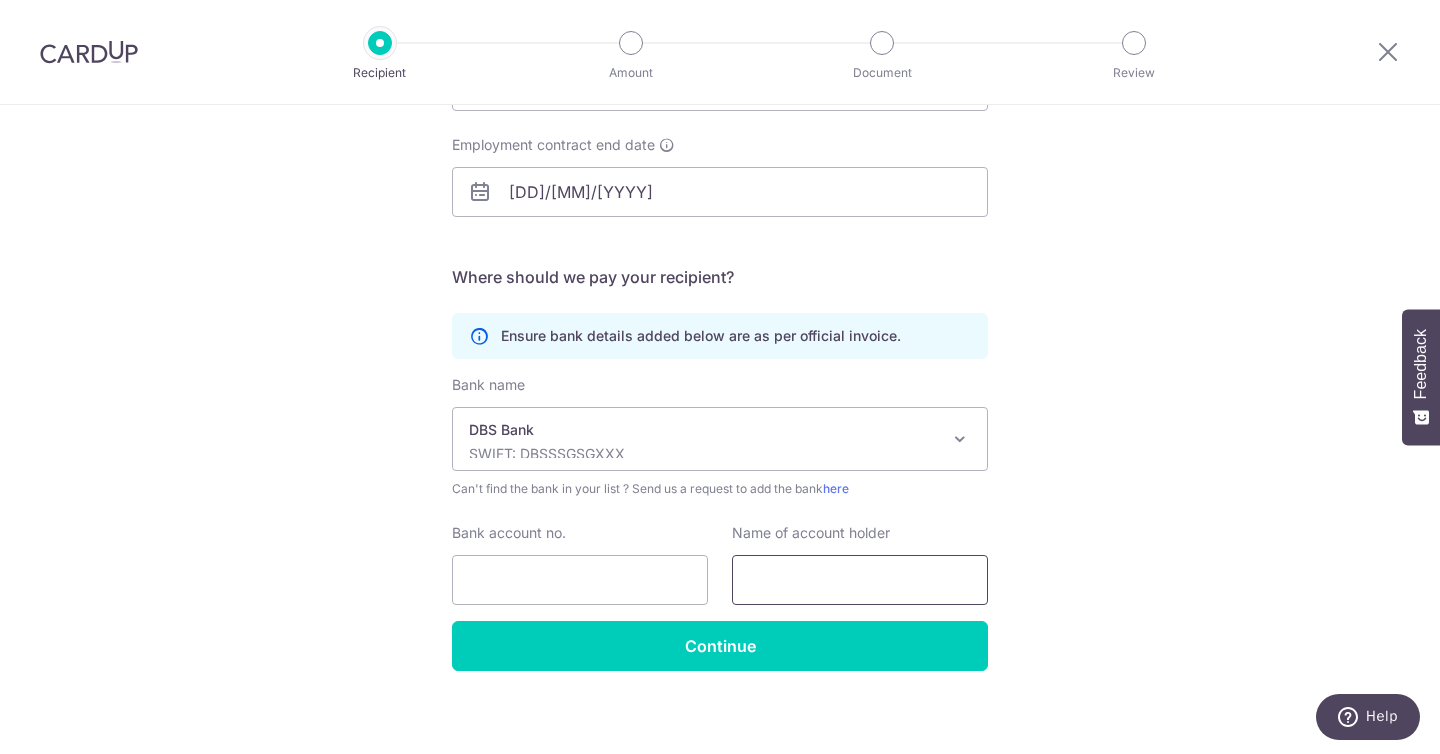 click at bounding box center [860, 580] 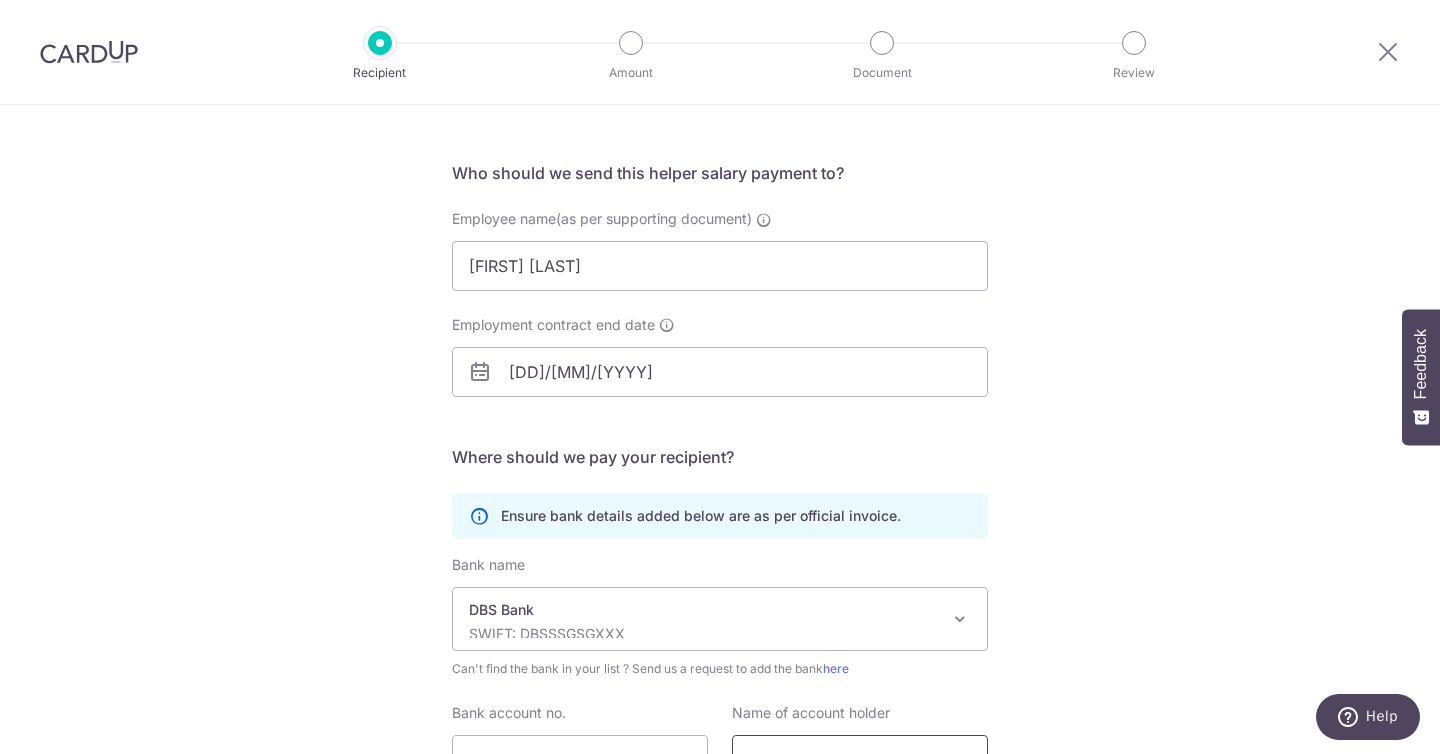 scroll, scrollTop: 303, scrollLeft: 0, axis: vertical 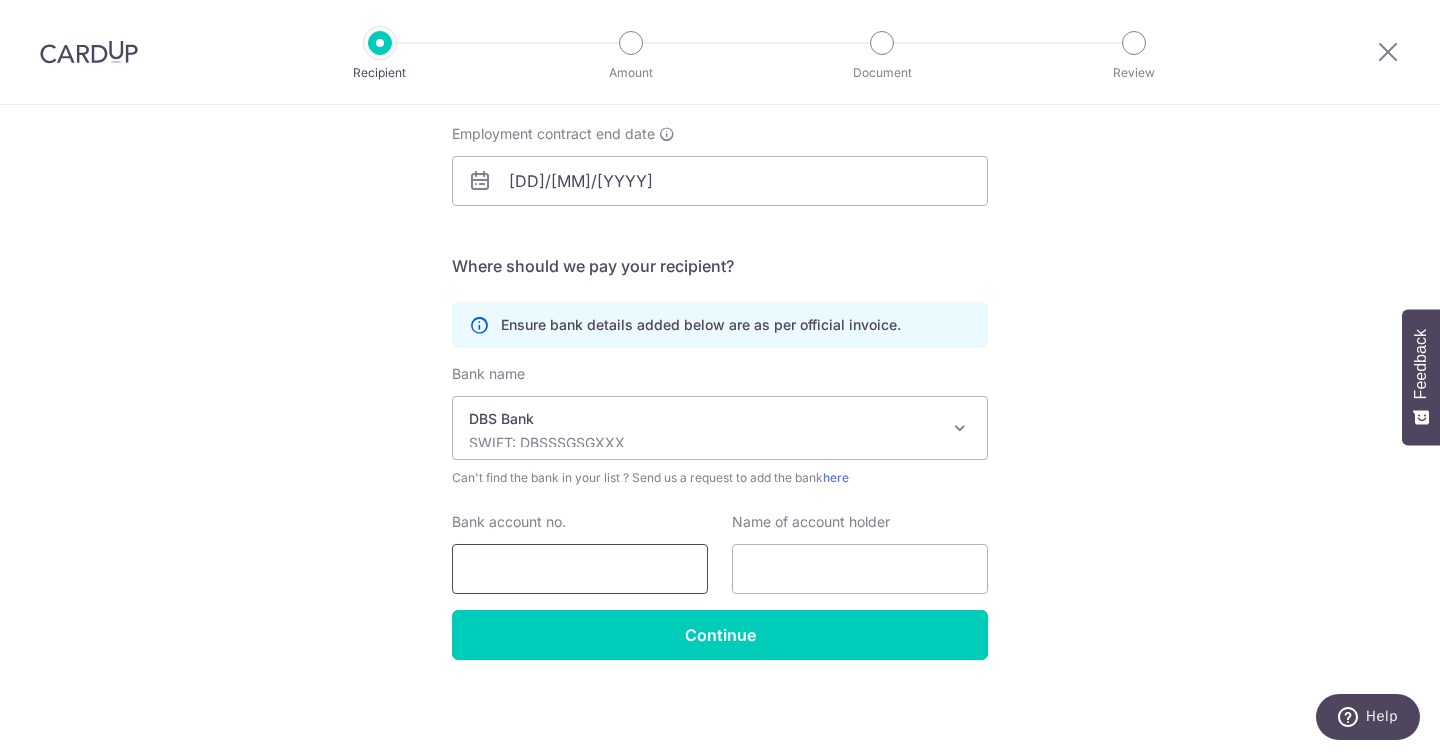 click on "Bank account no." at bounding box center (580, 569) 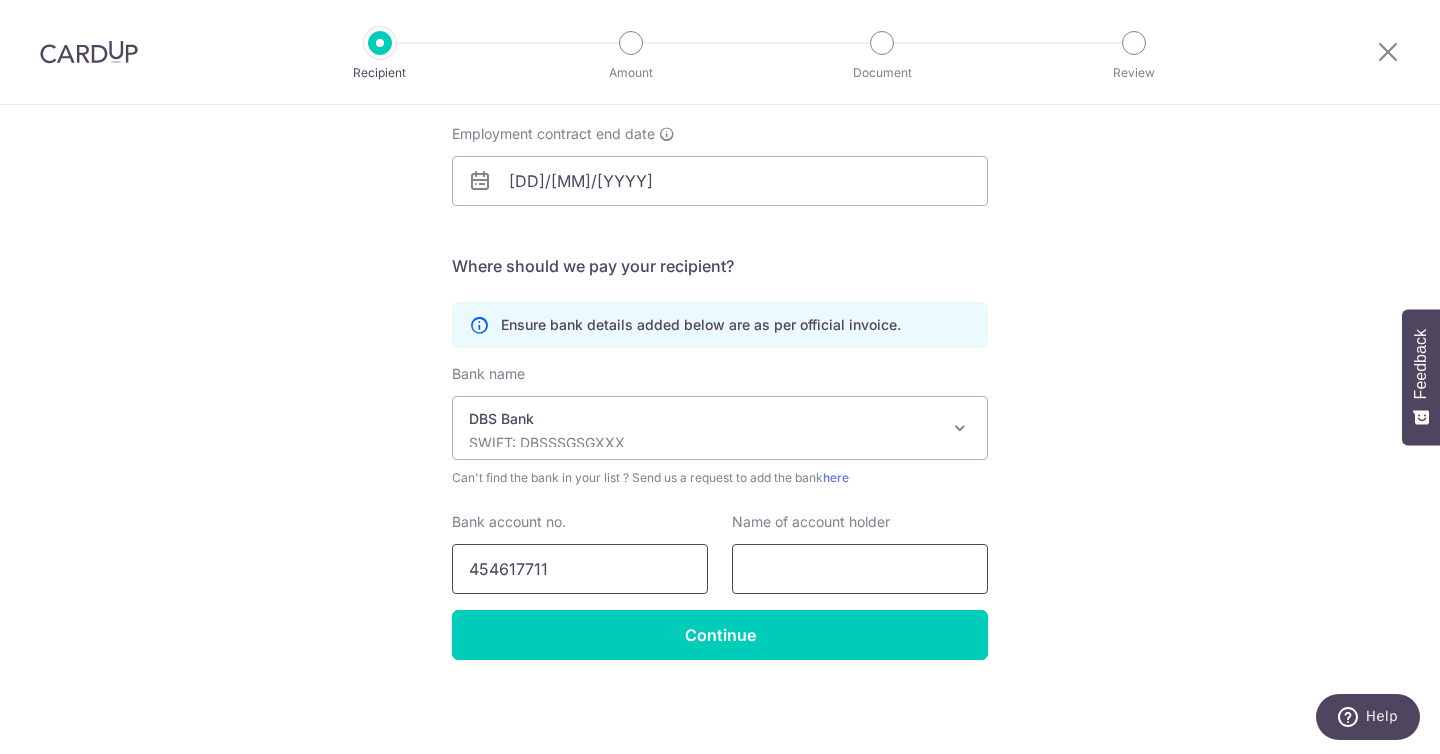 type on "454617711" 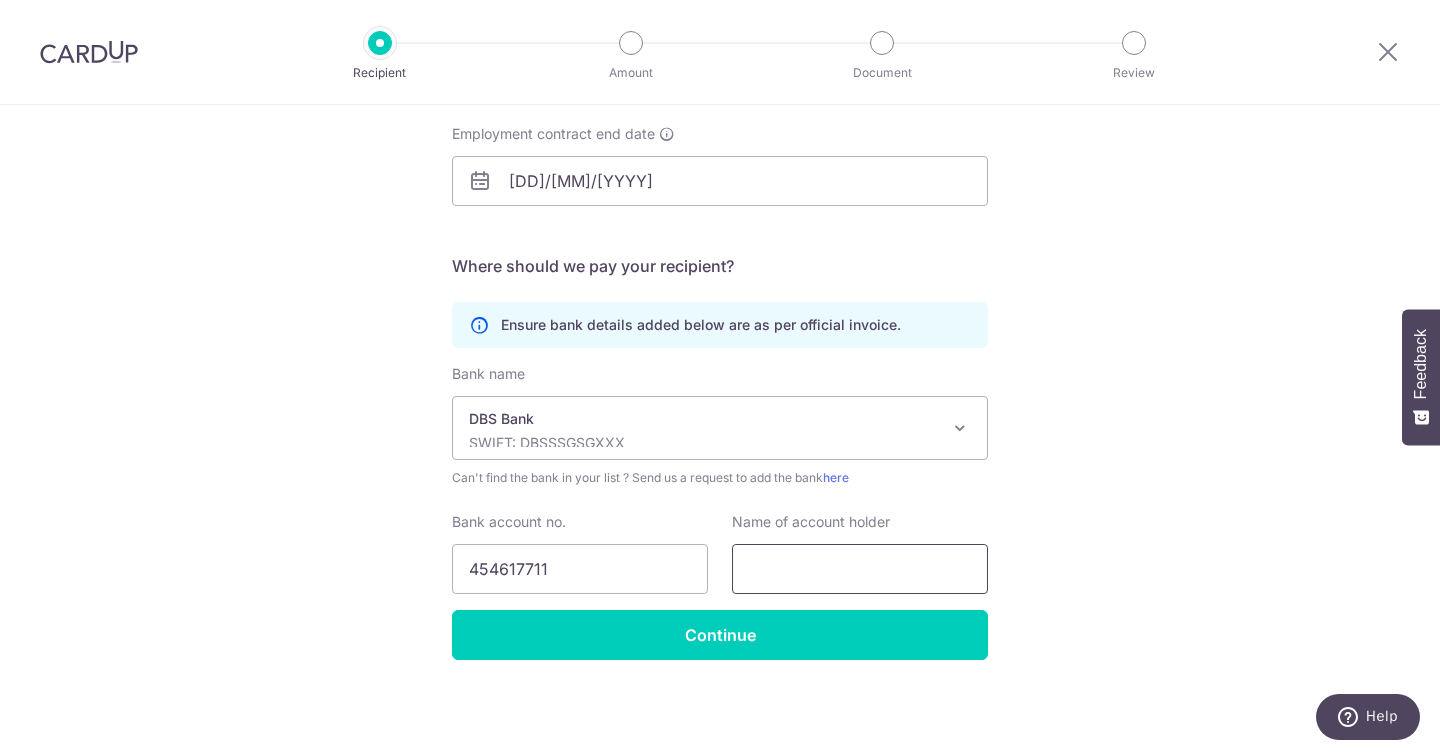 click at bounding box center (860, 569) 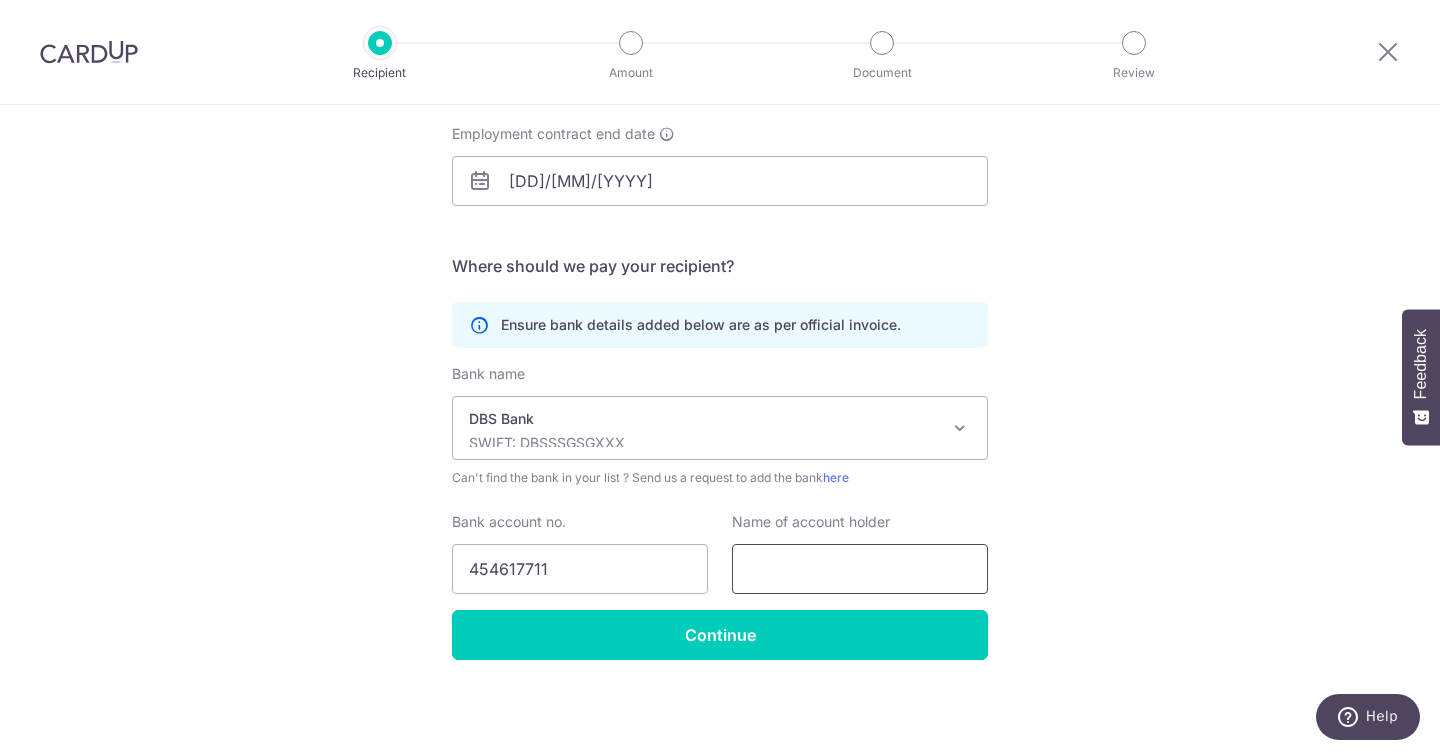 scroll, scrollTop: 183, scrollLeft: 0, axis: vertical 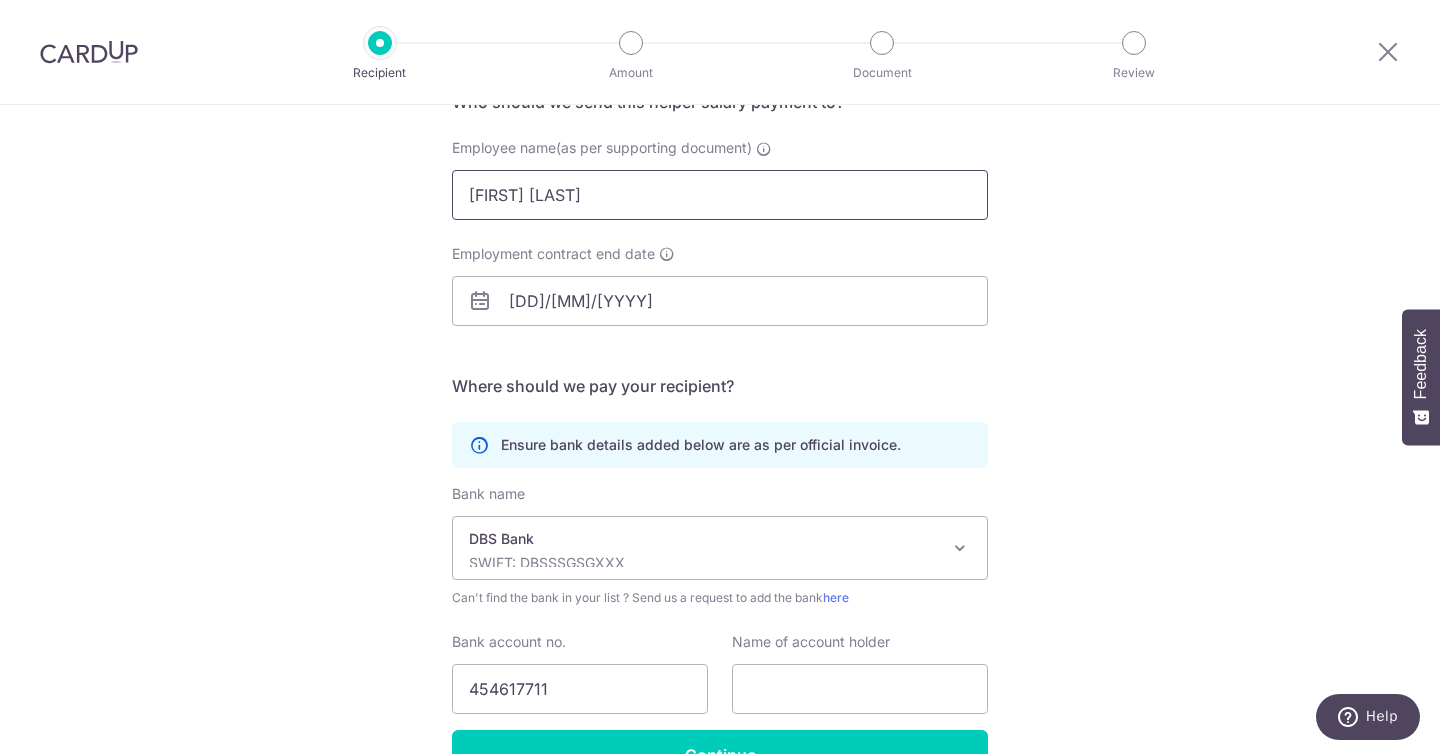 click on "Tagudar Maricel Ringor" at bounding box center [720, 195] 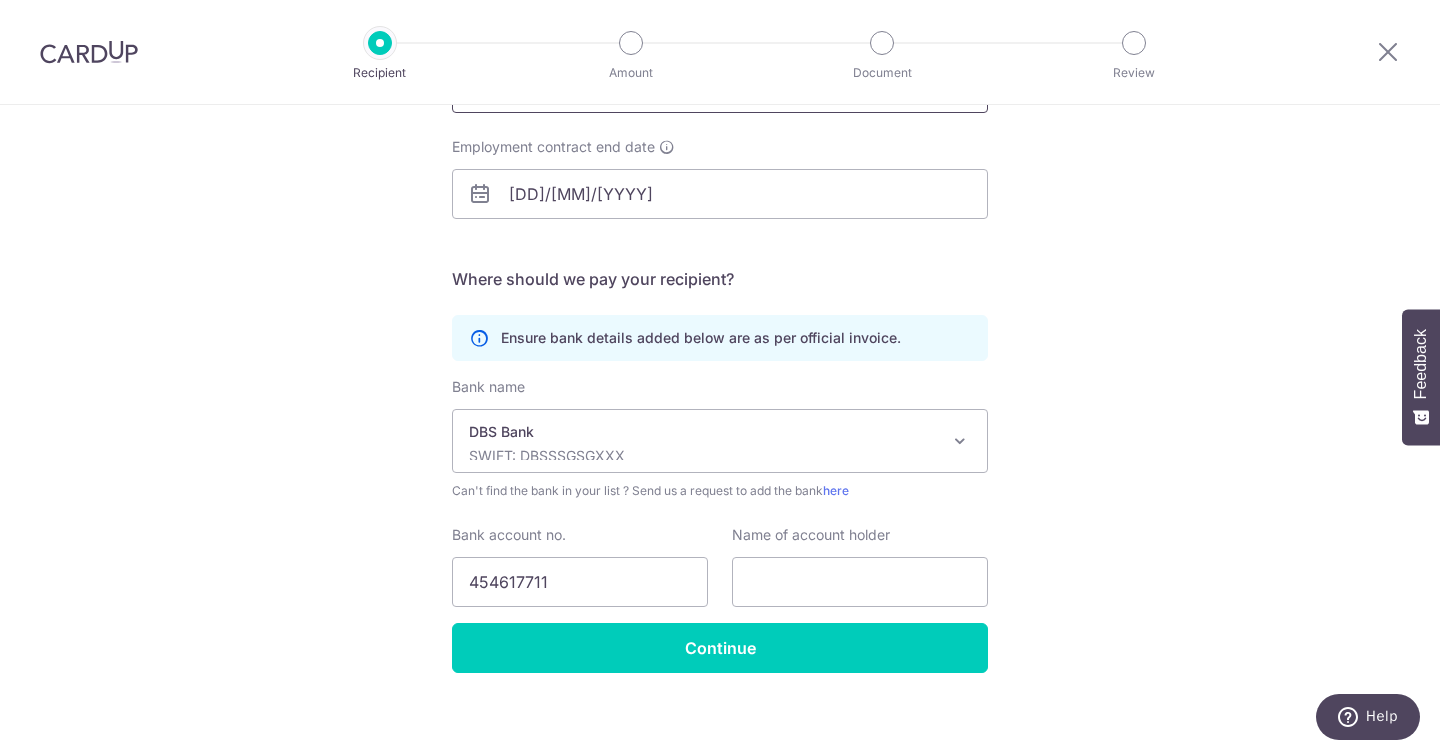 scroll, scrollTop: 303, scrollLeft: 0, axis: vertical 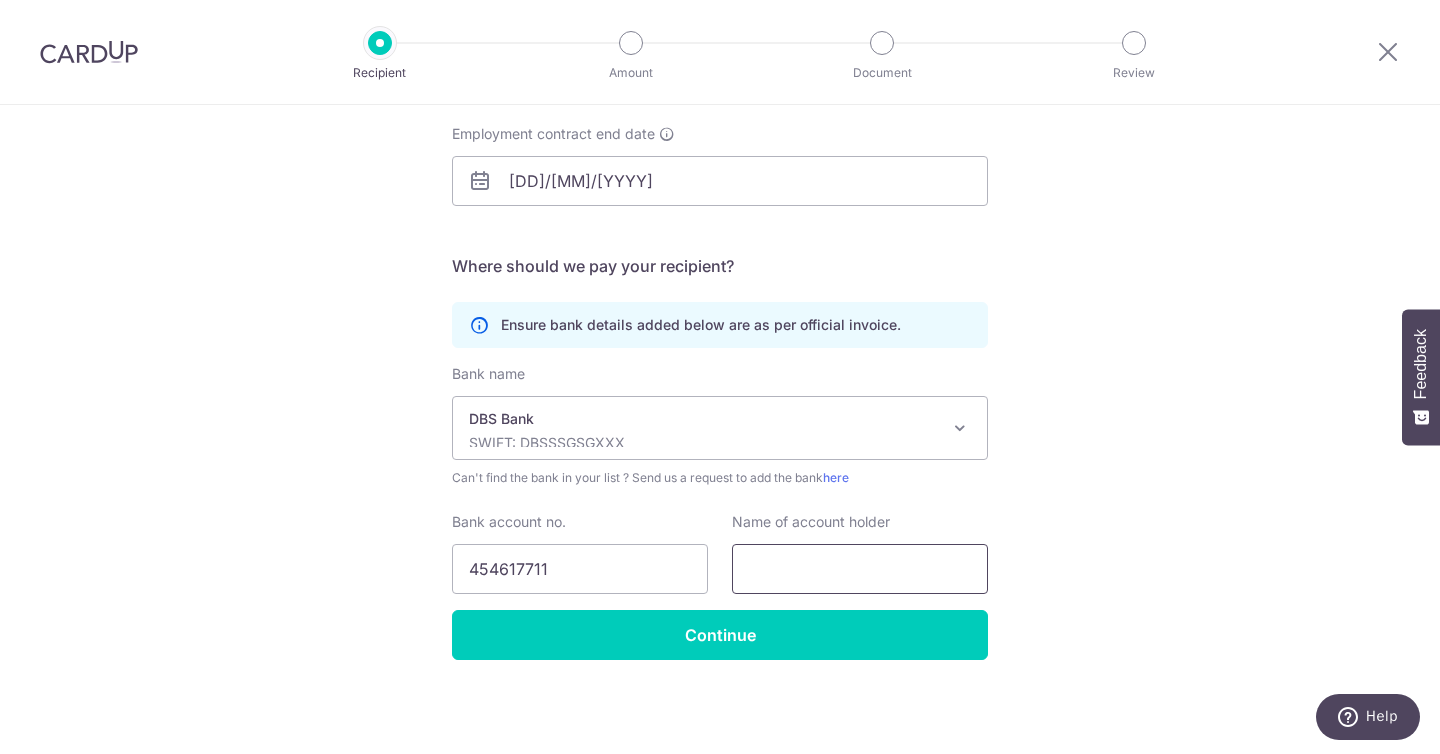 click at bounding box center (860, 569) 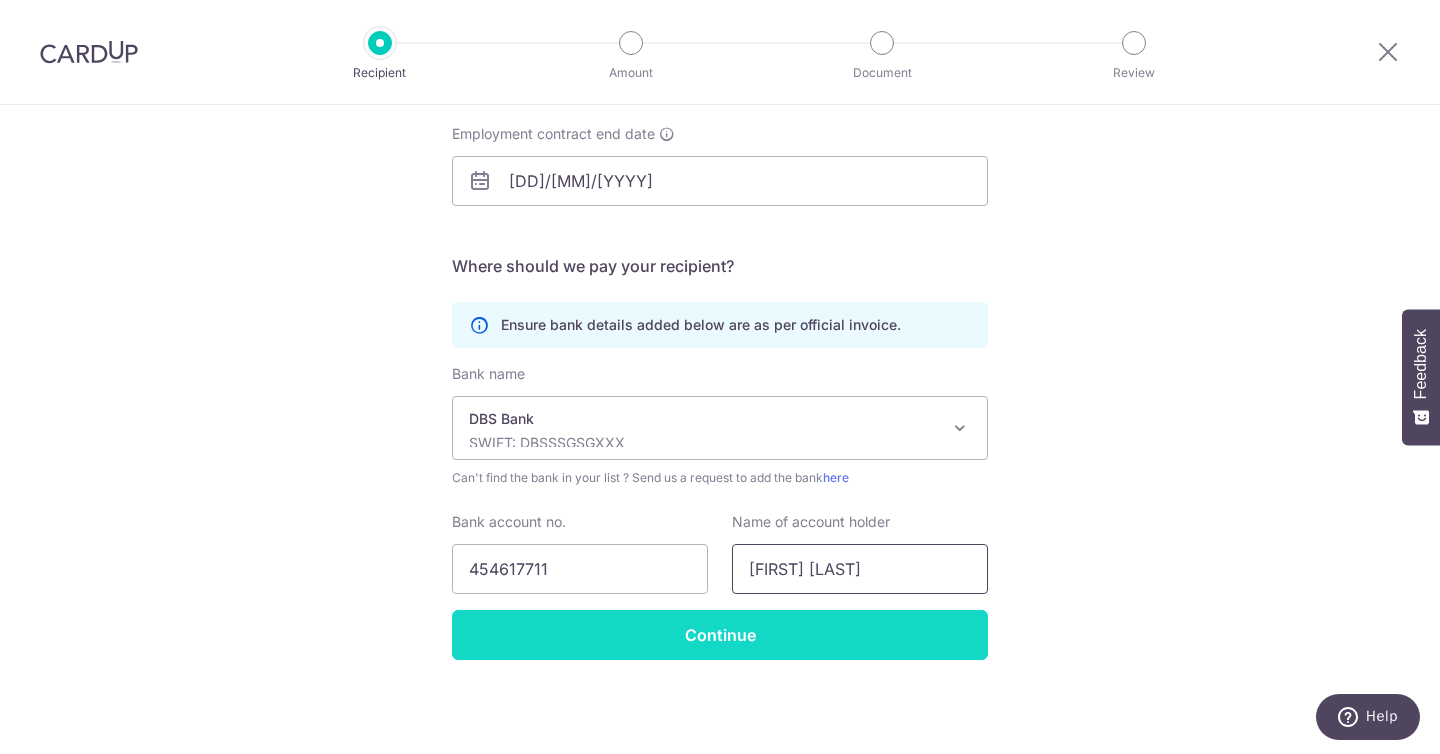 type on "Tagudar Maricel Ringor" 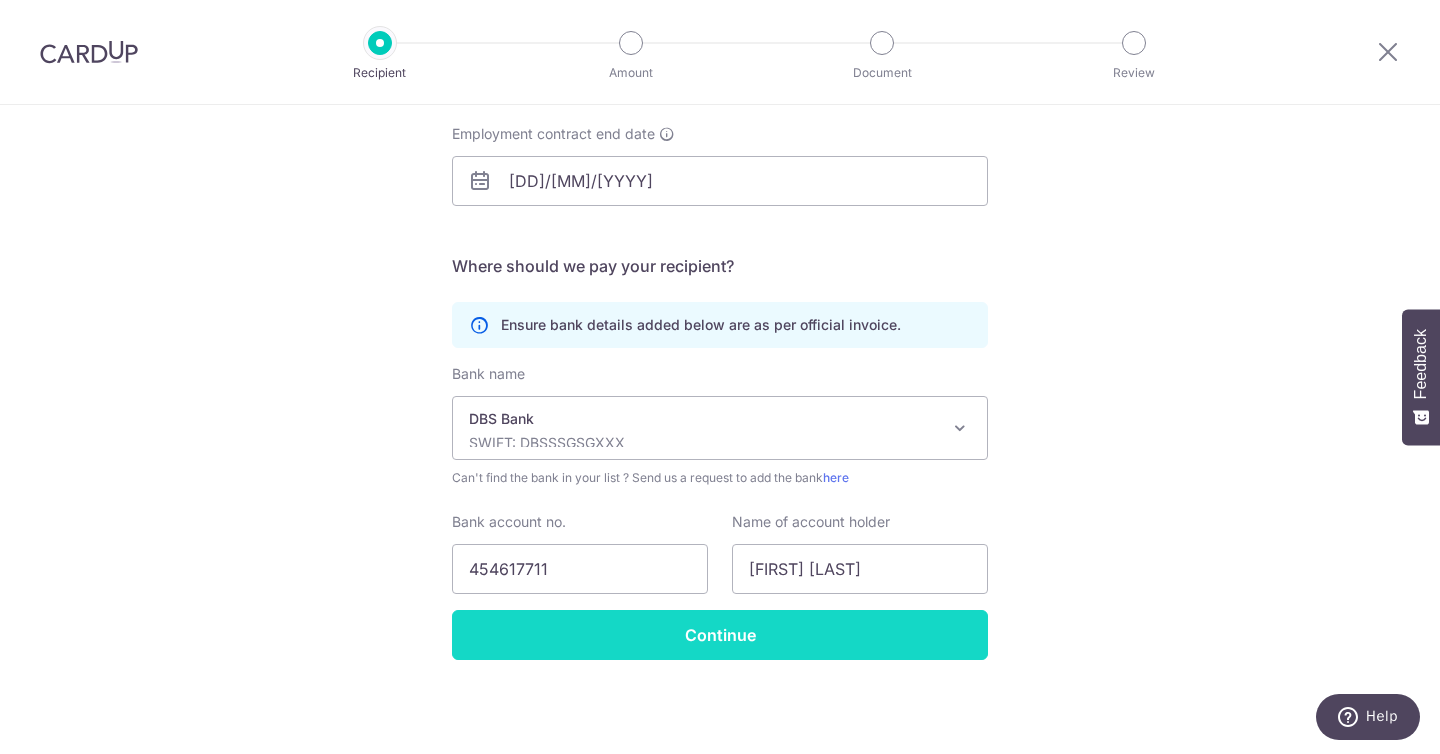 click on "Continue" at bounding box center [720, 635] 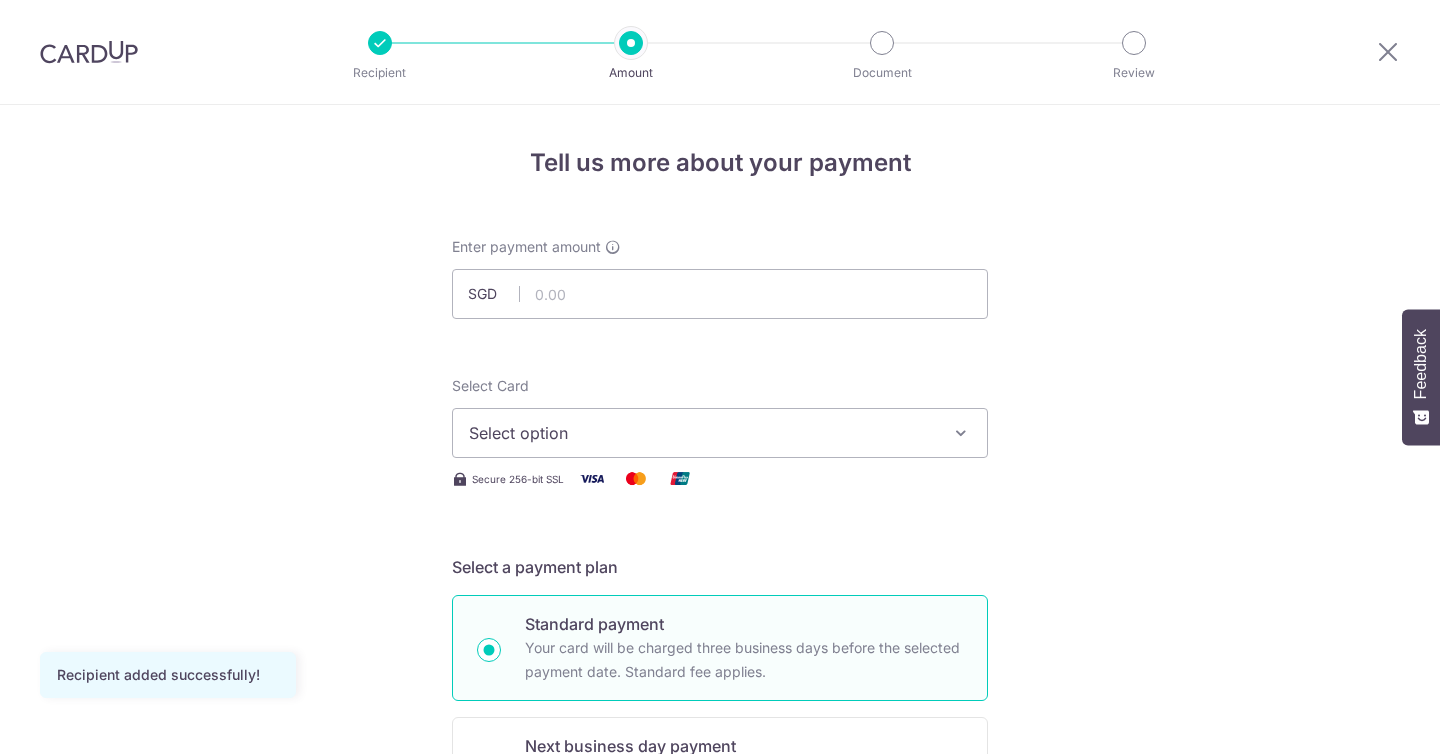 scroll, scrollTop: 0, scrollLeft: 0, axis: both 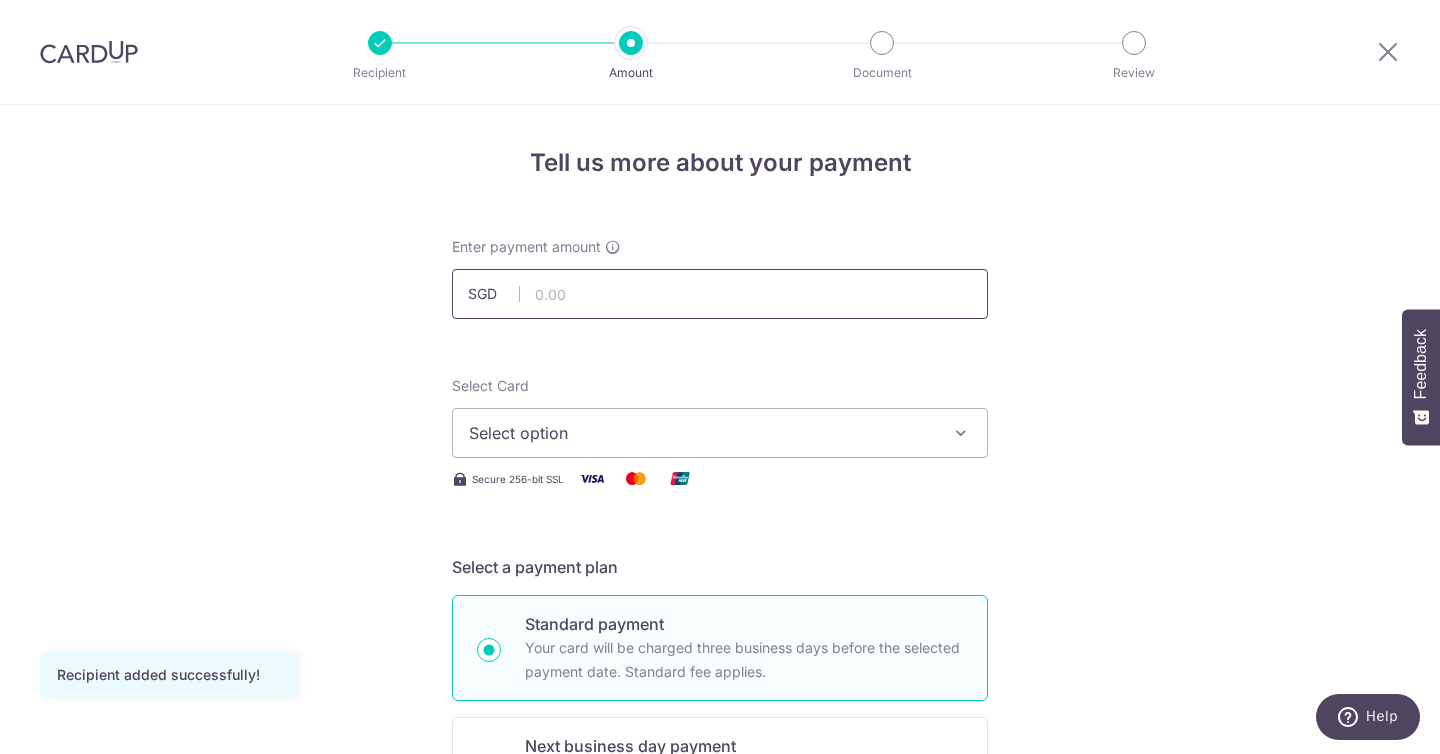 click at bounding box center [720, 294] 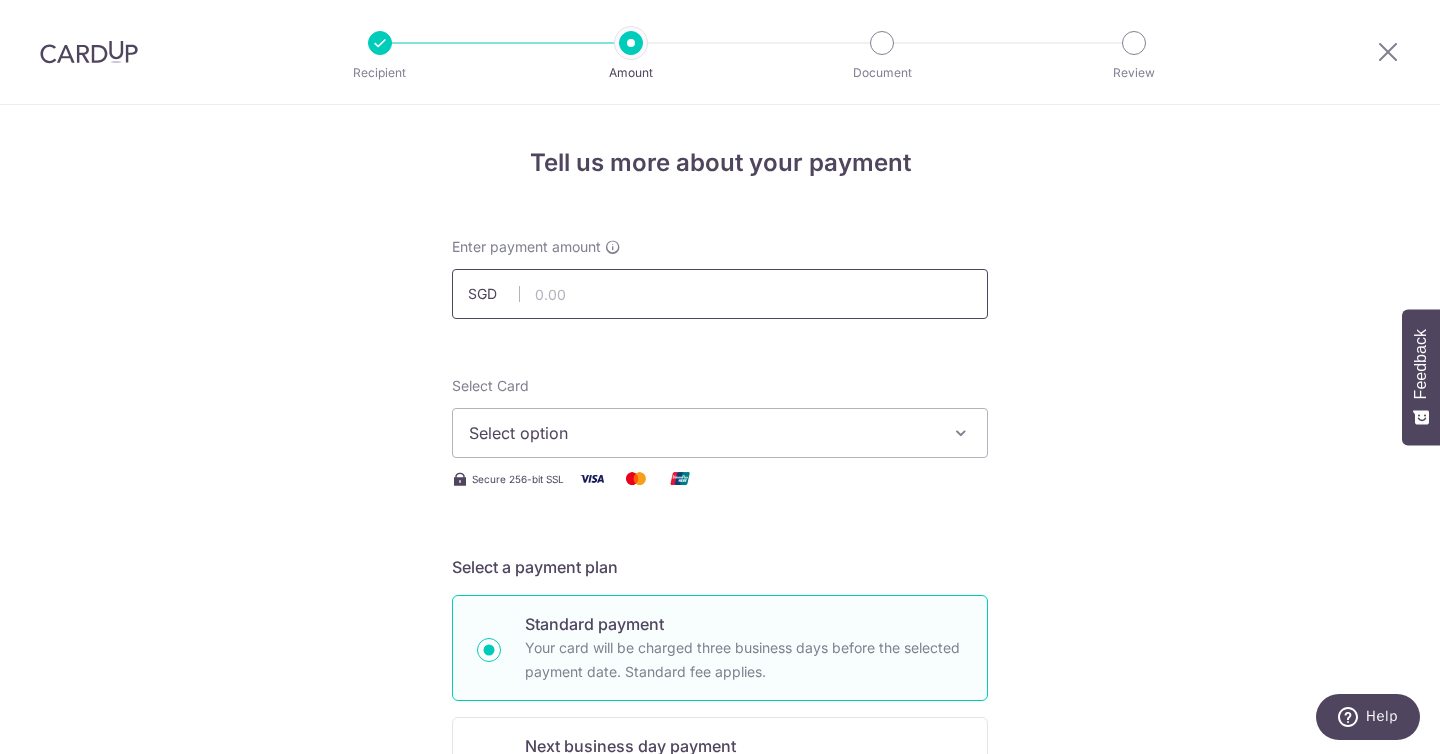 paste on "[AMOUNT]" 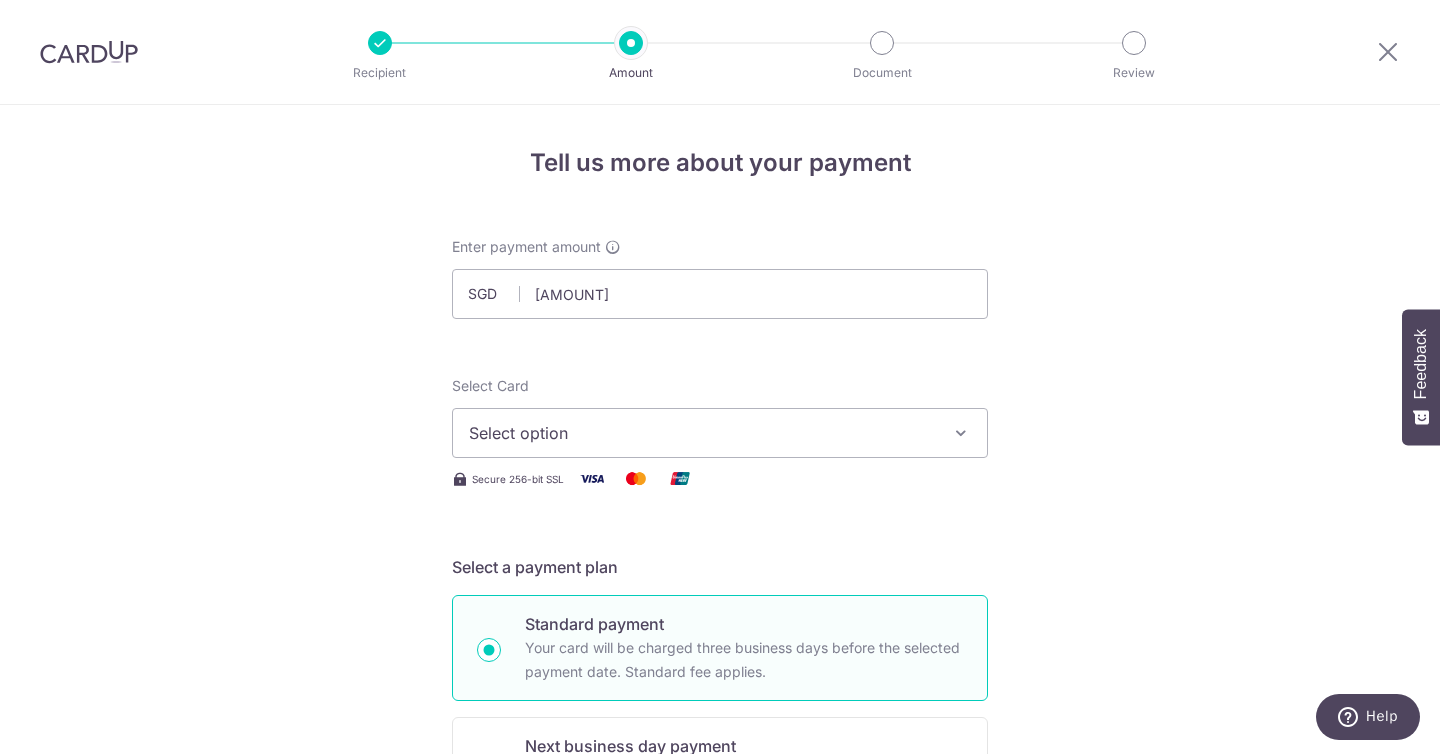 click on "Tell us more about your payment
Enter payment amount
SGD
678.6
Recipient added successfully!
Select Card
Select option
Add credit card
Your Cards
**** 5653
**** 2605
**** 1002
**** 2553
Secure 256-bit SSL
Text
New card details" at bounding box center [720, 1009] 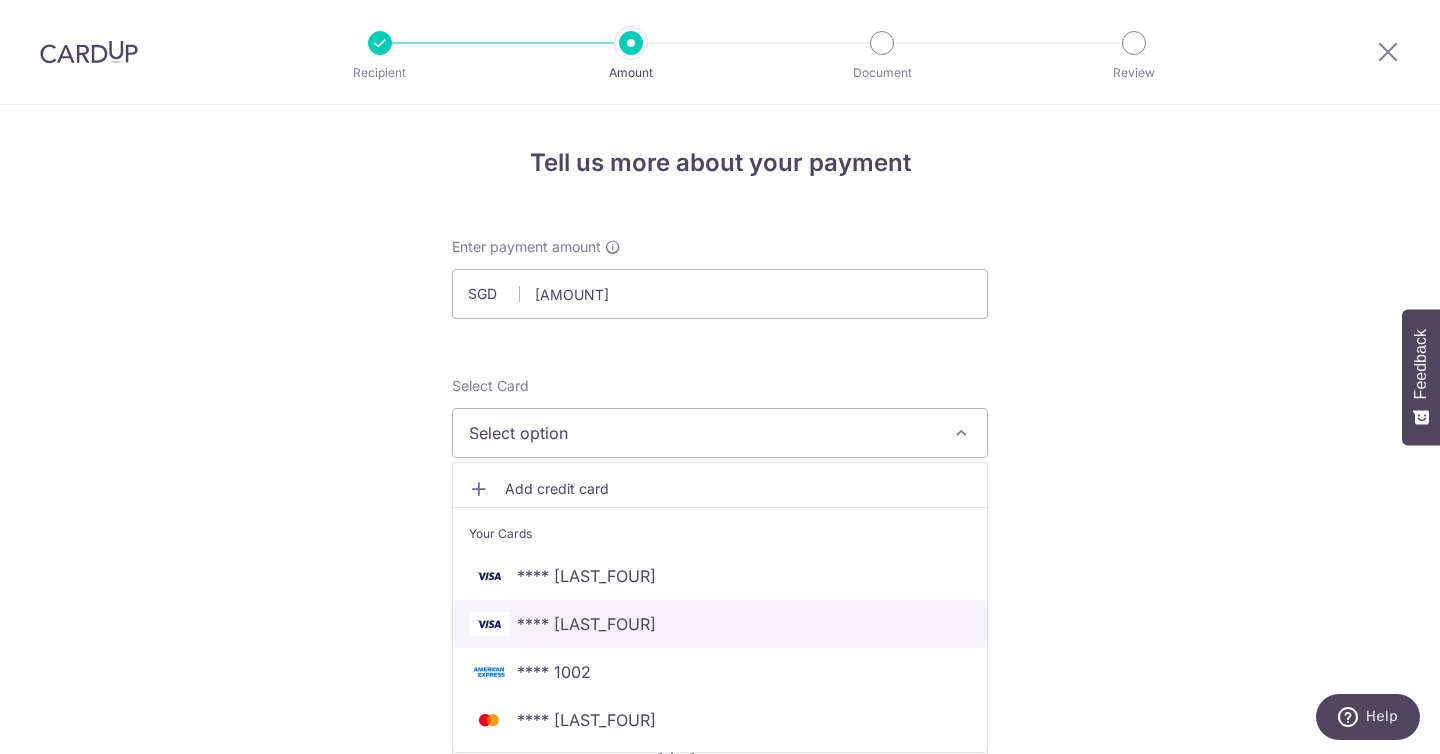 click on "**** 2605" at bounding box center [720, 624] 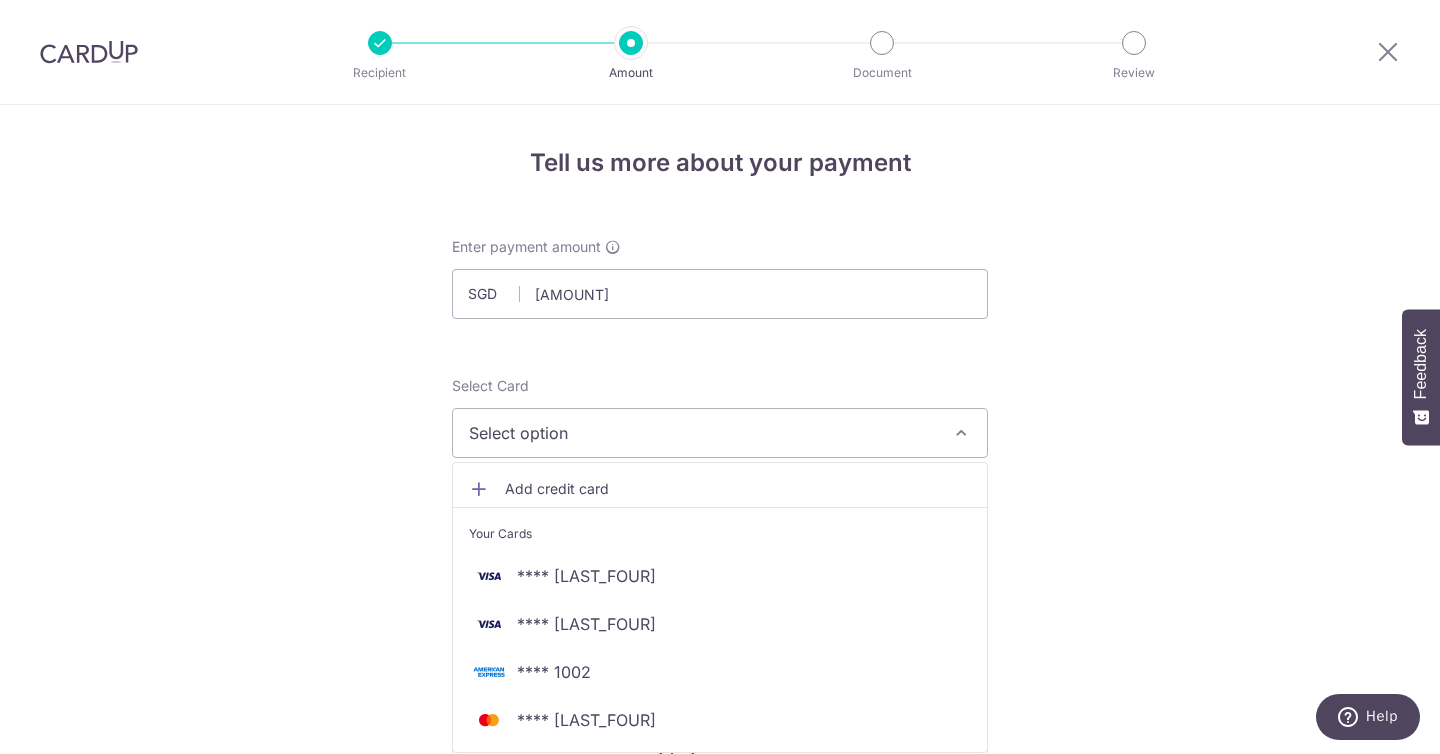 click on "Tell us more about your payment
Enter payment amount
SGD
678.60
678.60
Recipient added successfully!
Select Card
Select option
Add credit card
Your Cards
**** 5653
**** 2605
**** 1002
**** 2553
Secure 256-bit SSL
Text" at bounding box center (720, 1009) 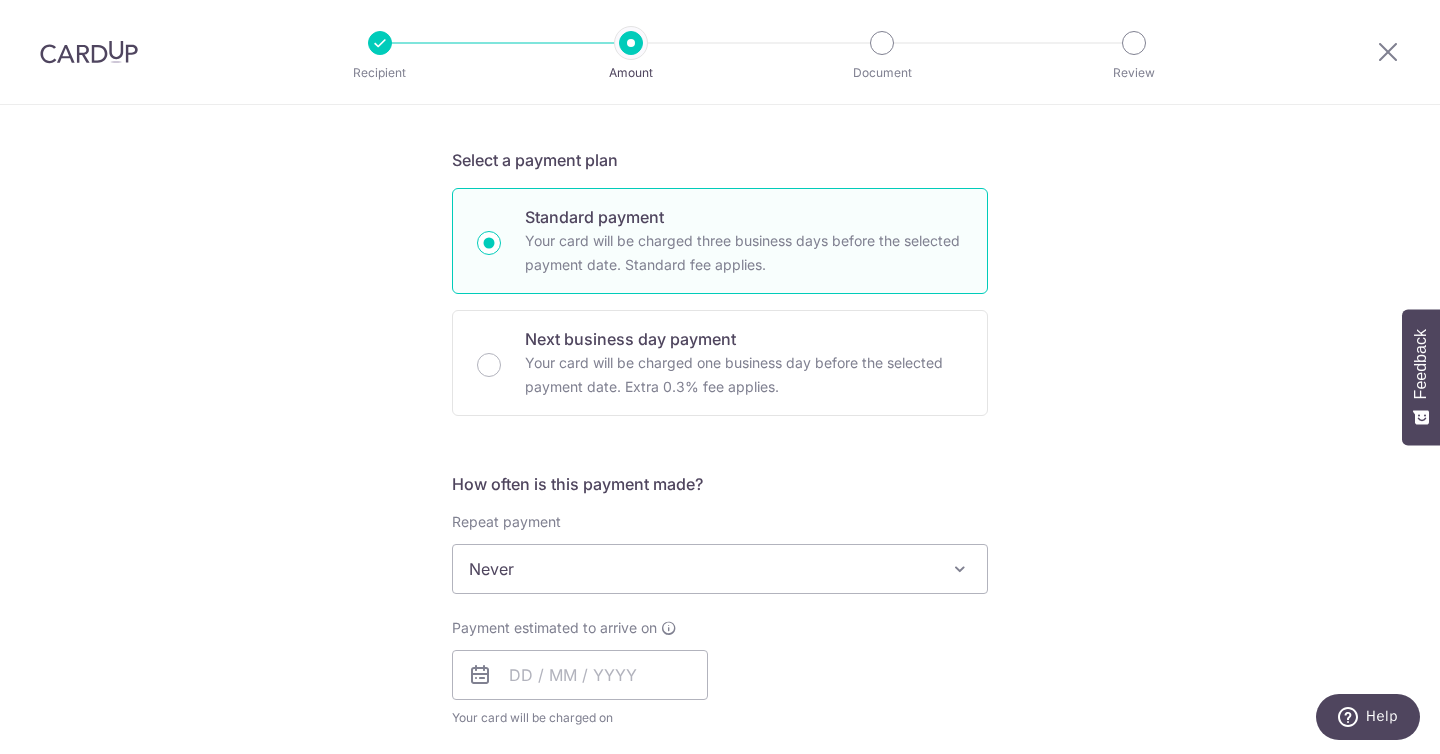 scroll, scrollTop: 407, scrollLeft: 0, axis: vertical 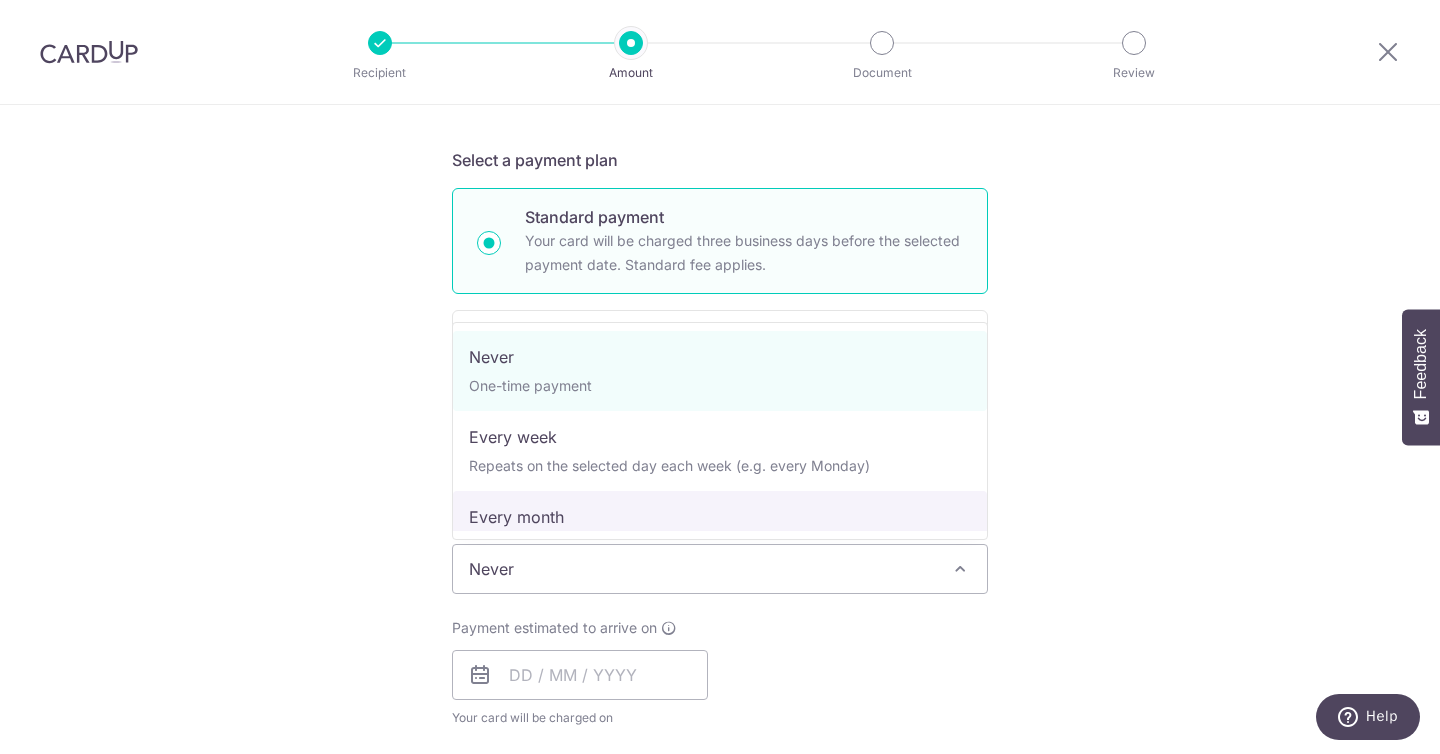 select on "3" 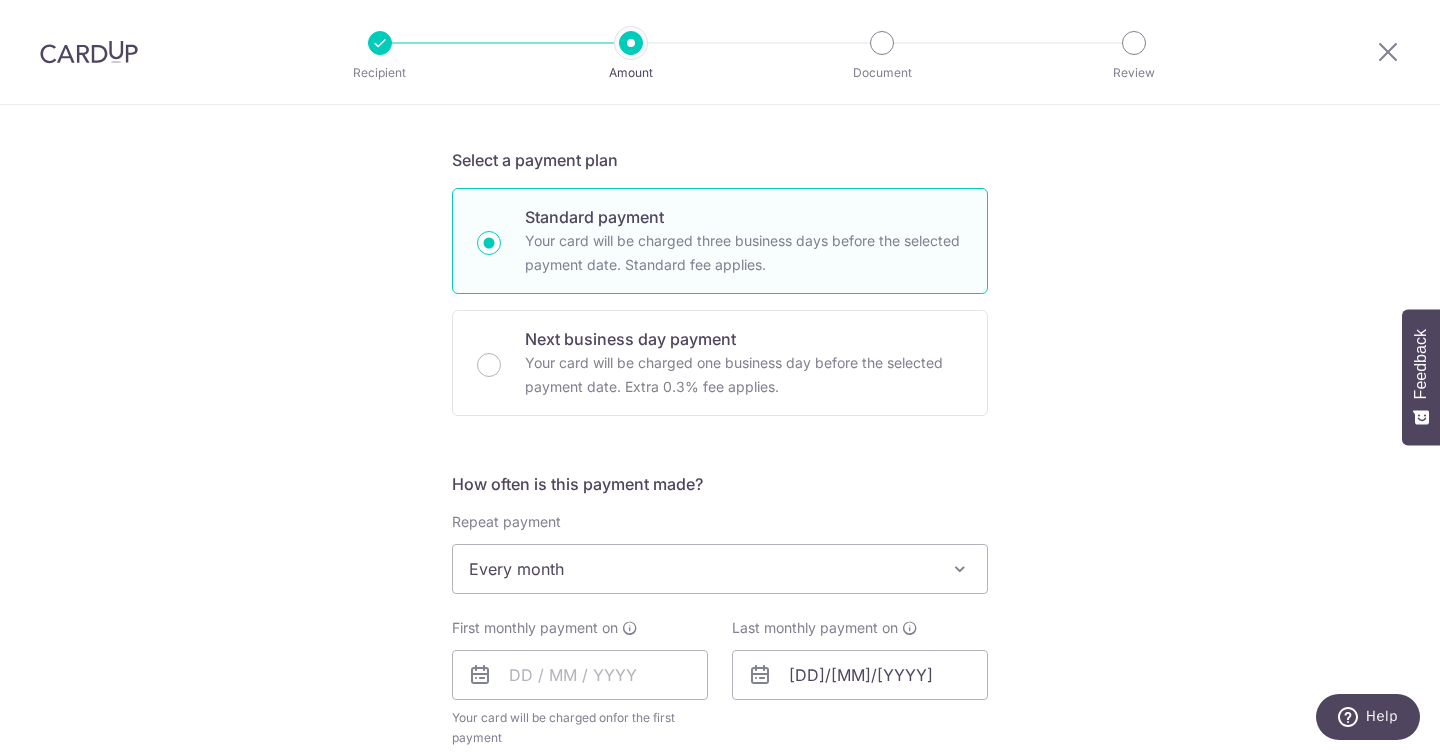 click on "Tell us more about your payment
Enter payment amount
SGD
678.60
678.60
Recipient added successfully!
Select Card
**** 2605
Add credit card
Your Cards
**** 5653
**** 2605
**** 1002
**** 2553
Secure 256-bit SSL
Text
New card details" at bounding box center [720, 612] 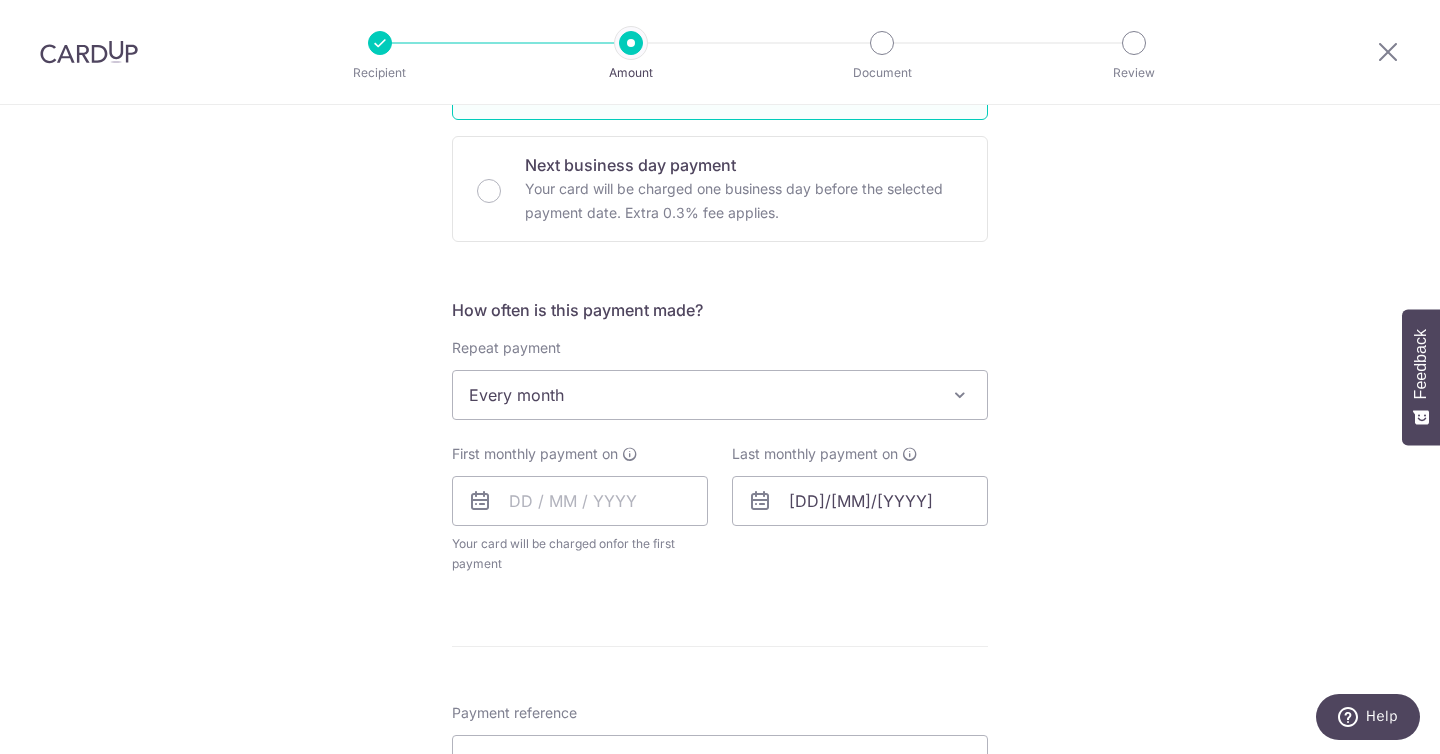 scroll, scrollTop: 610, scrollLeft: 0, axis: vertical 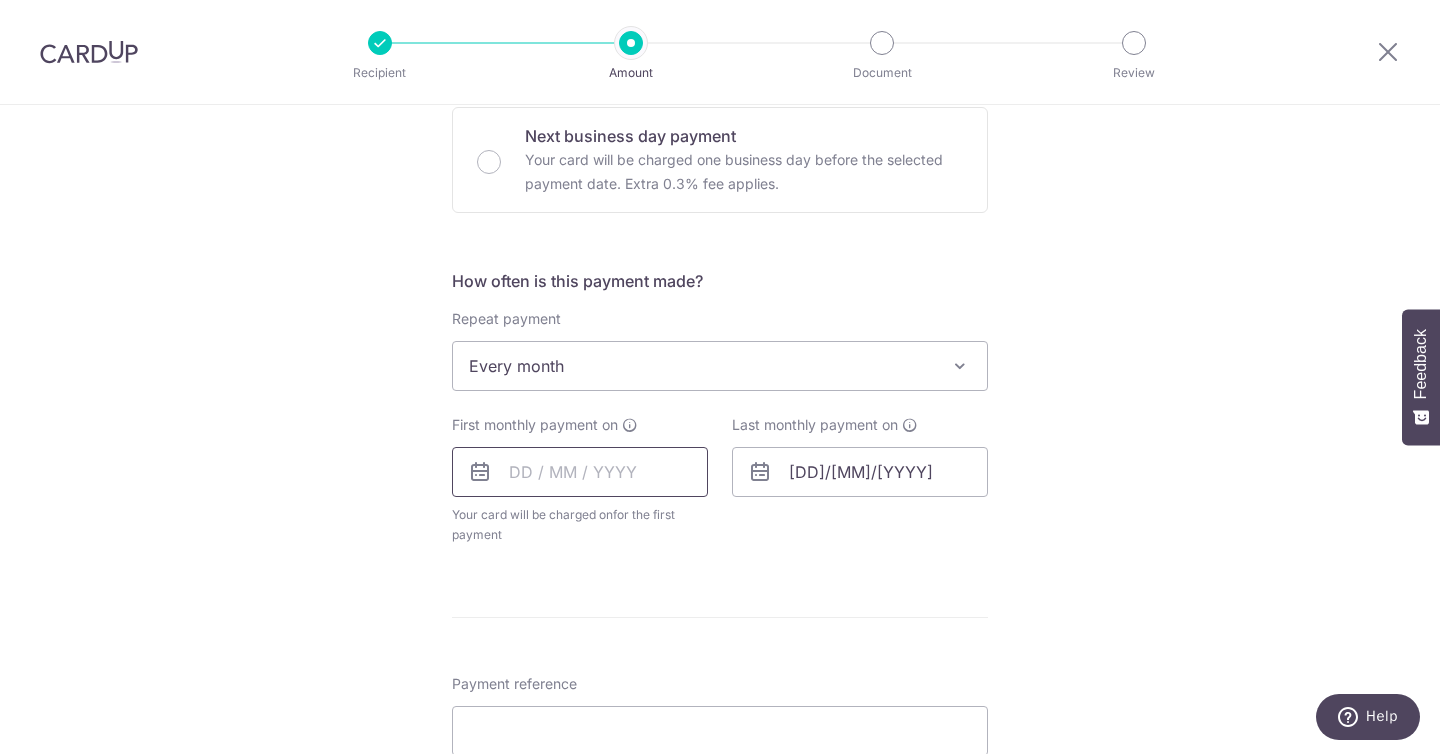 click at bounding box center (580, 472) 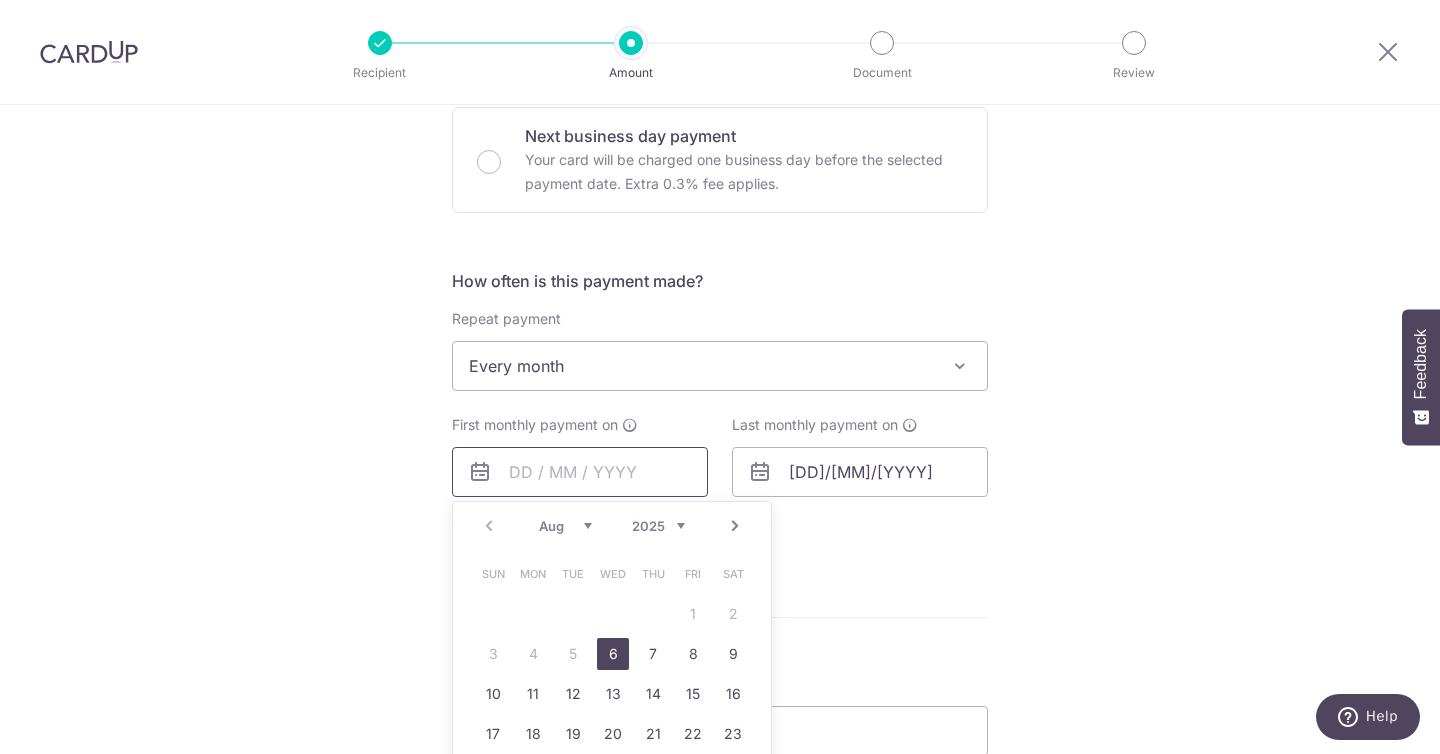 scroll, scrollTop: 708, scrollLeft: 0, axis: vertical 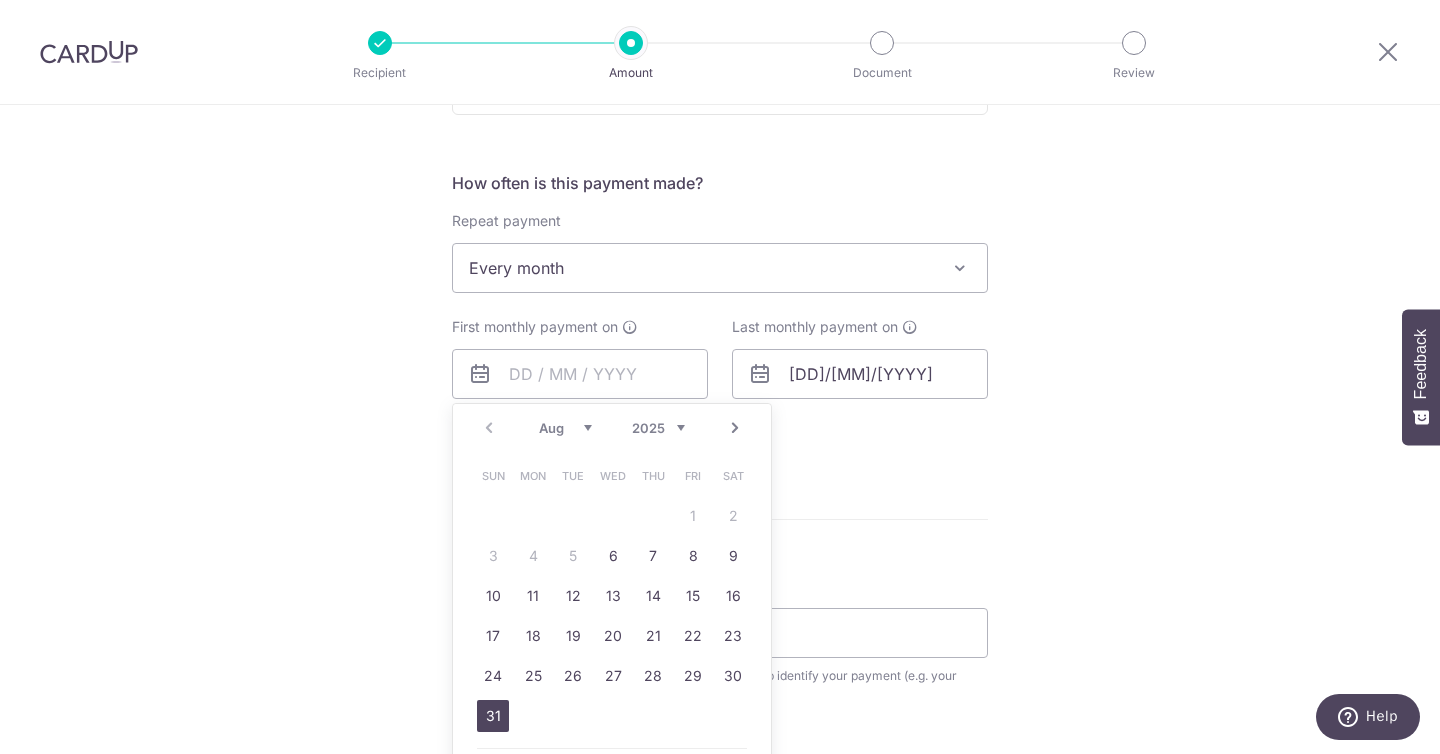 click on "31" at bounding box center [493, 716] 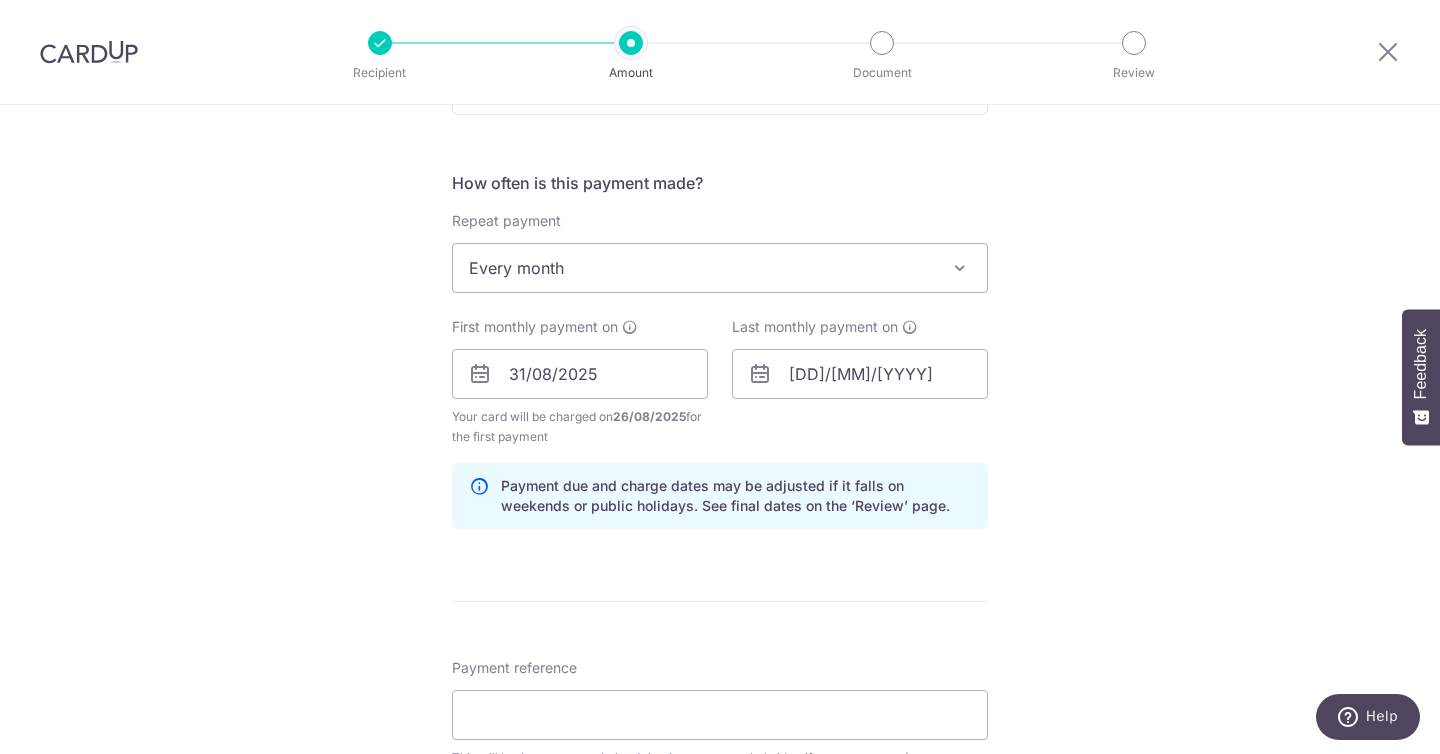 click on "Tell us more about your payment
Enter payment amount
SGD
678.60
678.60
Recipient added successfully!
Select Card
**** 2605
Add credit card
Your Cards
**** 5653
**** 2605
**** 1002
**** 2553
Secure 256-bit SSL
Text
New card details" at bounding box center (720, 352) 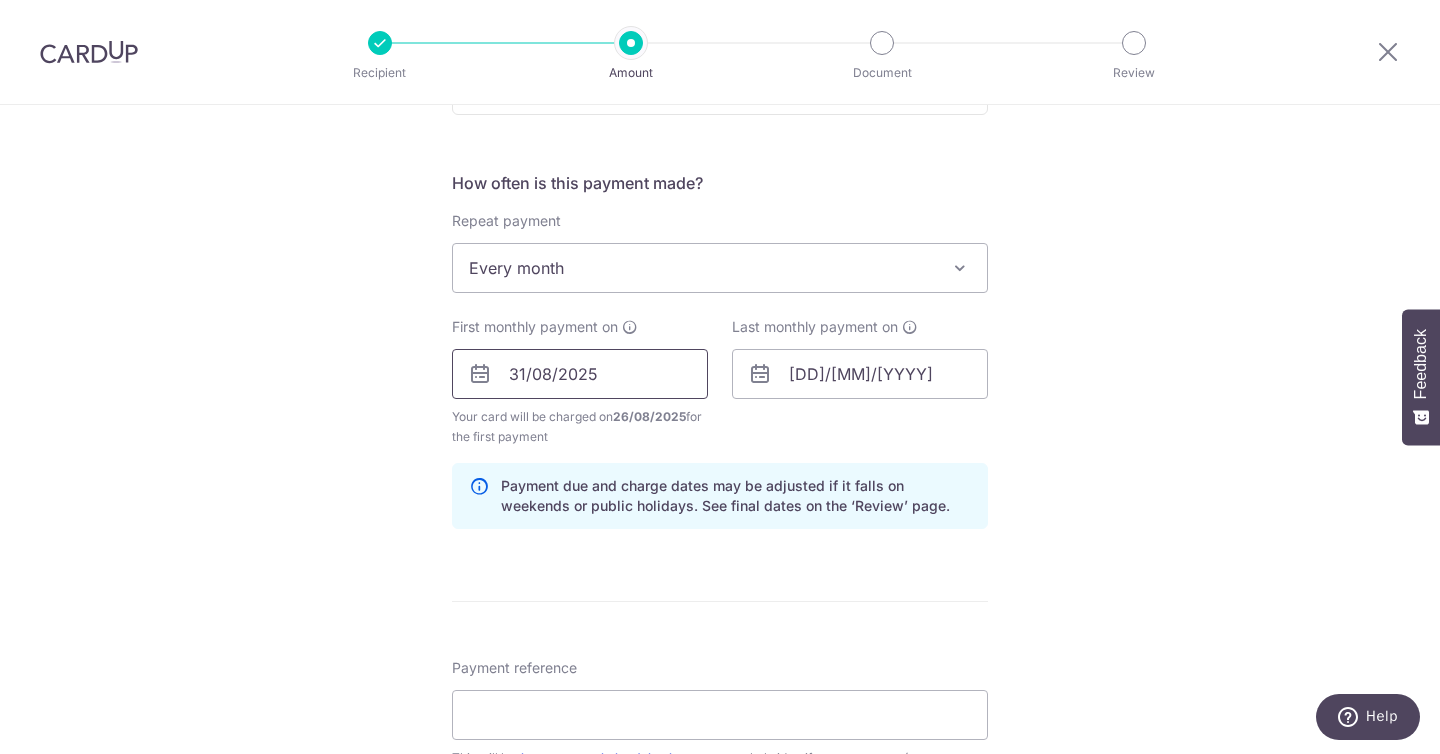click on "31/08/2025" at bounding box center [580, 374] 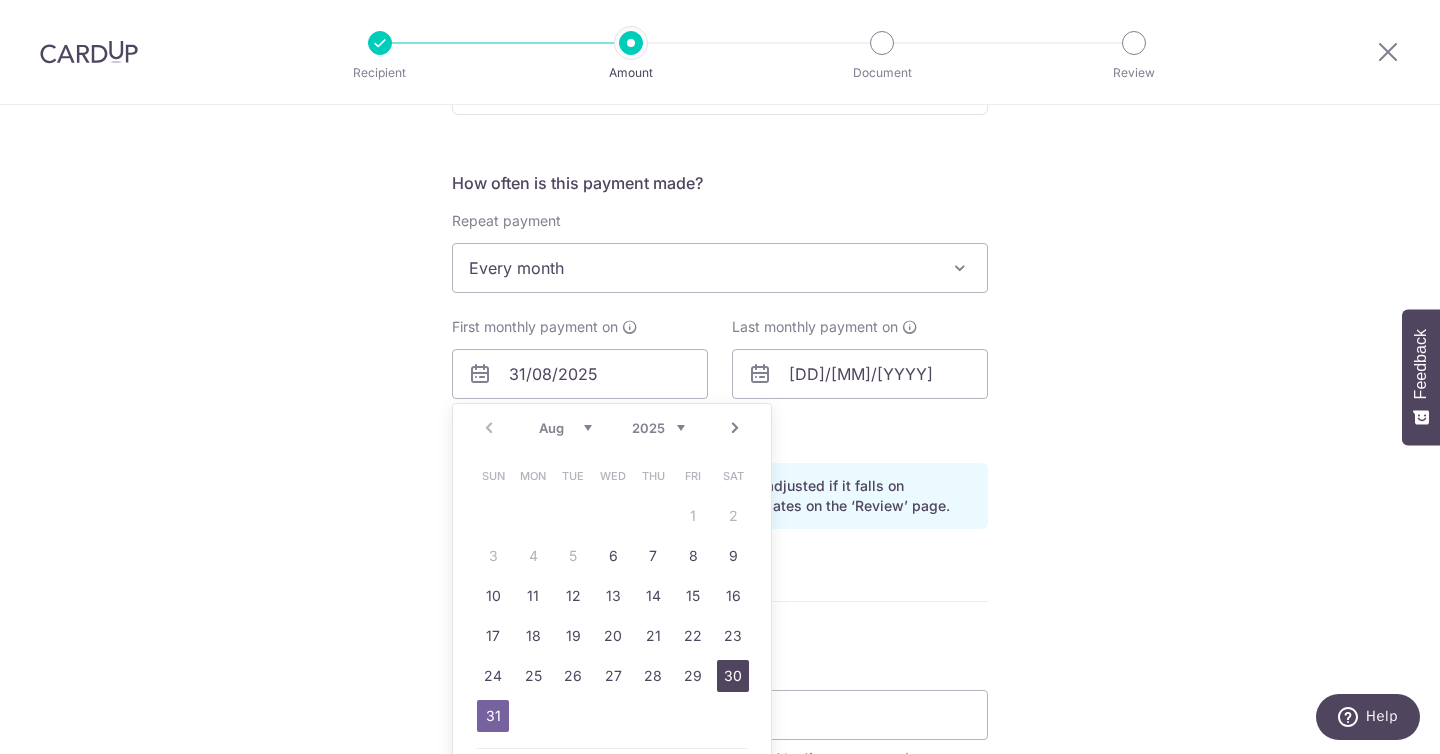 click on "30" at bounding box center (733, 676) 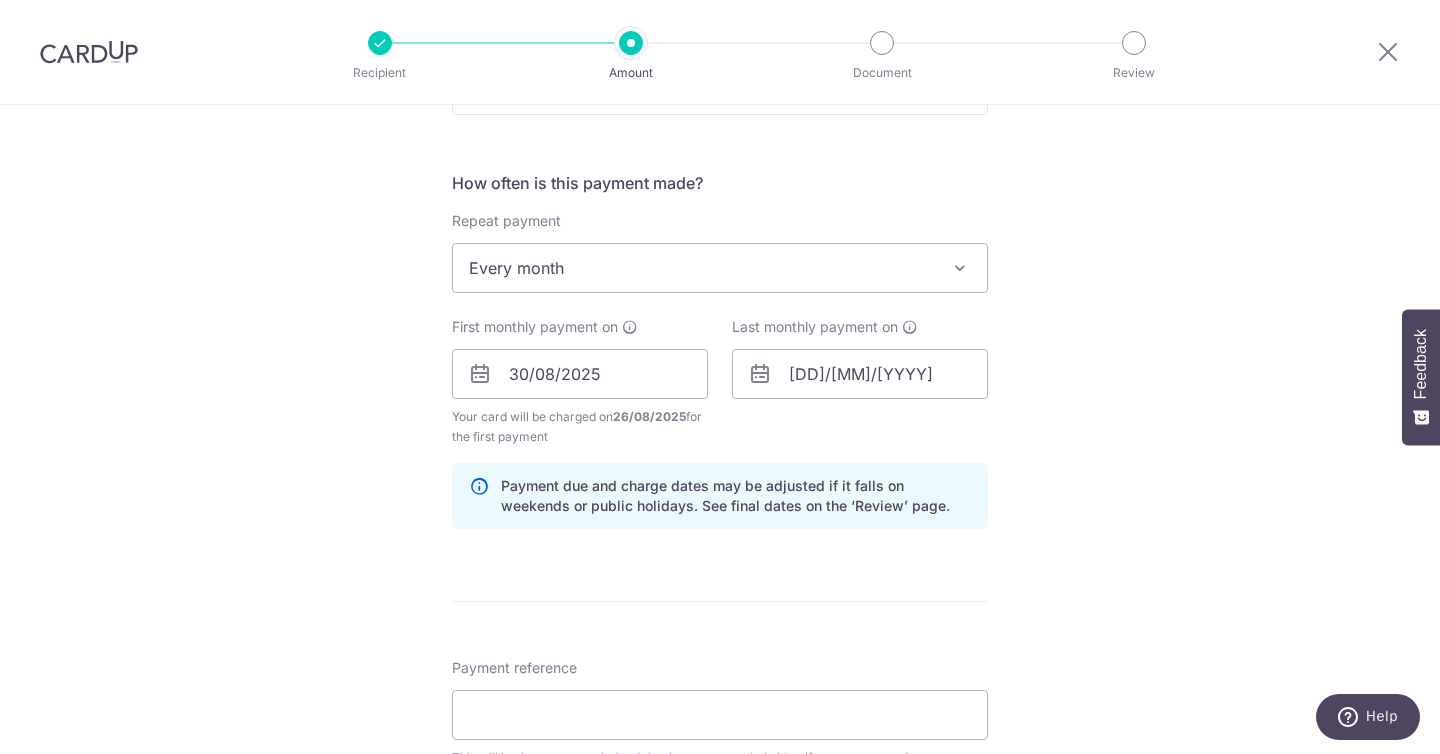 click on "Tell us more about your payment
Enter payment amount
SGD
678.60
678.60
Recipient added successfully!
Select Card
**** 2605
Add credit card
Your Cards
**** 5653
**** 2605
**** 1002
**** 2553
Secure 256-bit SSL
Text
New card details" at bounding box center [720, 352] 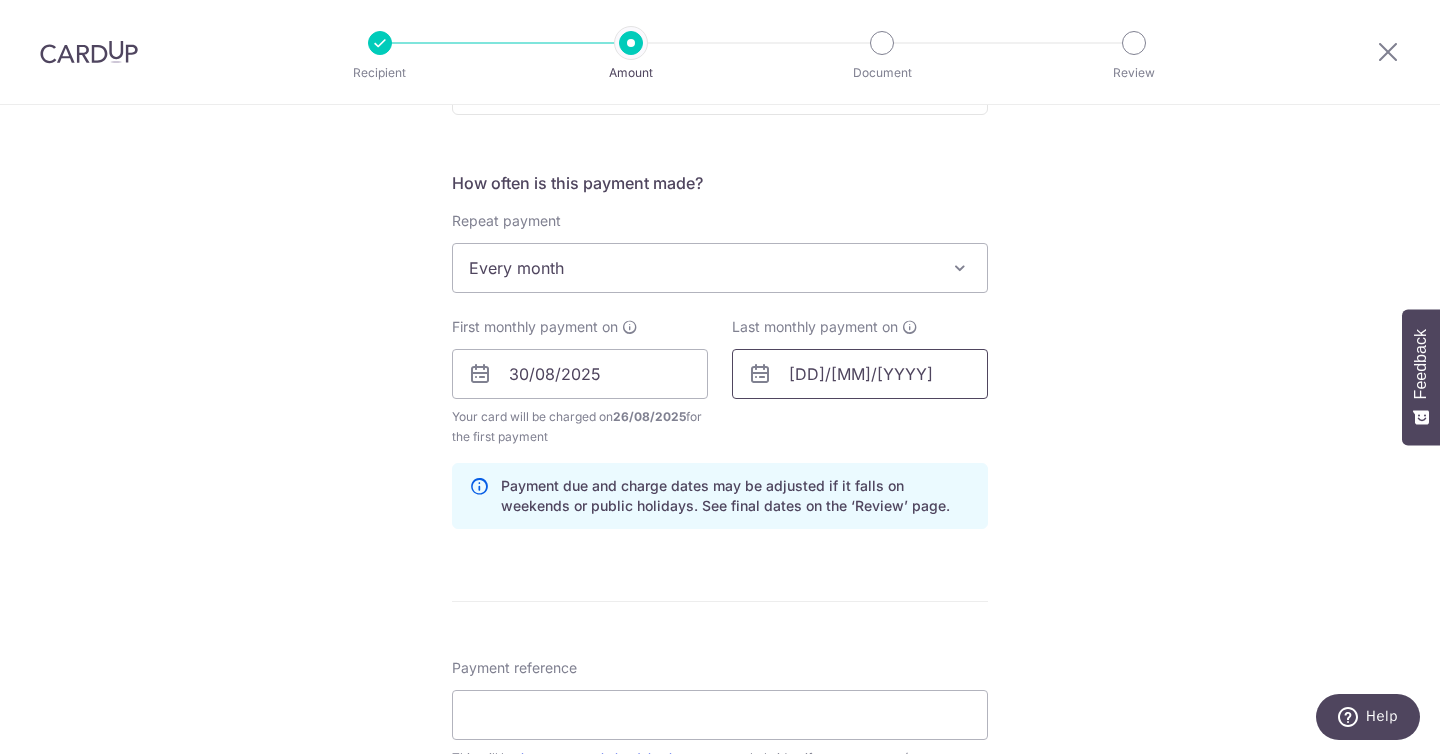 click on "31/10/2026" at bounding box center (860, 374) 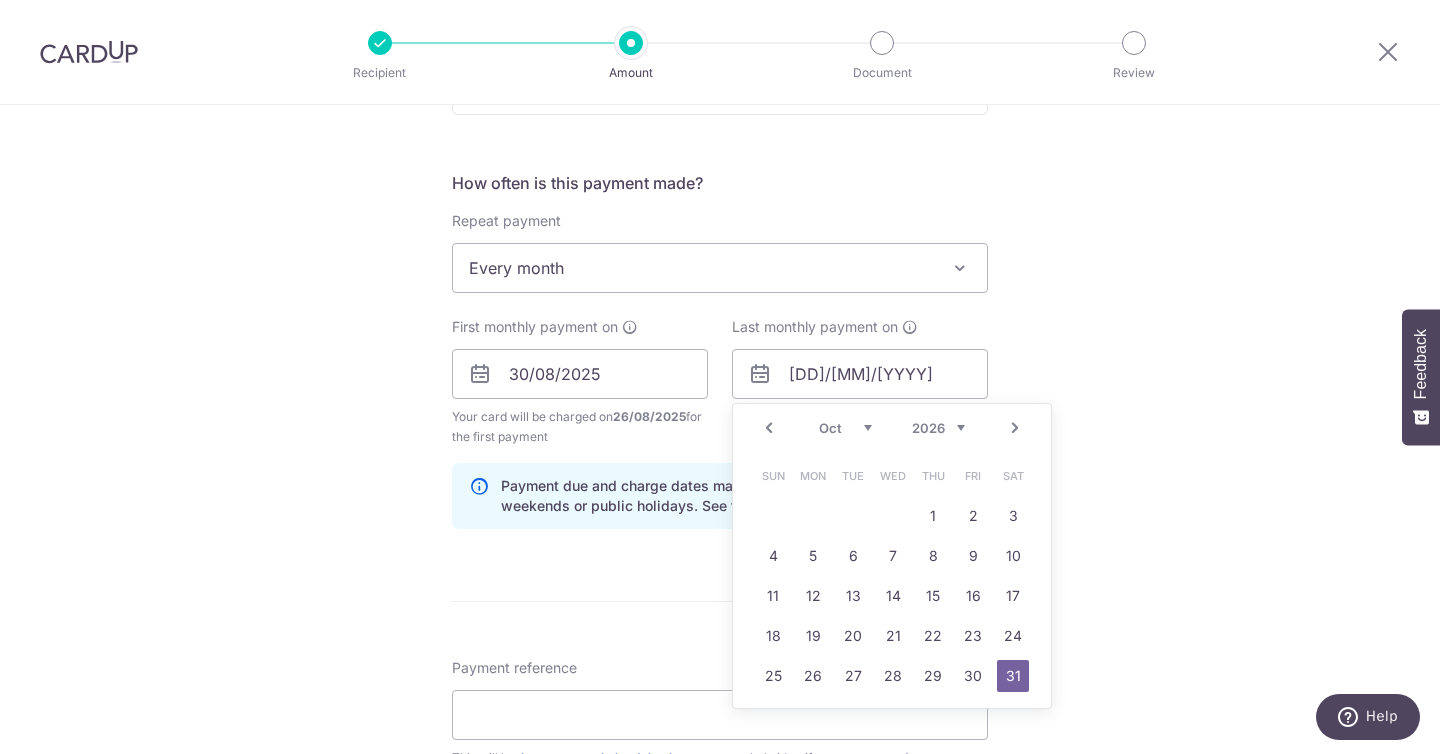 click on "Tell us more about your payment
Enter payment amount
SGD
678.60
678.60
Recipient added successfully!
Select Card
**** 2605
Add credit card
Your Cards
**** 5653
**** 2605
**** 1002
**** 2553
Secure 256-bit SSL
Text
New card details" at bounding box center (720, 352) 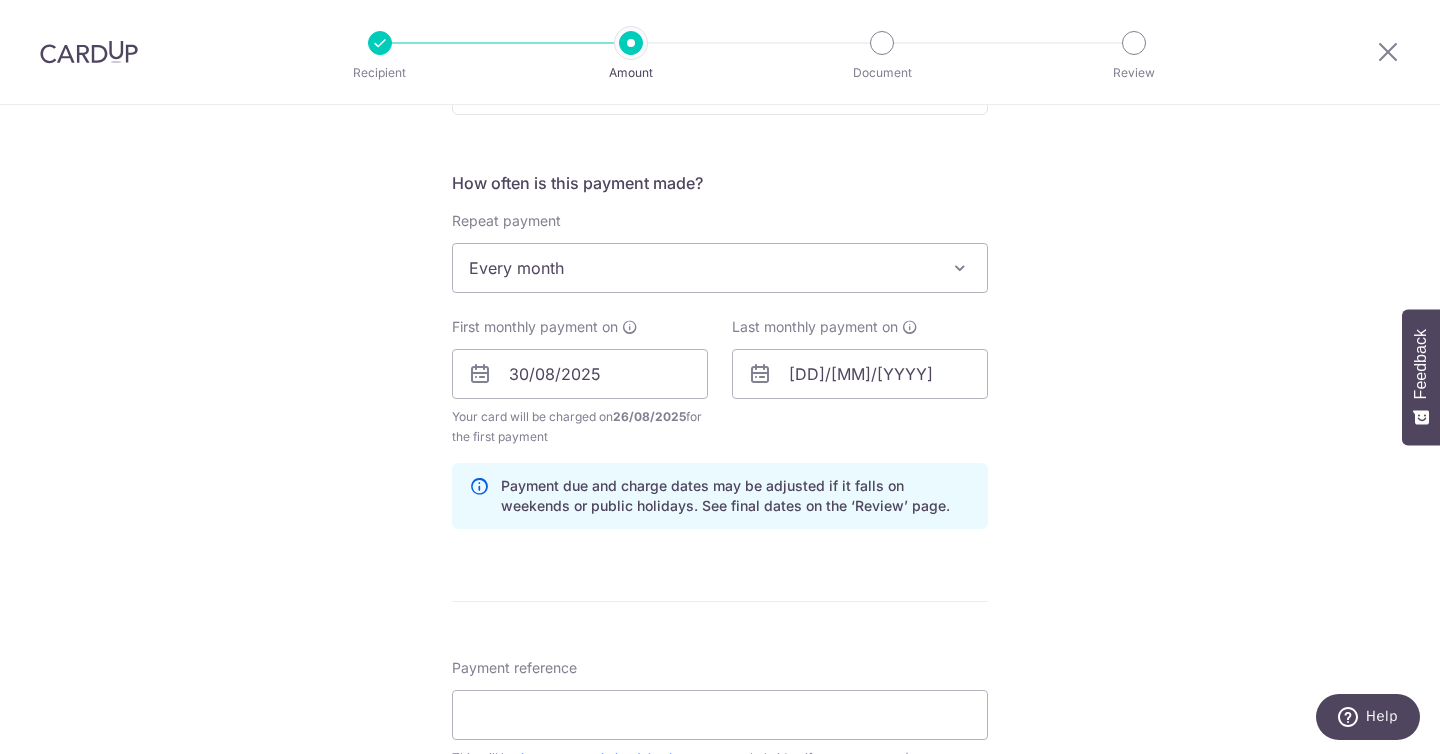 click on "Tell us more about your payment
Enter payment amount
SGD
678.60
678.60
Recipient added successfully!
Select Card
**** 2605
Add credit card
Your Cards
**** 5653
**** 2605
**** 1002
**** 2553
Secure 256-bit SSL
Text
New card details" at bounding box center (720, 352) 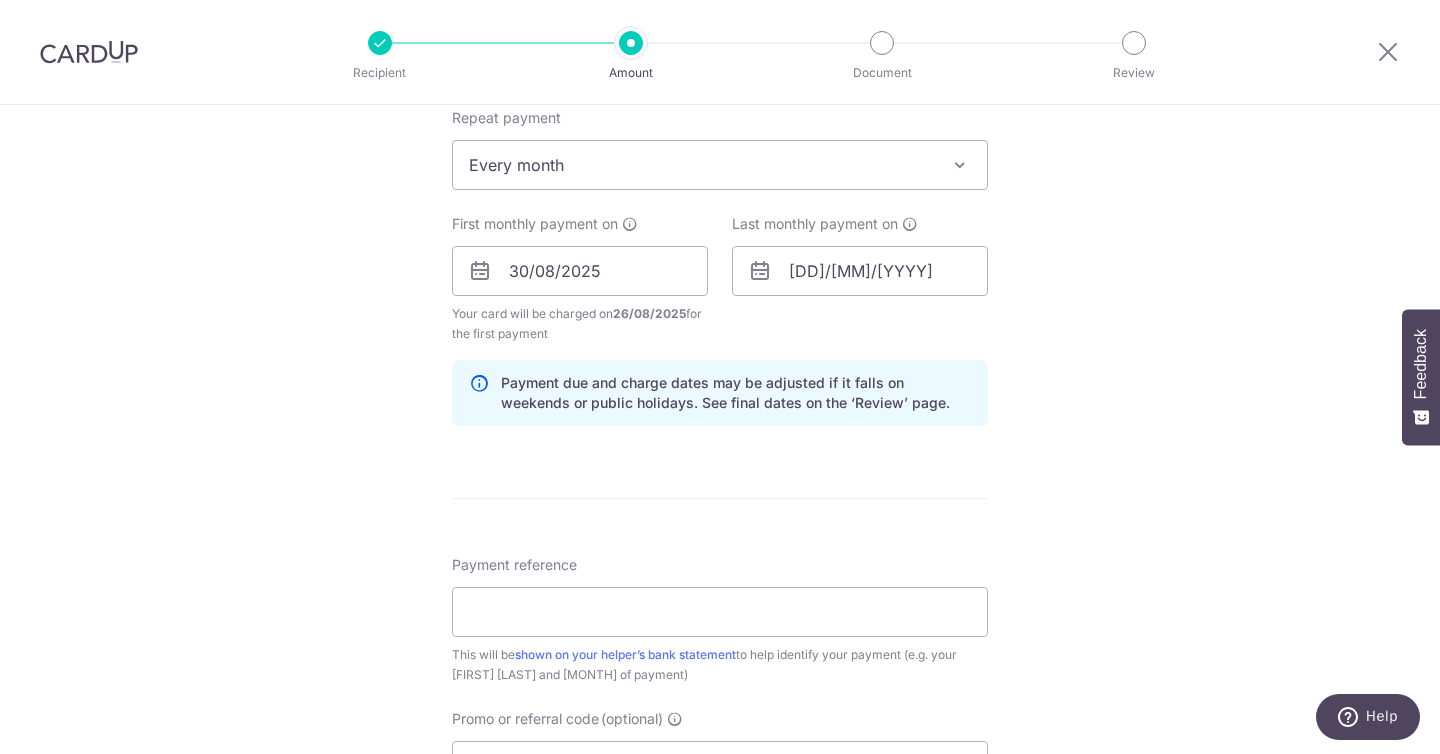 scroll, scrollTop: 814, scrollLeft: 0, axis: vertical 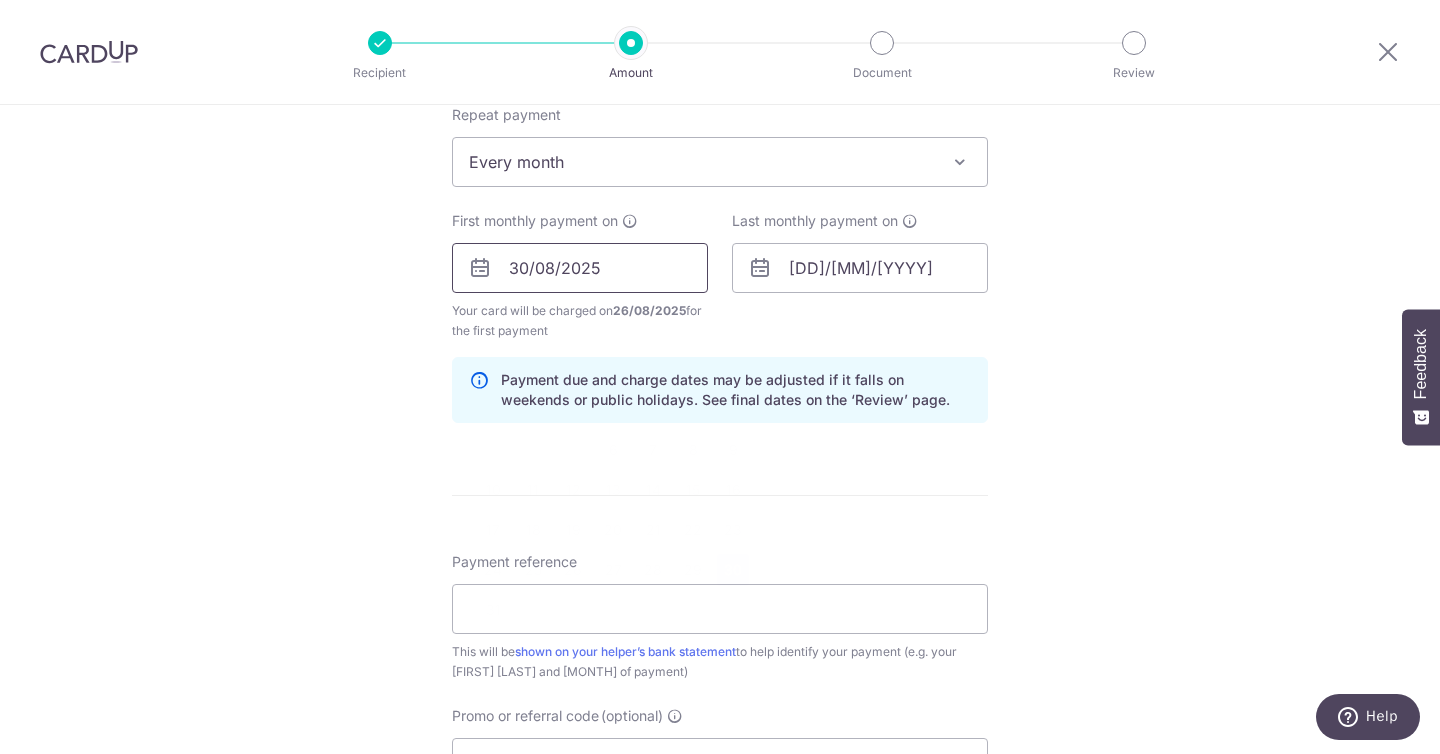 click on "30/08/2025" at bounding box center (580, 268) 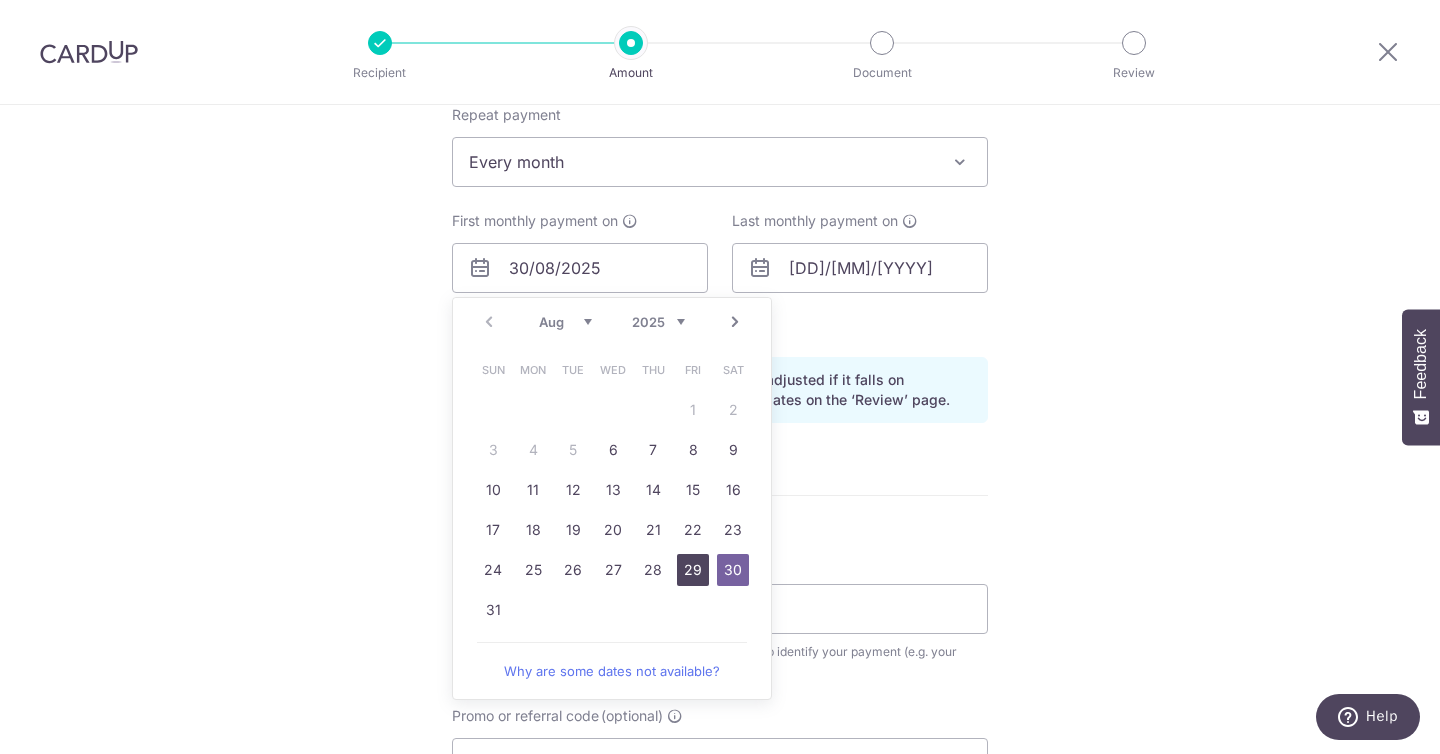 click on "29" at bounding box center (693, 570) 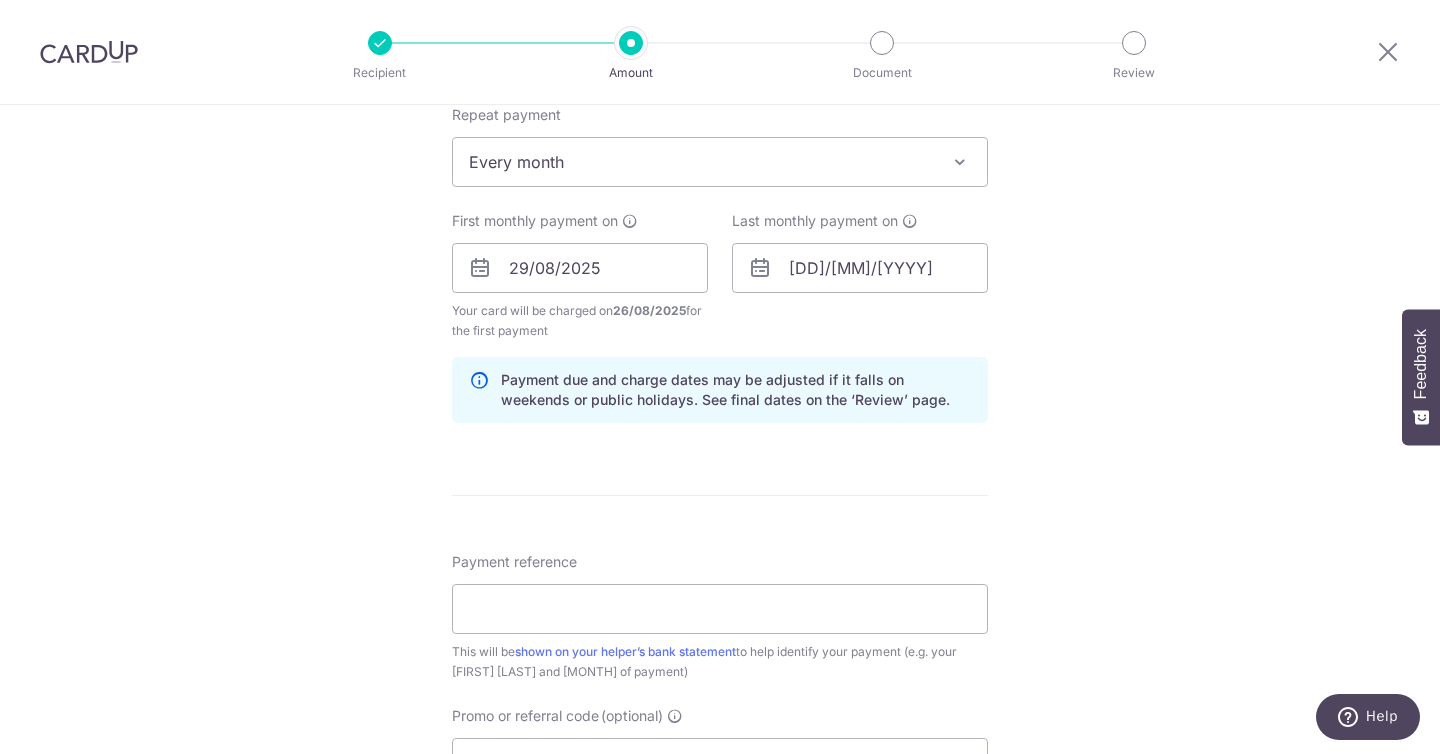 click on "Tell us more about your payment
Enter payment amount
SGD
678.60
678.60
Recipient added successfully!
Select Card
**** 2605
Add credit card
Your Cards
**** 5653
**** 2605
**** 1002
**** 2553
Secure 256-bit SSL
Text
New card details" at bounding box center (720, 246) 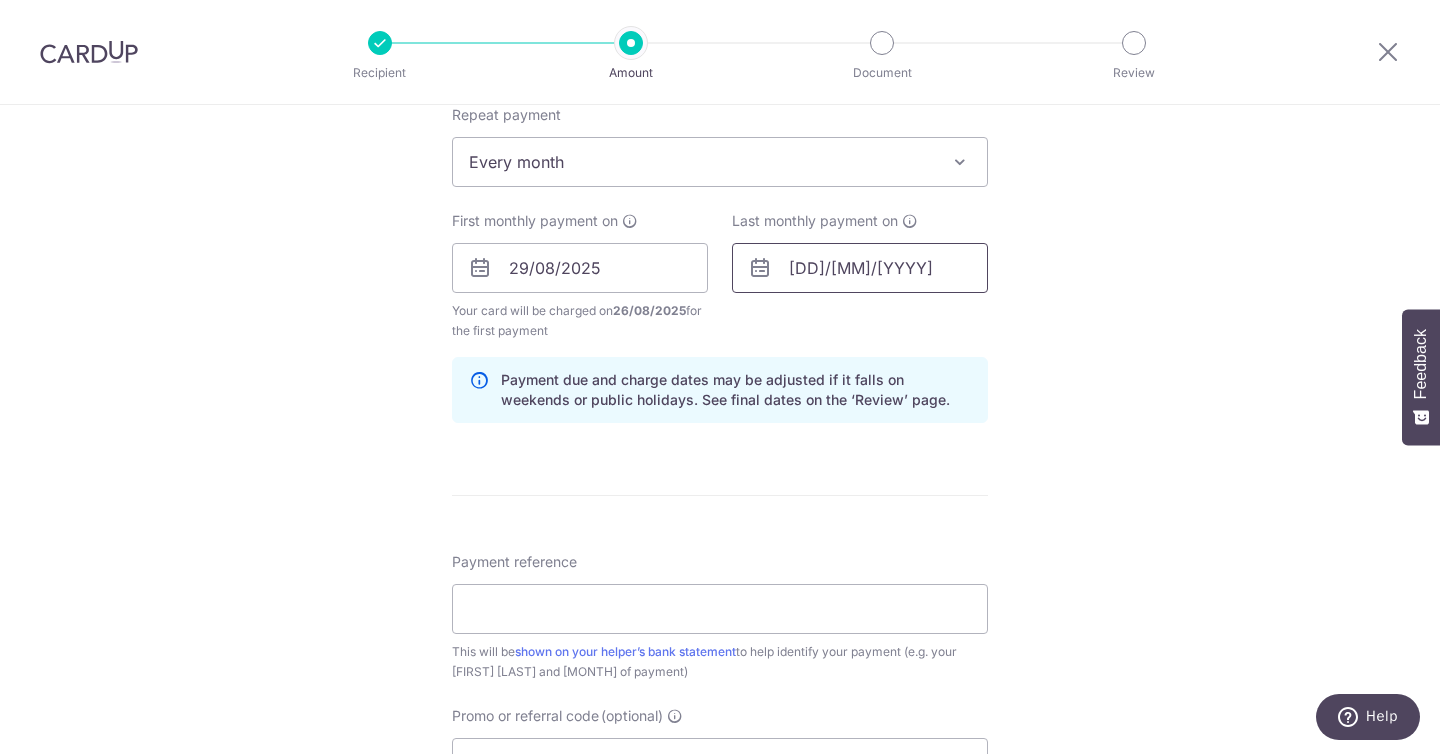 click on "31/10/2026" at bounding box center (860, 268) 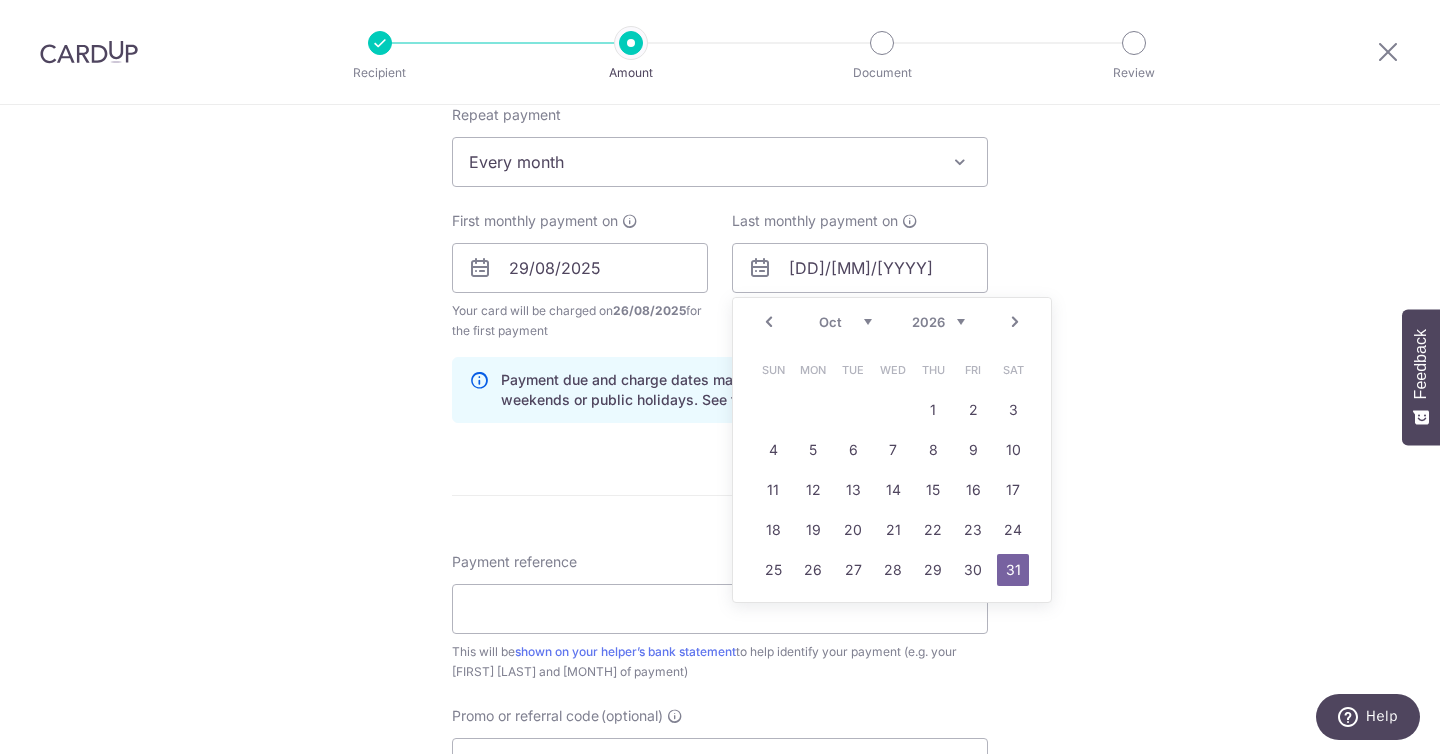 click on "Prev" at bounding box center (769, 322) 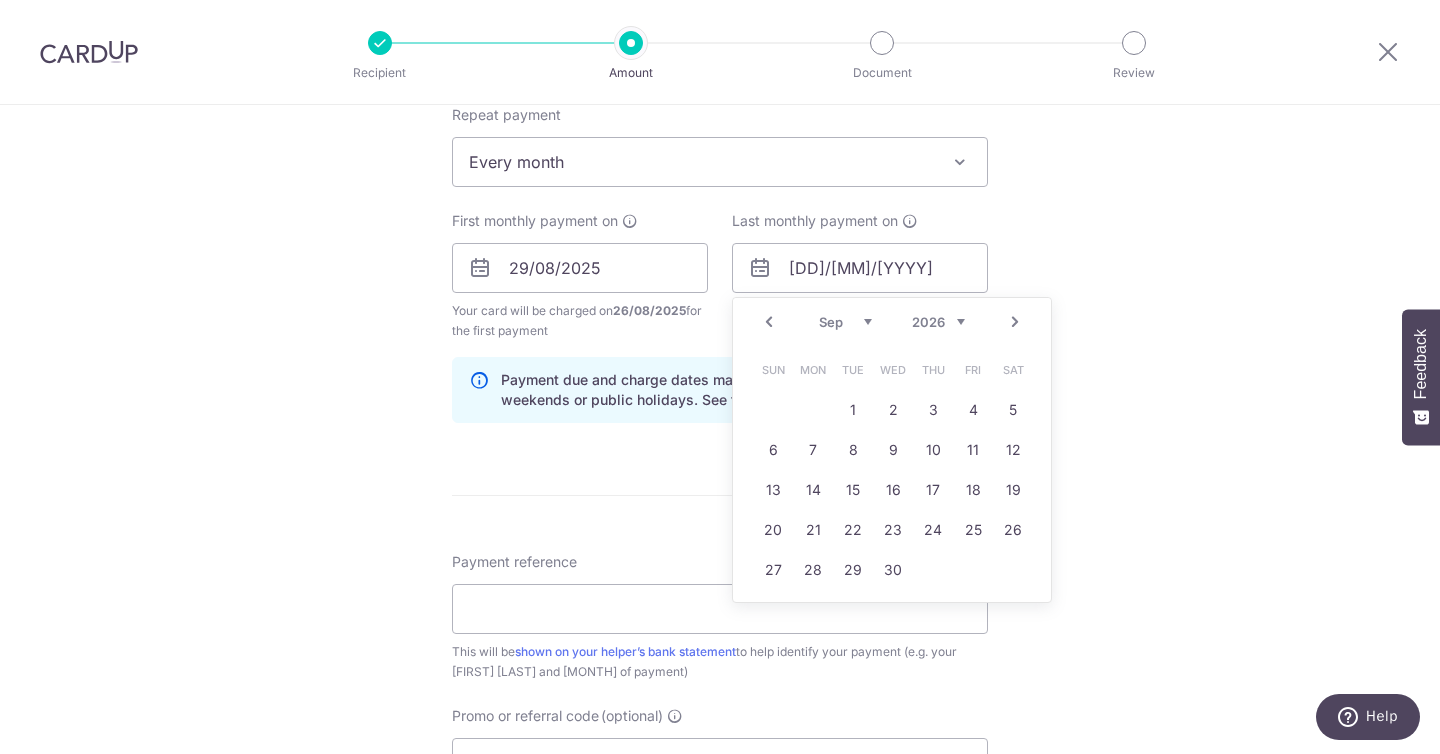 click on "Prev" at bounding box center (769, 322) 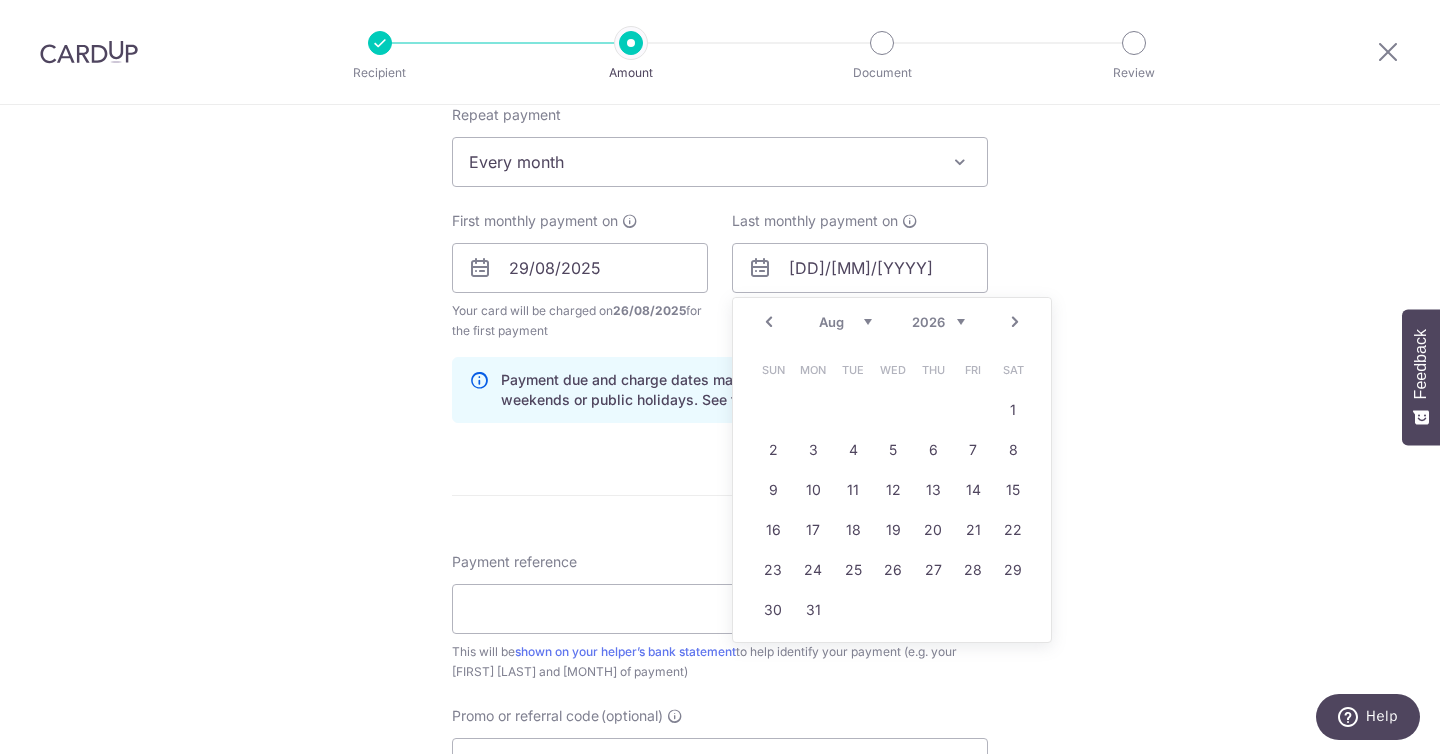 click on "Prev" at bounding box center (769, 322) 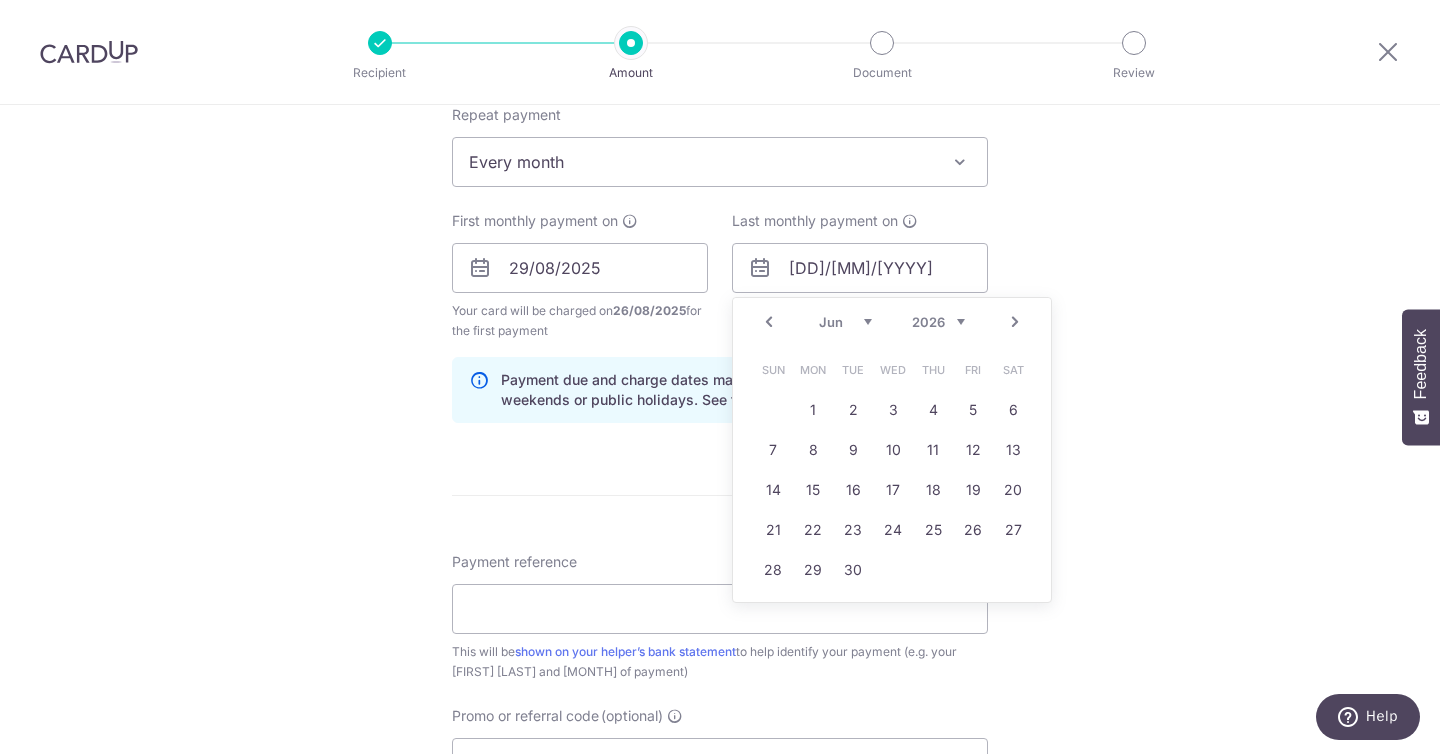 click on "Prev" at bounding box center [769, 322] 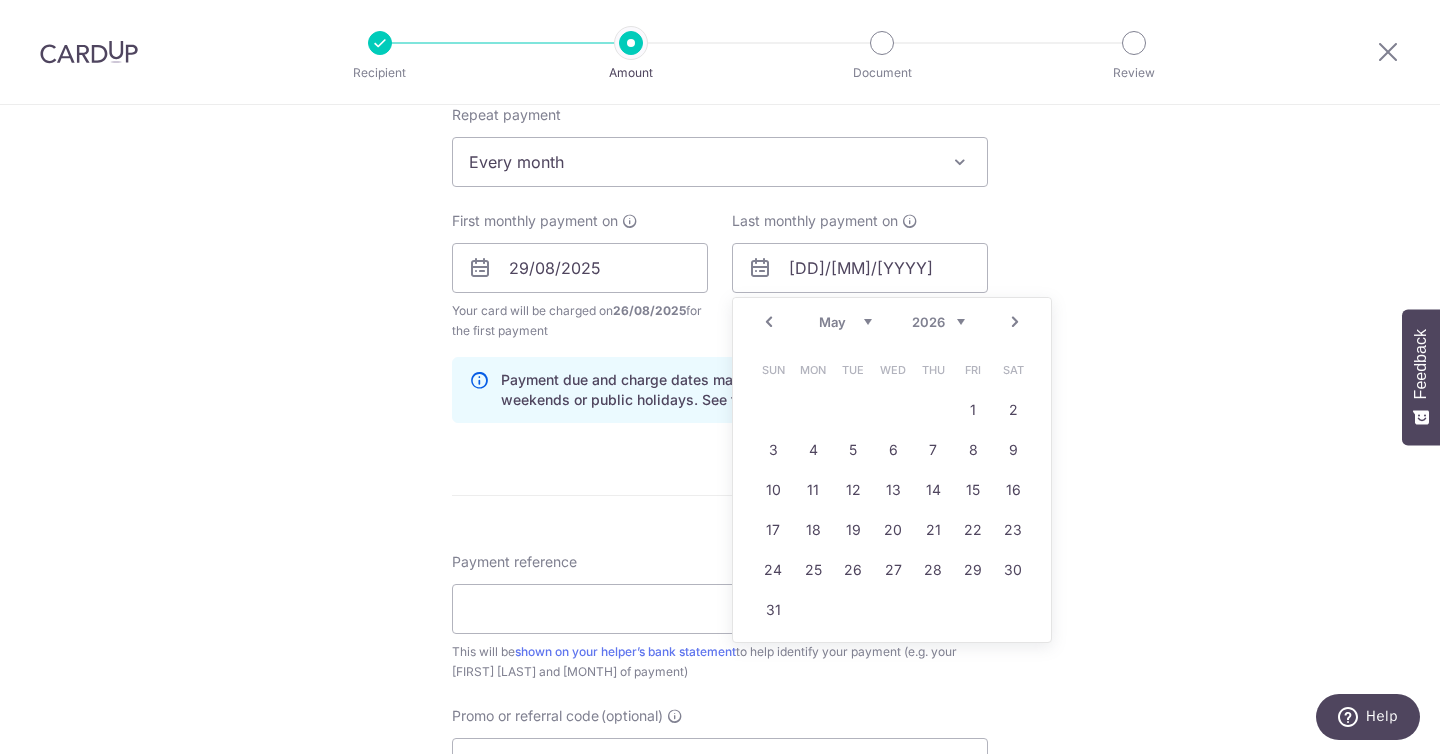 click on "Prev Next Jan Feb Mar Apr May Jun Jul Aug Sep Oct Nov Dec 2025 2026 2027 2028 2029 2030 2031 2032 2033 2034 2035" at bounding box center (892, 322) 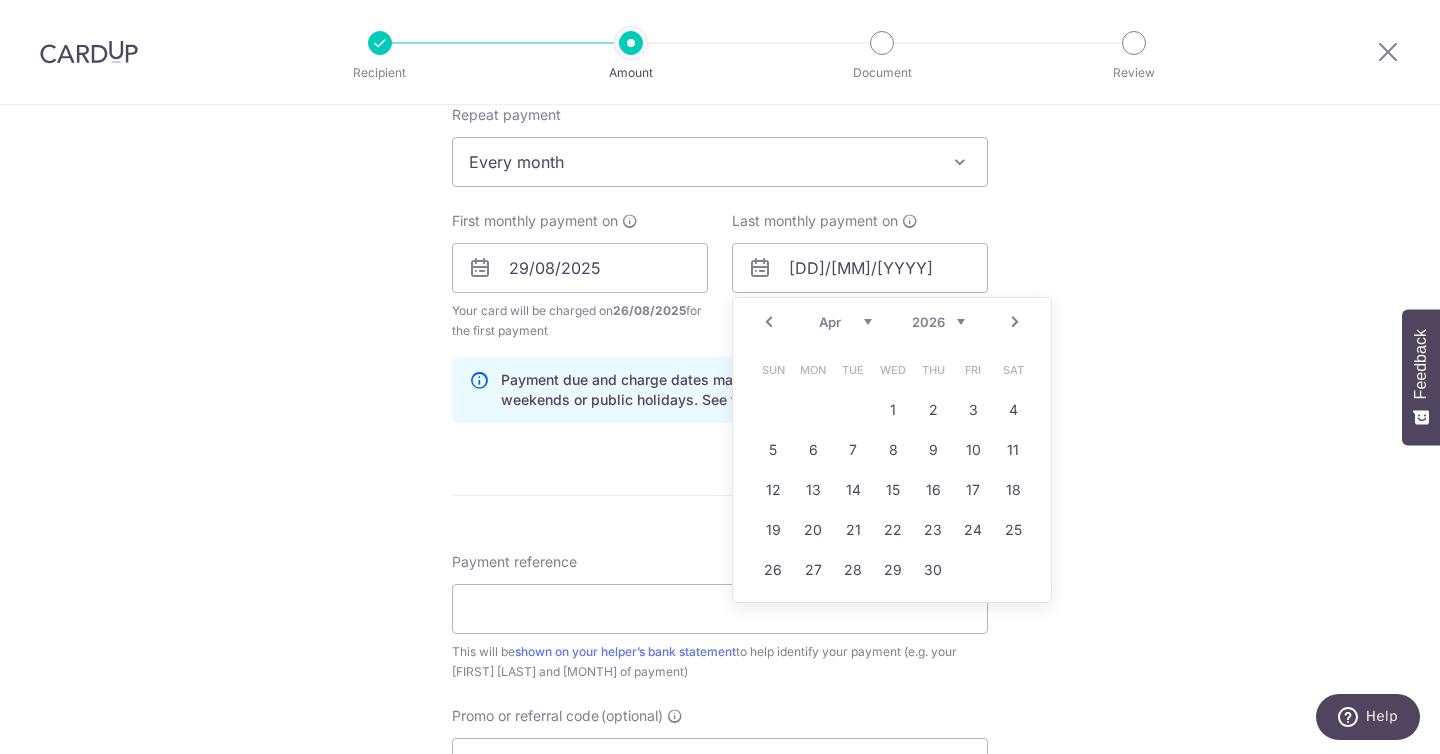 click on "Prev" at bounding box center (769, 322) 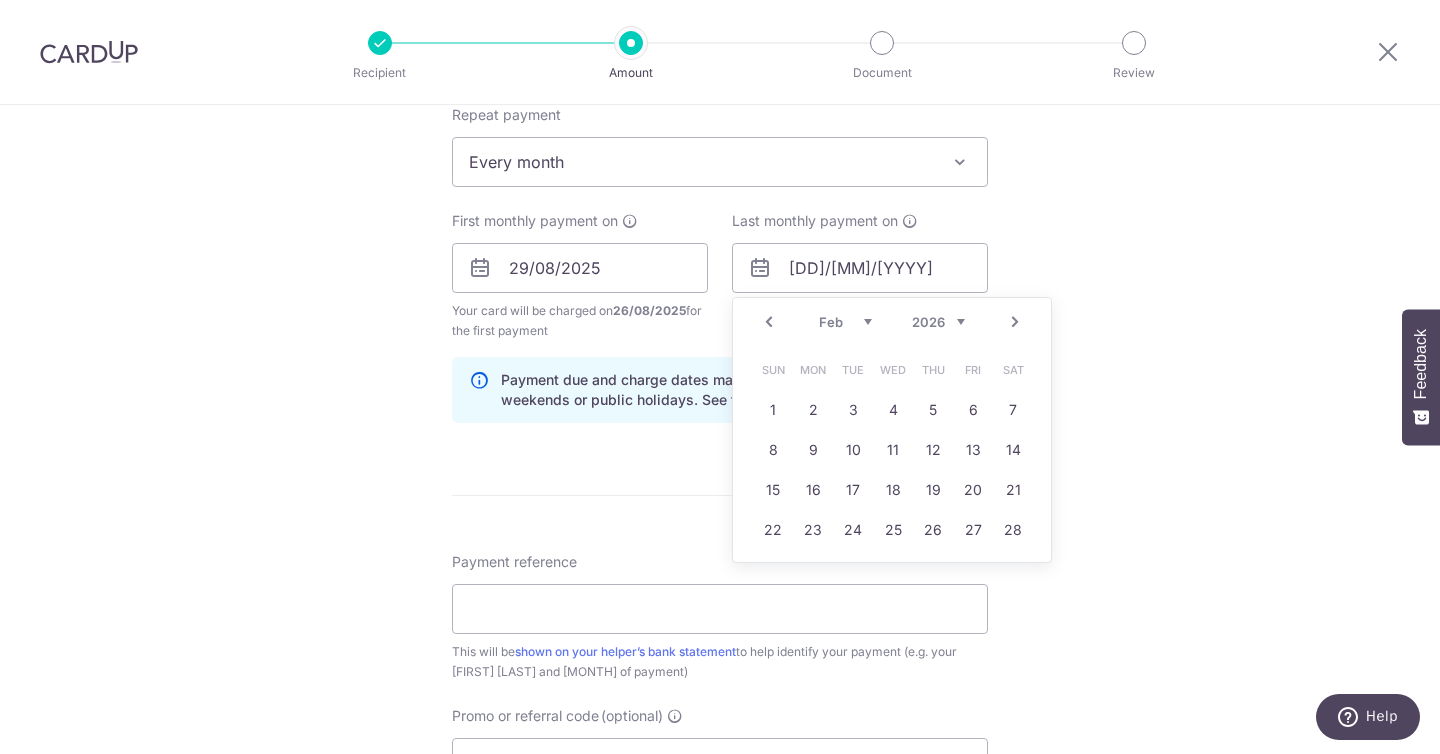 click on "Prev" at bounding box center (769, 322) 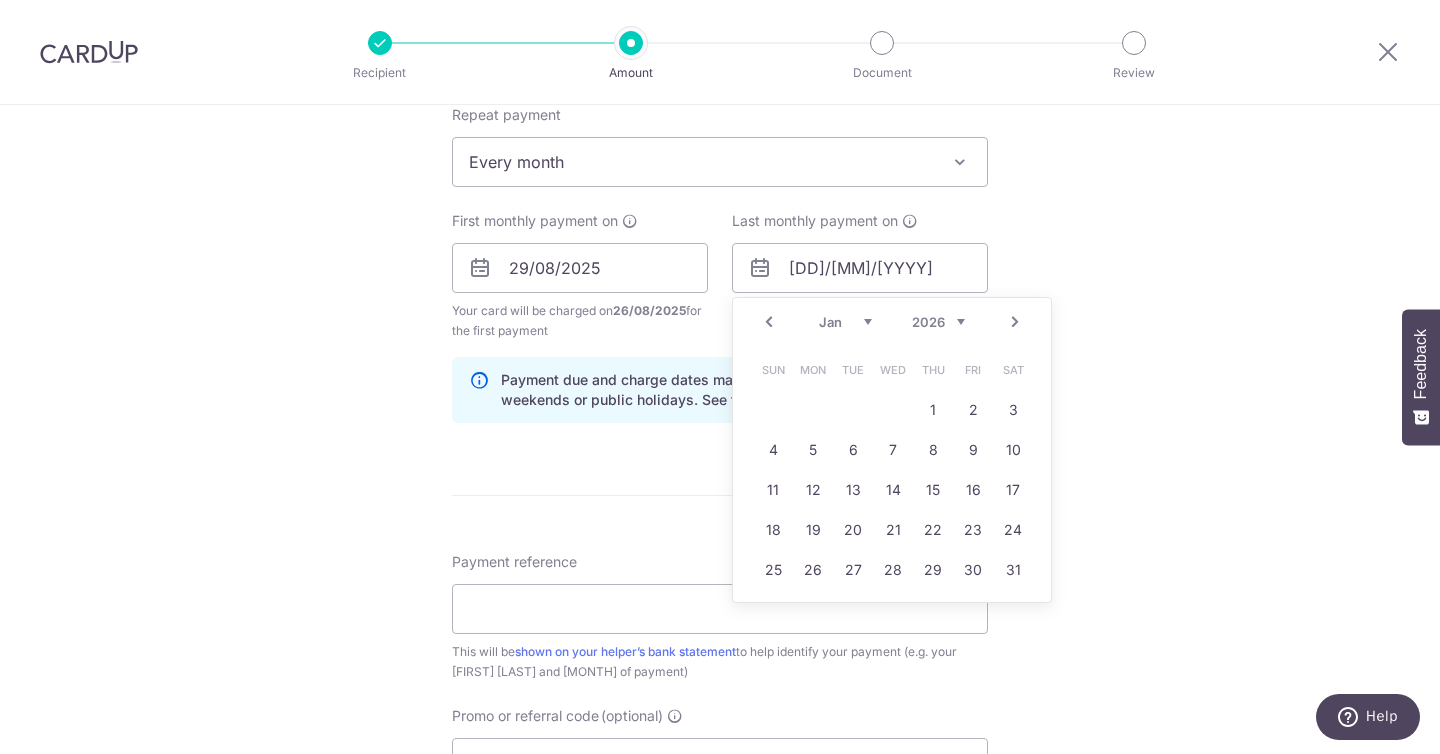 click on "Prev" at bounding box center (769, 322) 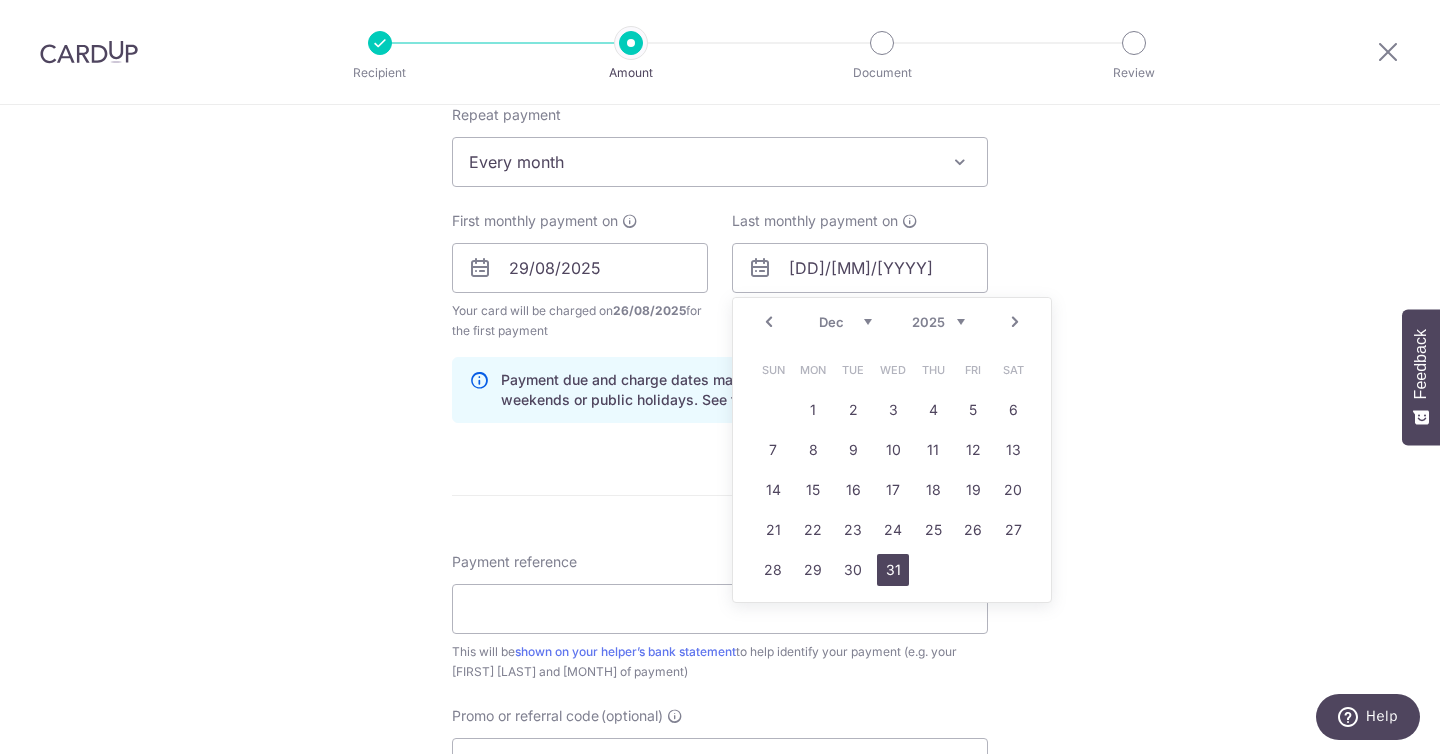 click on "31" at bounding box center (893, 570) 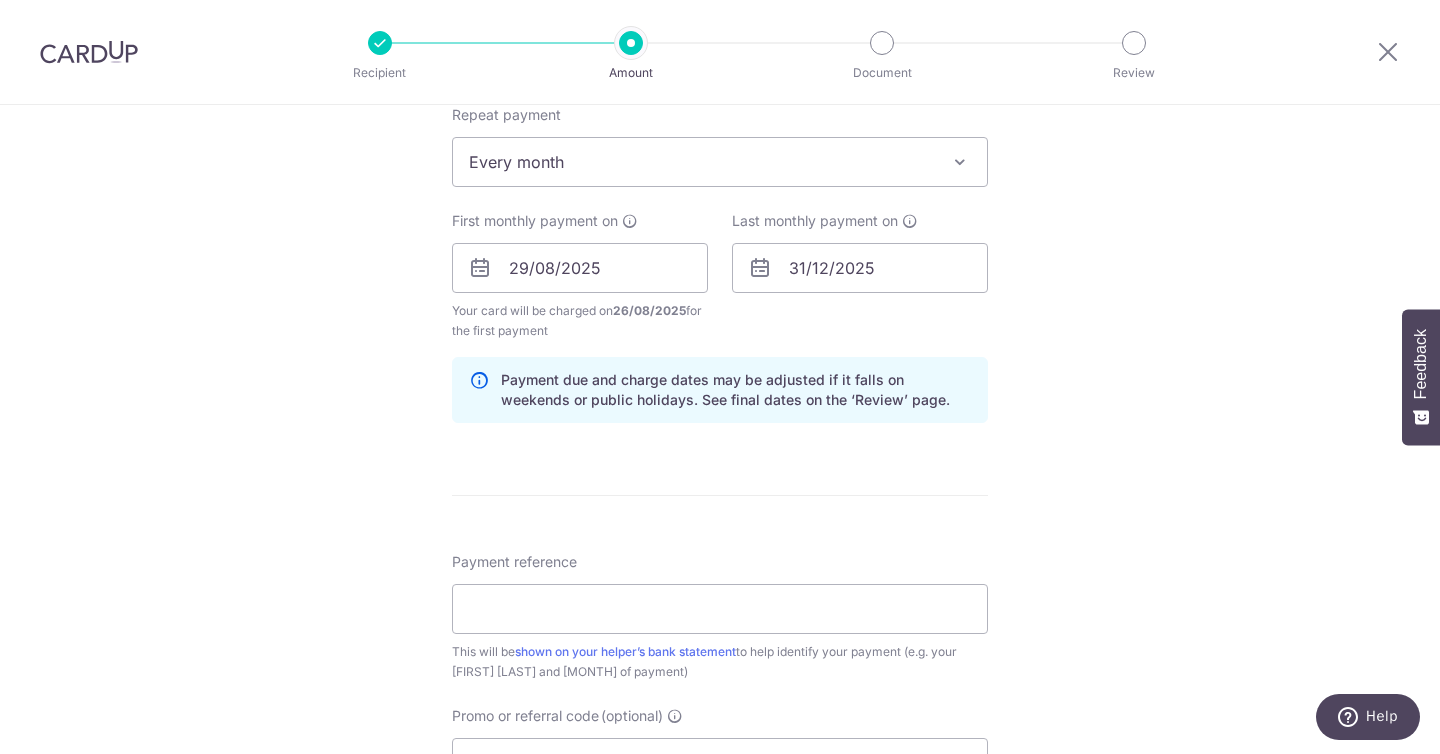 click on "Enter payment amount
SGD
678.60
678.60
Recipient added successfully!
Select Card
**** 2605
Add credit card
Your Cards
**** 5653
**** 2605
**** 1002
**** 2553
Secure 256-bit SSL
Text
New card details
Card" at bounding box center [720, 265] 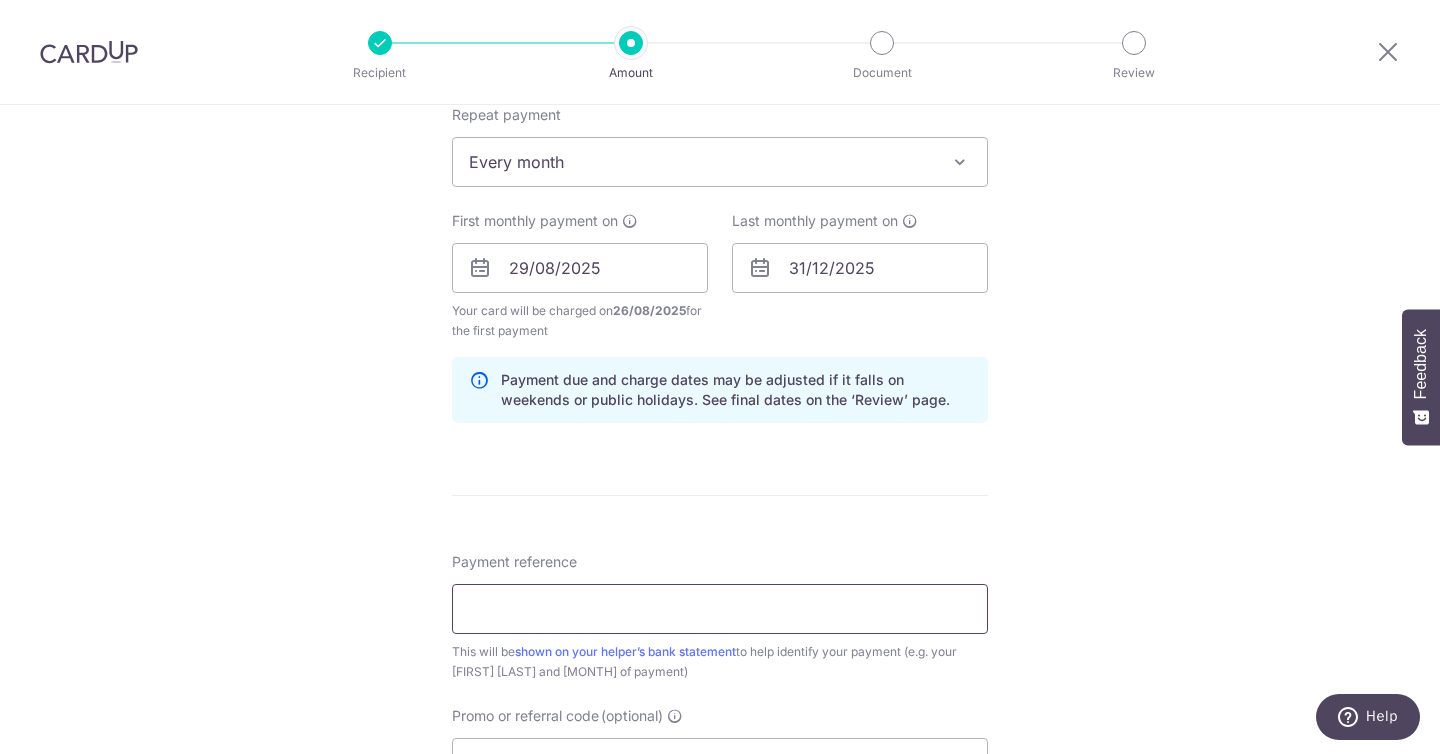 click on "Payment reference" at bounding box center [720, 609] 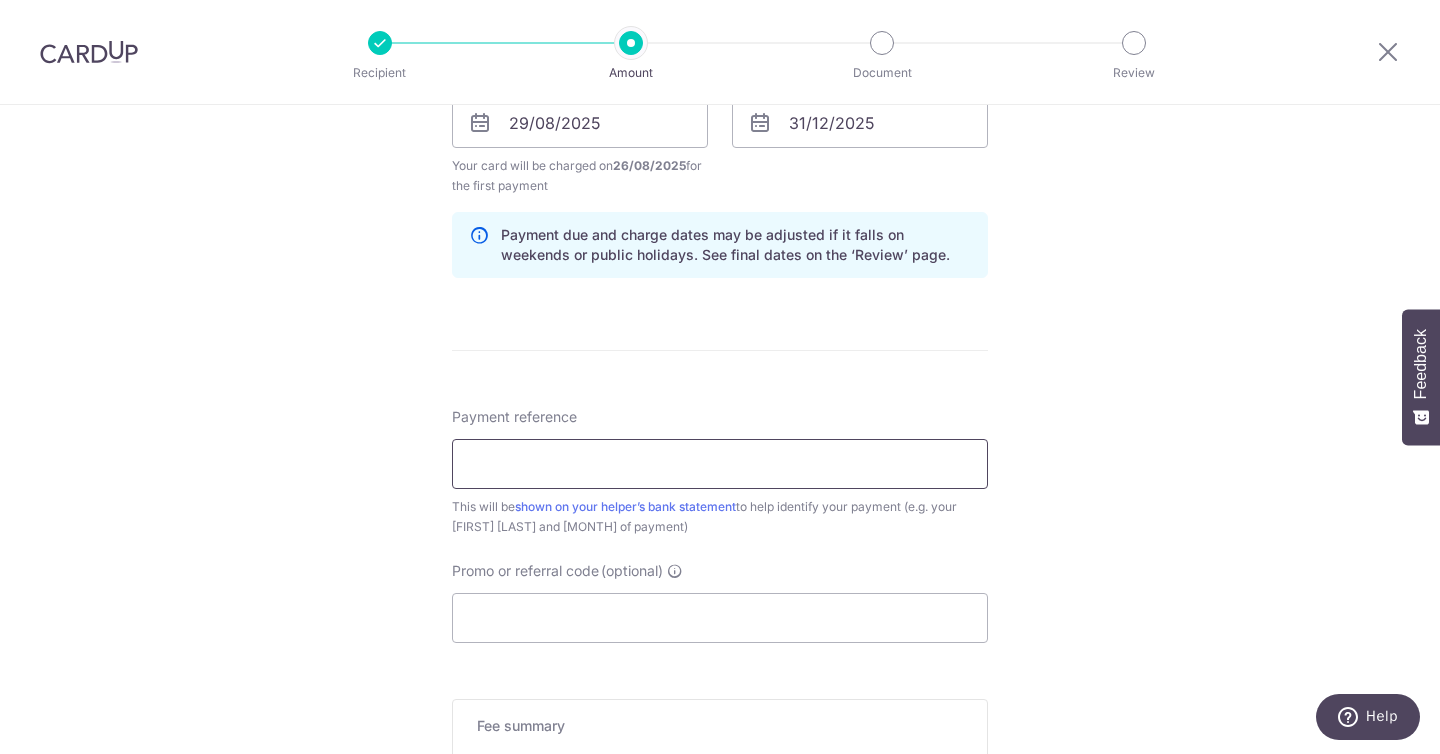 scroll, scrollTop: 974, scrollLeft: 0, axis: vertical 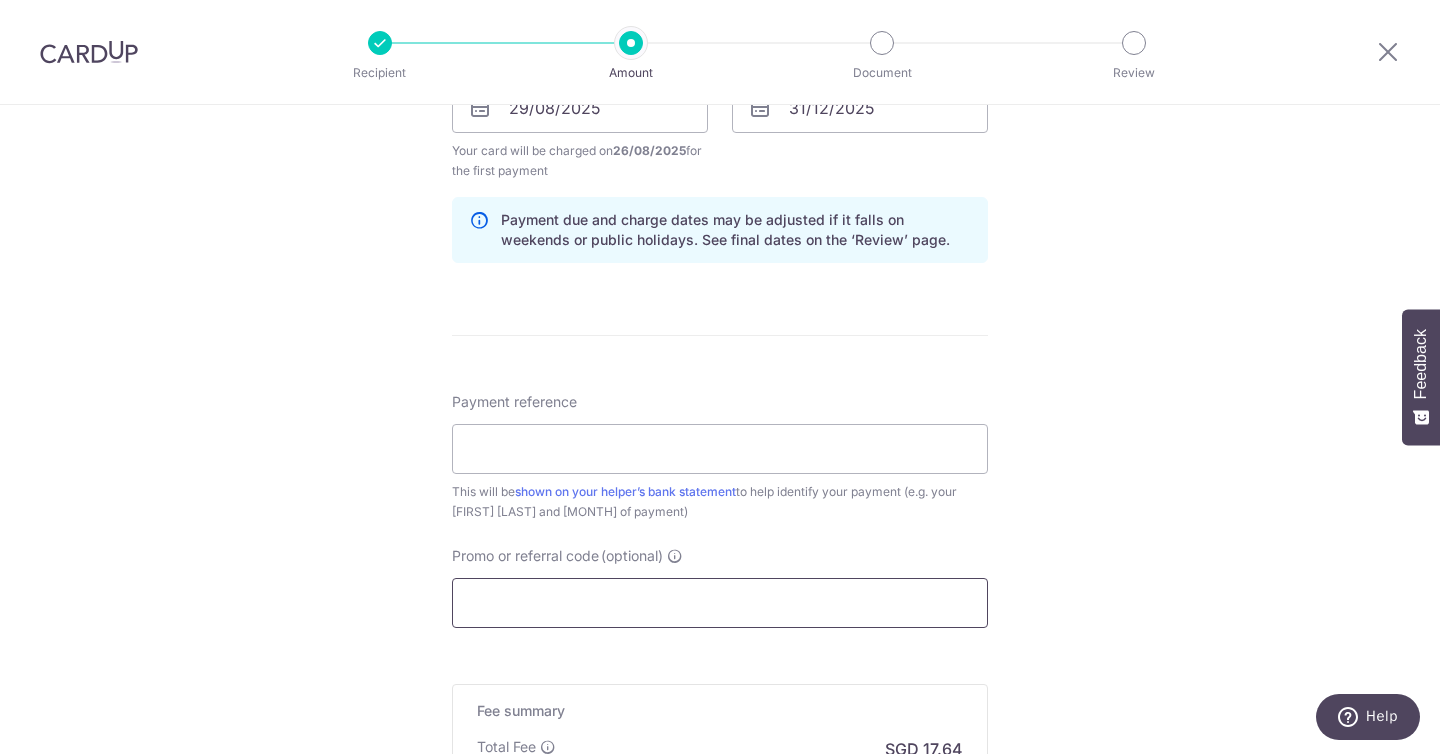 click on "Promo or referral code
(optional)" at bounding box center [720, 603] 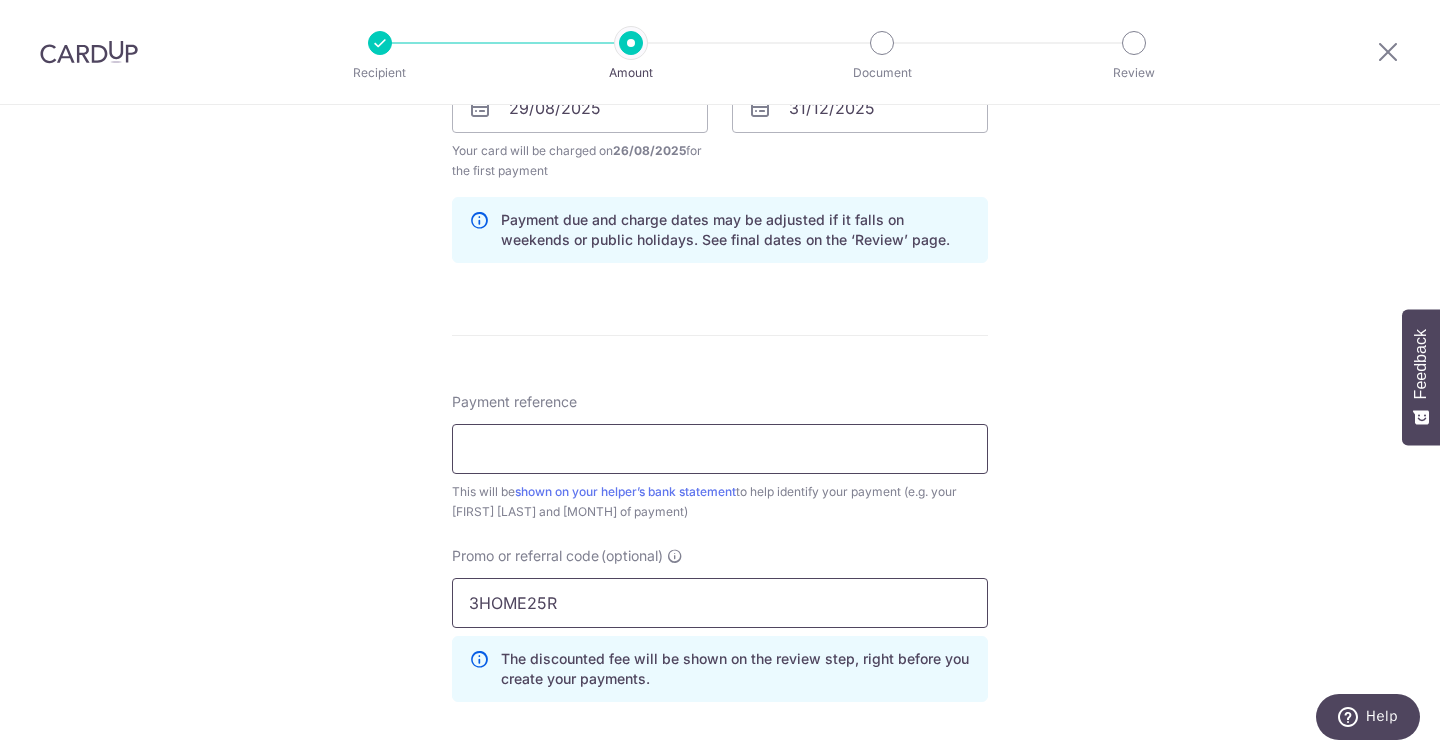 type on "3HOME25R" 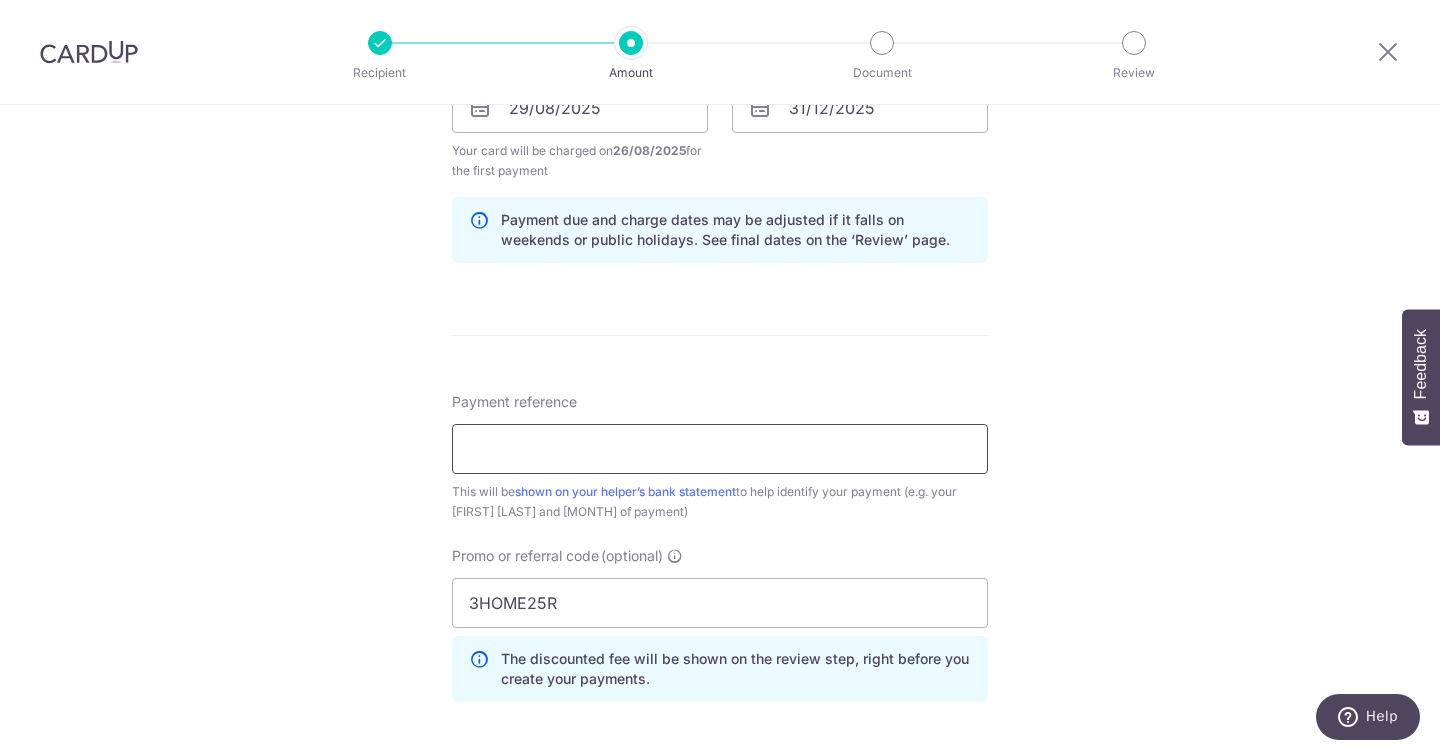 click on "Payment reference" at bounding box center (720, 449) 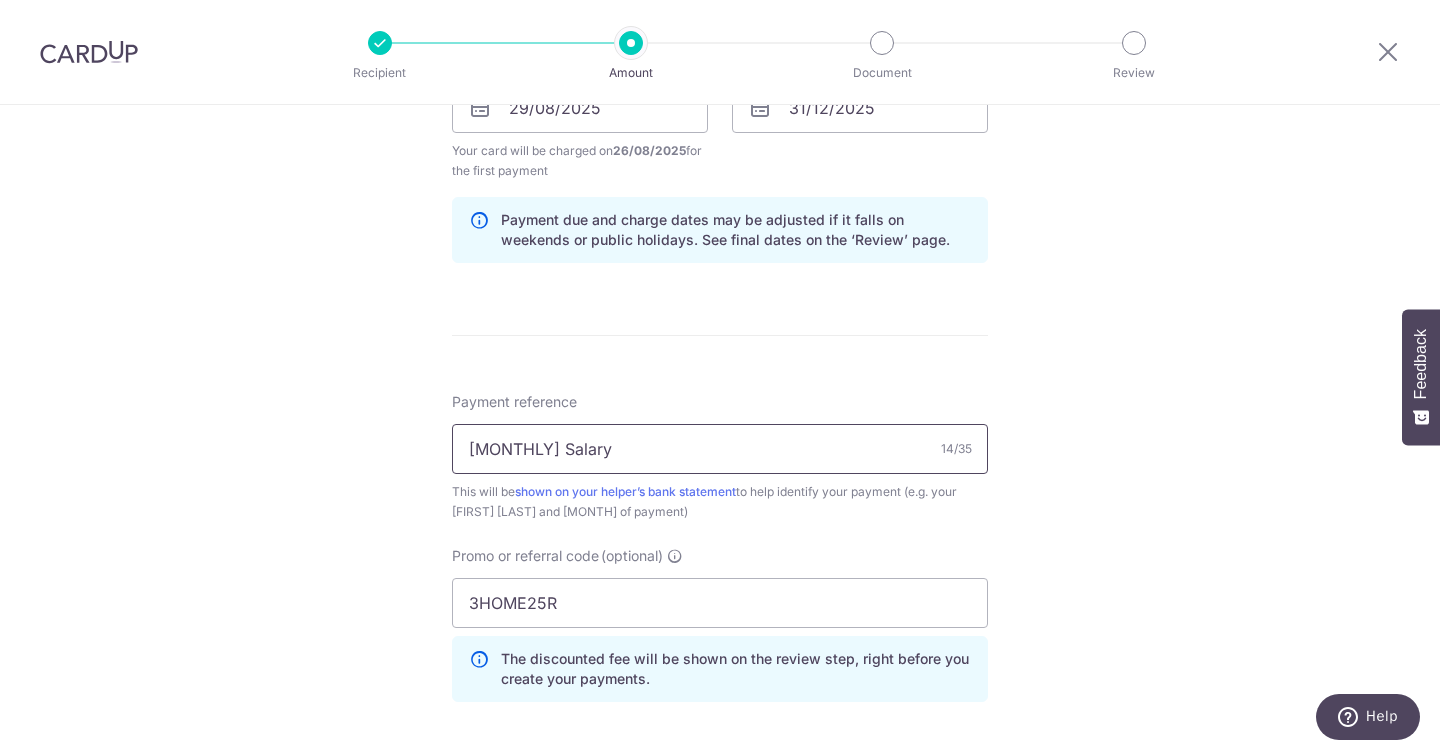 type on "Monthly Salary" 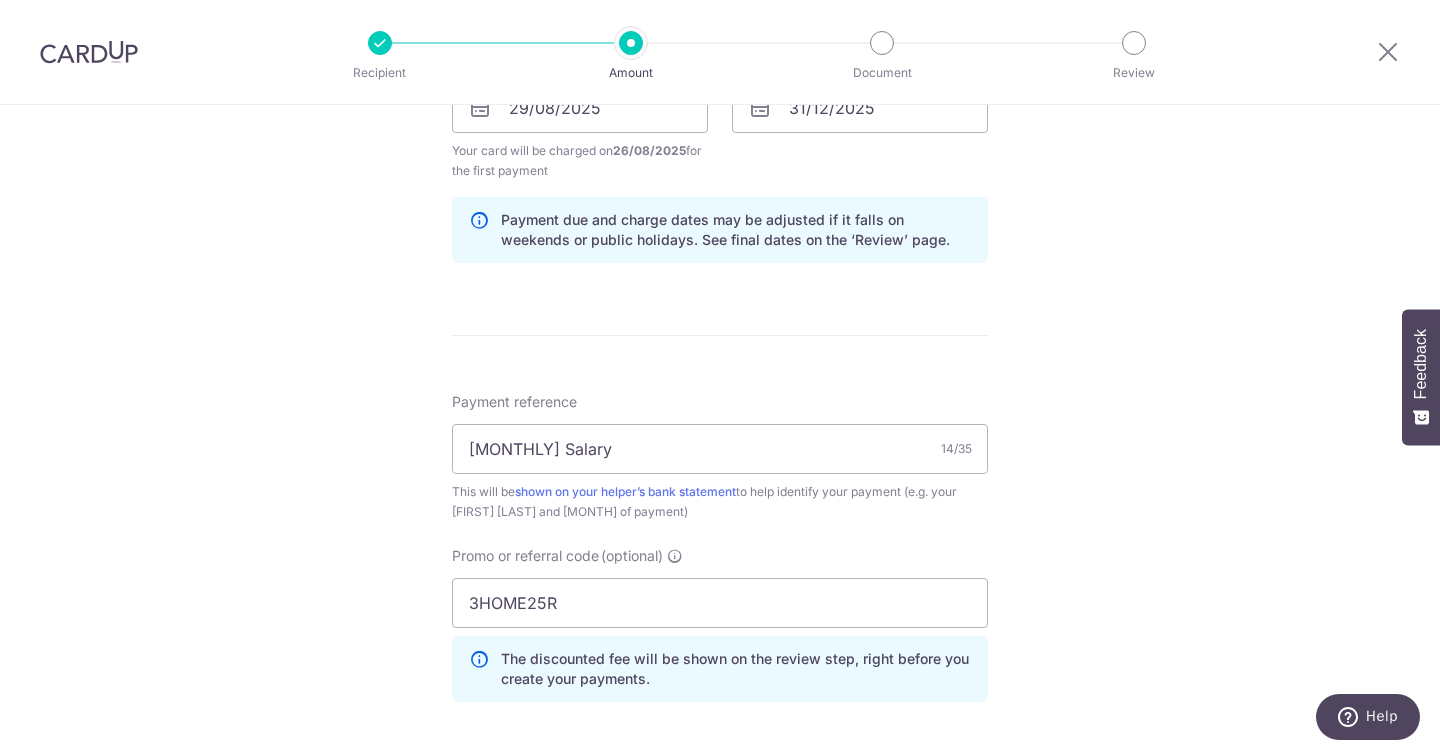 click on "Tell us more about your payment
Enter payment amount
SGD
678.60
678.60
Recipient added successfully!
Select Card
**** 2605
Add credit card
Your Cards
**** 5653
**** 2605
**** 1002
**** 2553
Secure 256-bit SSL
Text
New card details" at bounding box center (720, 131) 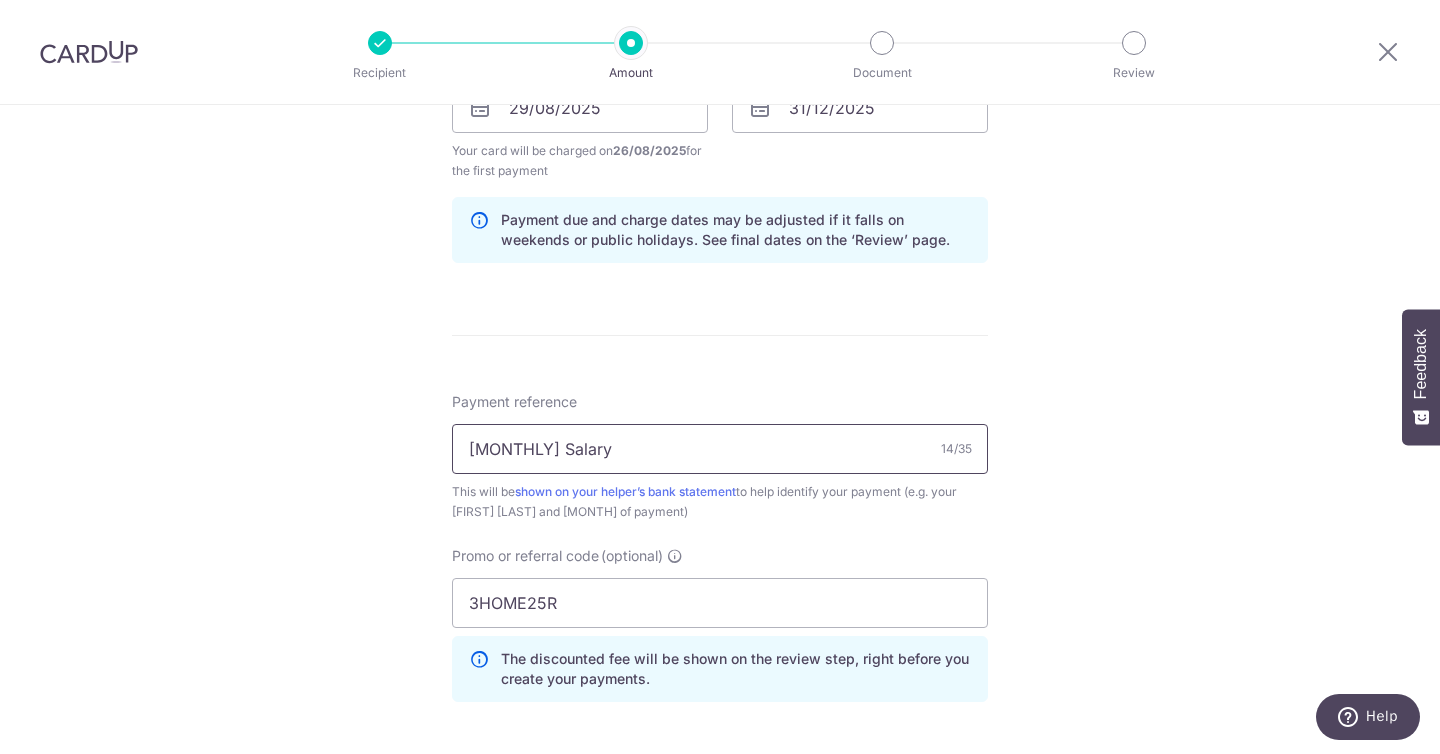 click on "Monthly Salary" at bounding box center (720, 449) 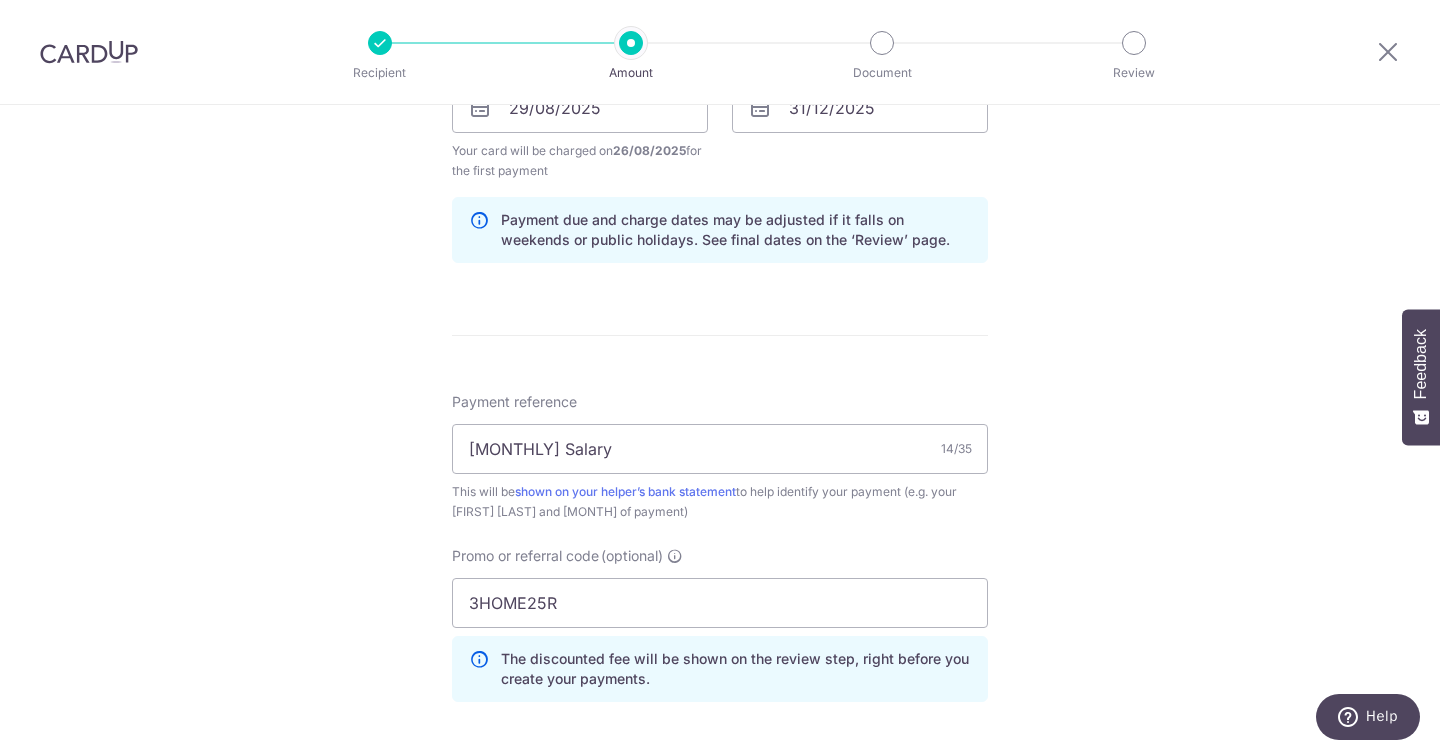 click on "Tell us more about your payment
Enter payment amount
SGD
678.60
678.60
Recipient added successfully!
Select Card
**** 2605
Add credit card
Your Cards
**** 5653
**** 2605
**** 1002
**** 2553
Secure 256-bit SSL
Text
New card details" at bounding box center (720, 131) 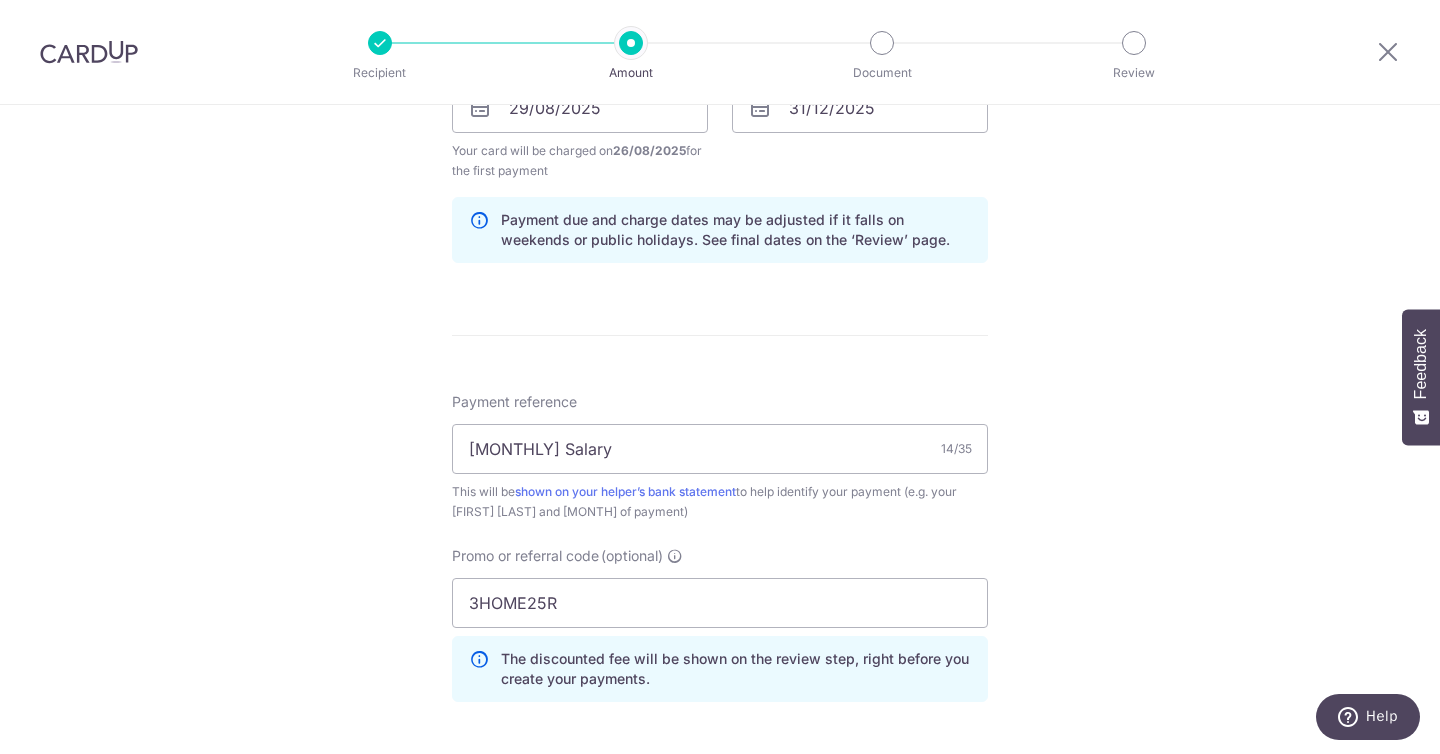 click on "Tell us more about your payment
Enter payment amount
SGD
678.60
678.60
Recipient added successfully!
Select Card
**** 2605
Add credit card
Your Cards
**** 5653
**** 2605
**** 1002
**** 2553
Secure 256-bit SSL
Text
New card details" at bounding box center [720, 131] 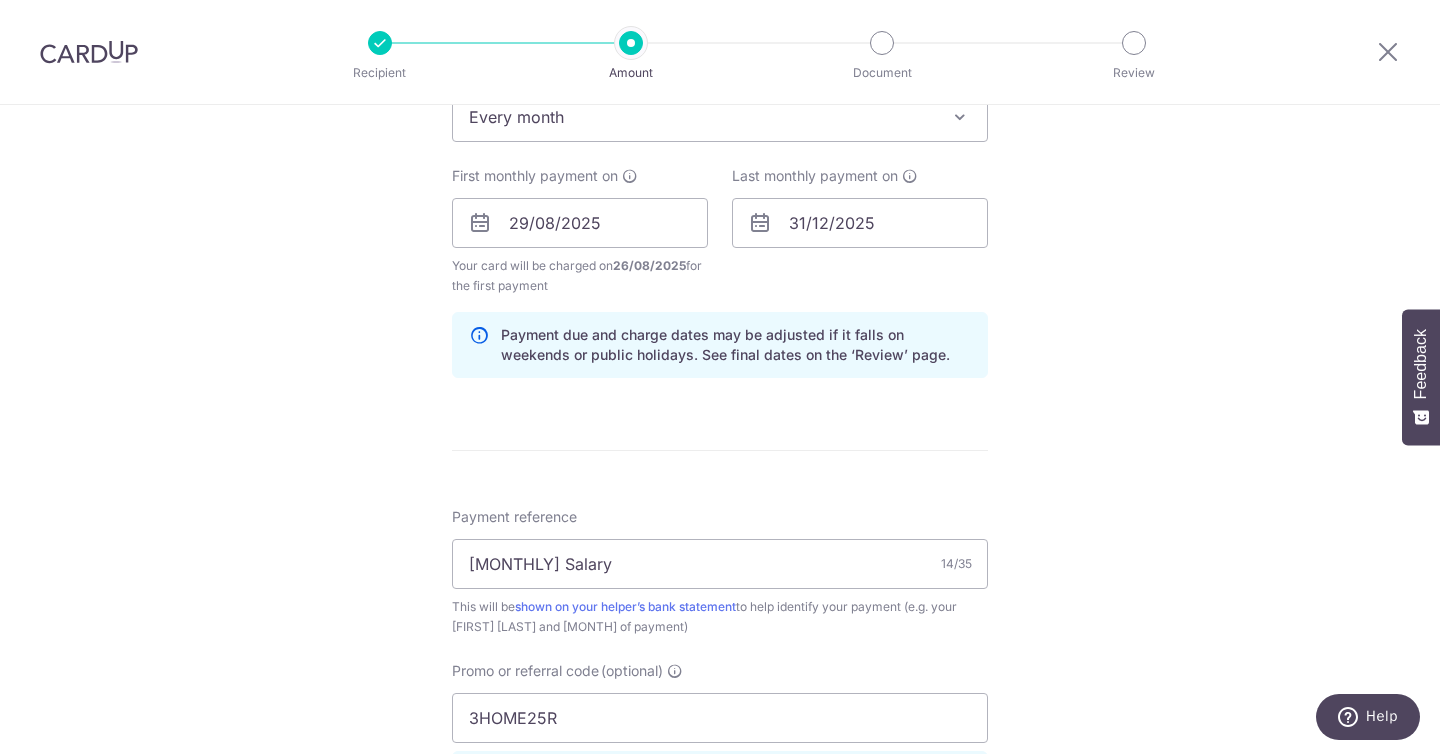 scroll, scrollTop: 894, scrollLeft: 0, axis: vertical 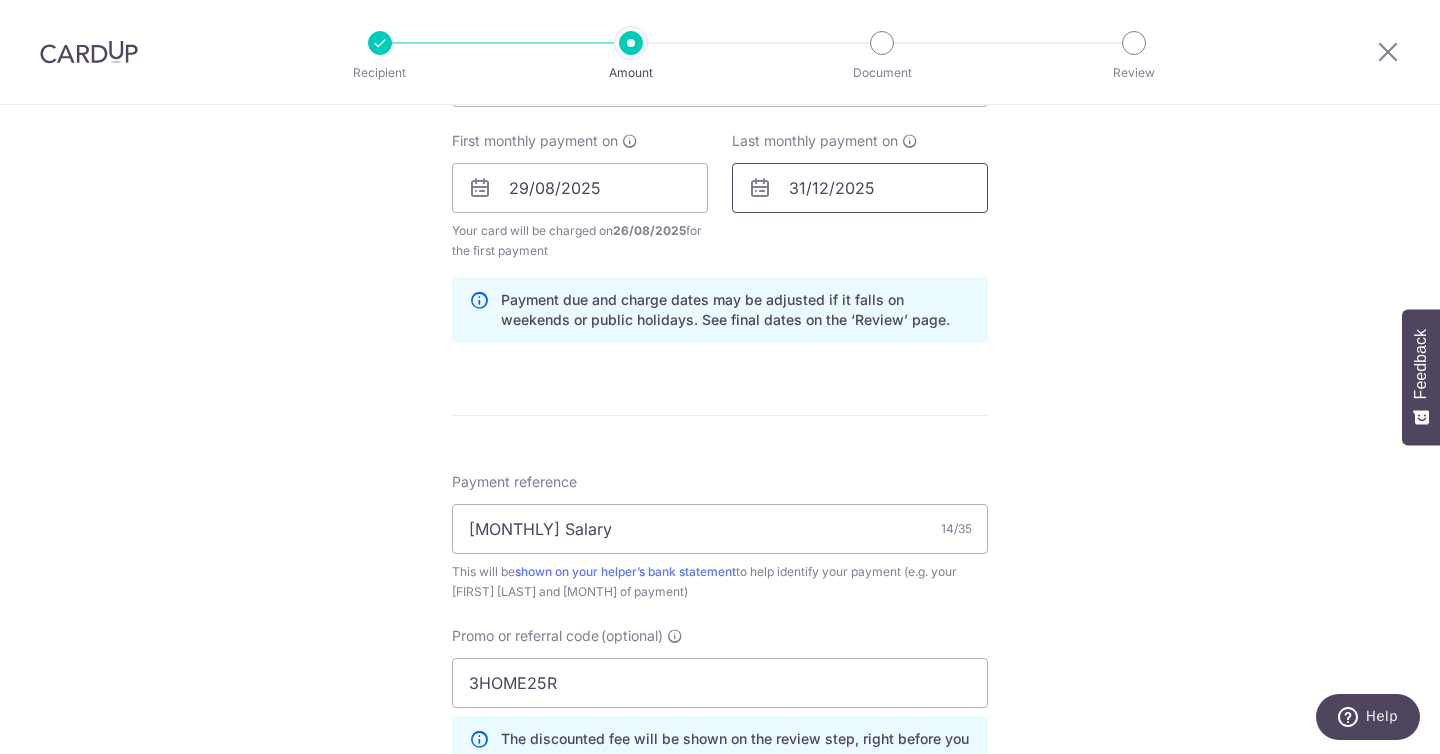 click on "31/12/2025" at bounding box center (860, 188) 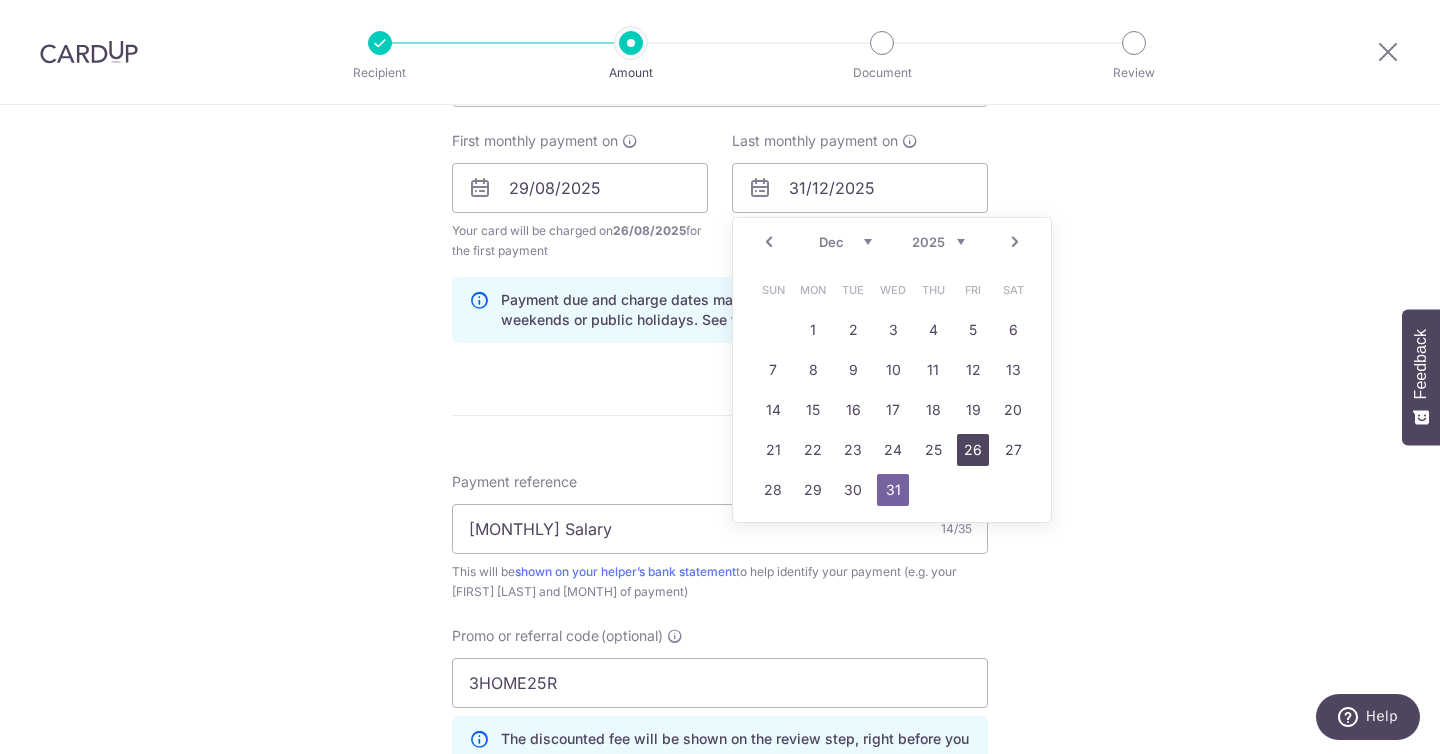 click on "26" at bounding box center [973, 450] 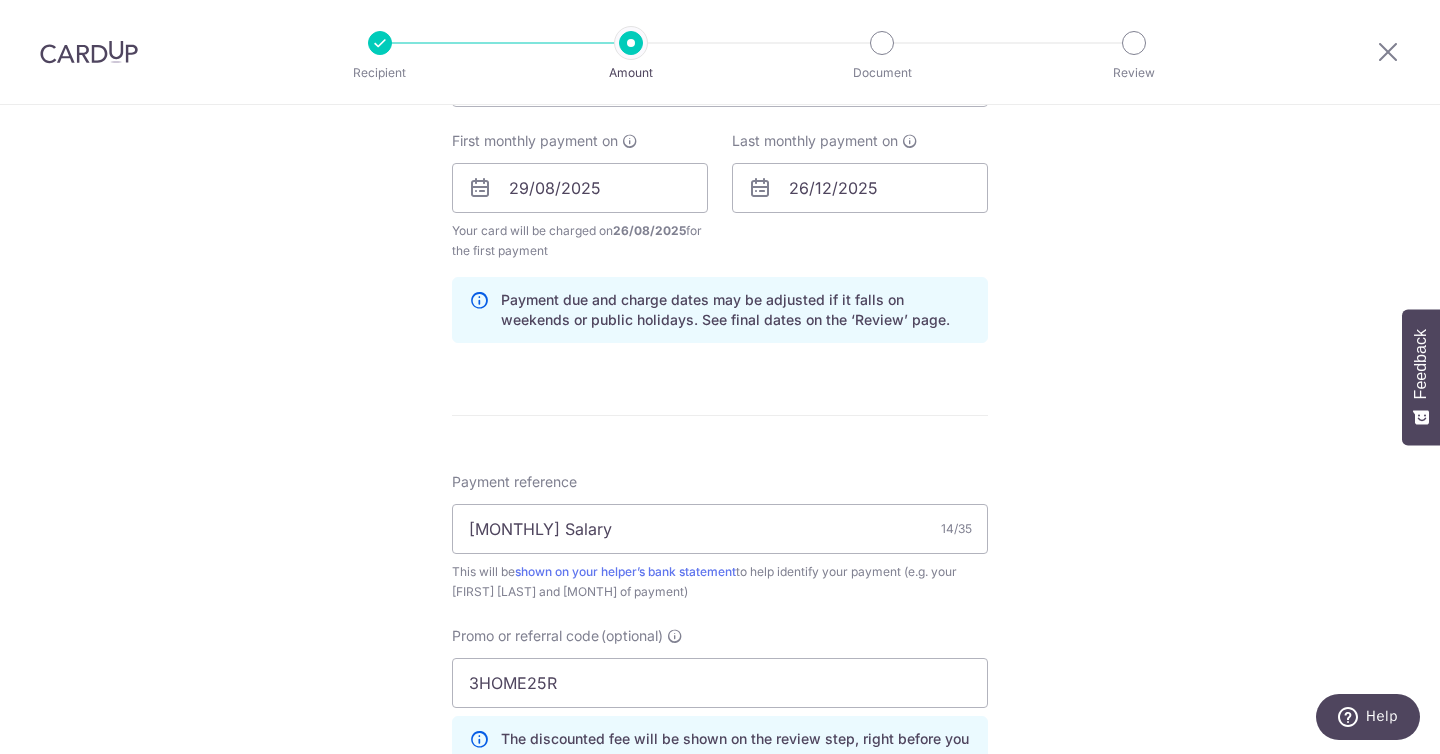 click on "Tell us more about your payment
Enter payment amount
SGD
678.60
678.60
Recipient added successfully!
Select Card
**** 2605
Add credit card
Your Cards
**** 5653
**** 2605
**** 1002
**** 2553
Secure 256-bit SSL
Text
New card details" at bounding box center [720, 211] 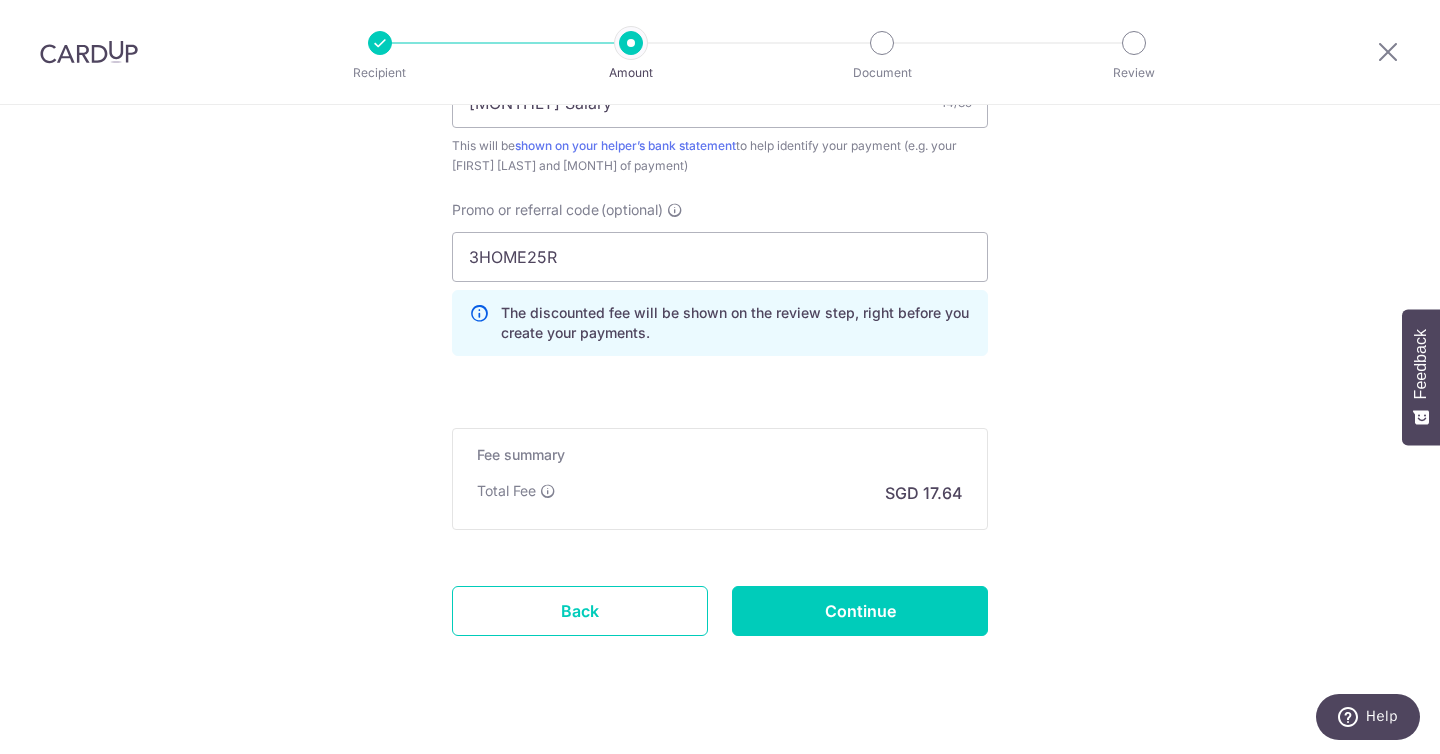 scroll, scrollTop: 1352, scrollLeft: 0, axis: vertical 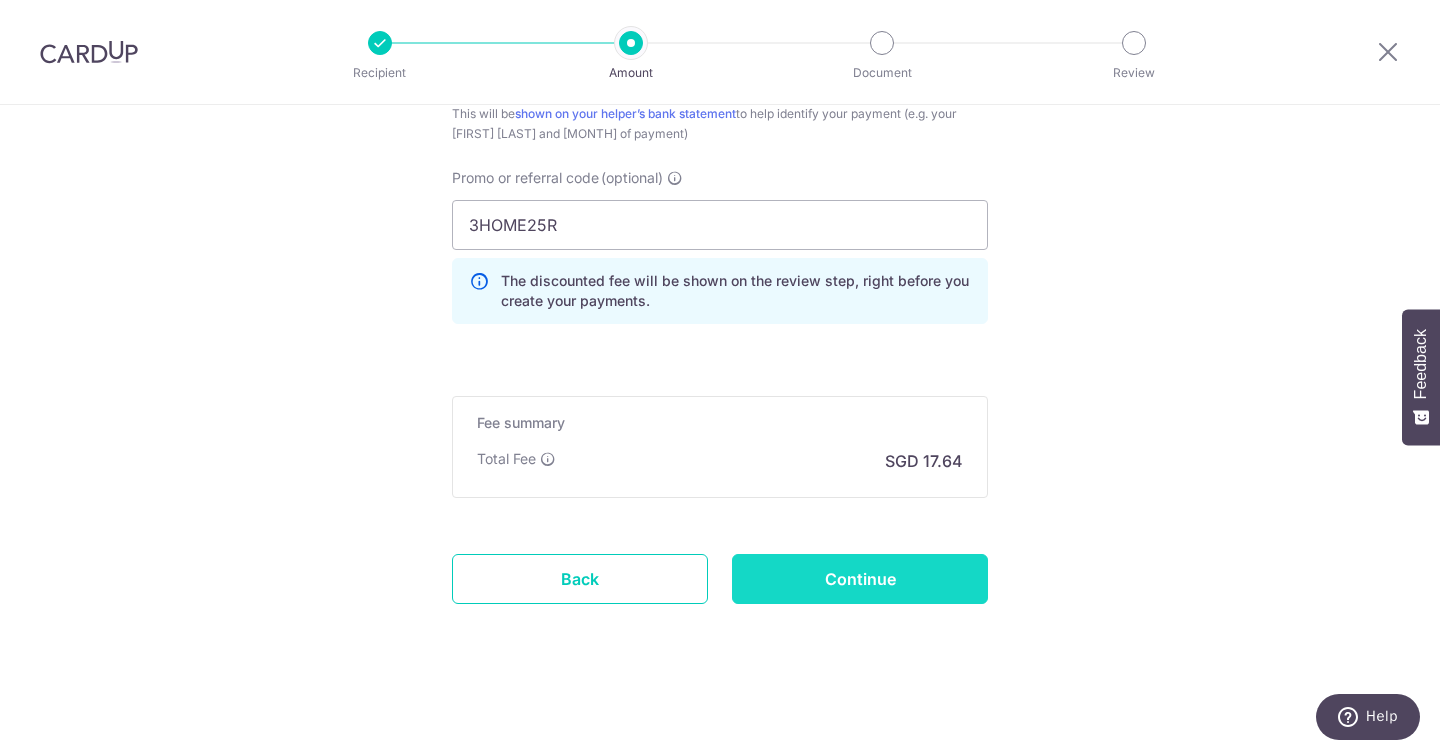 click on "Continue" at bounding box center [860, 579] 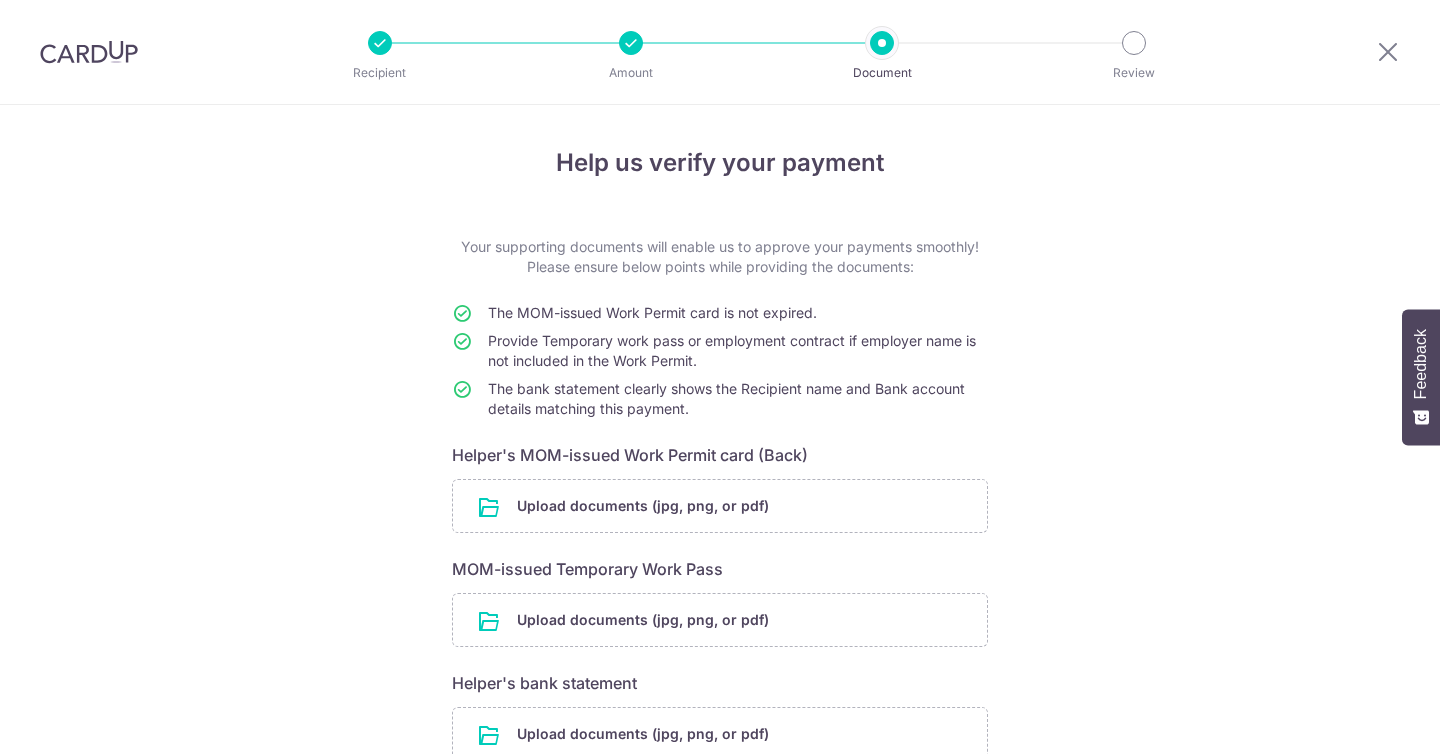 scroll, scrollTop: 0, scrollLeft: 0, axis: both 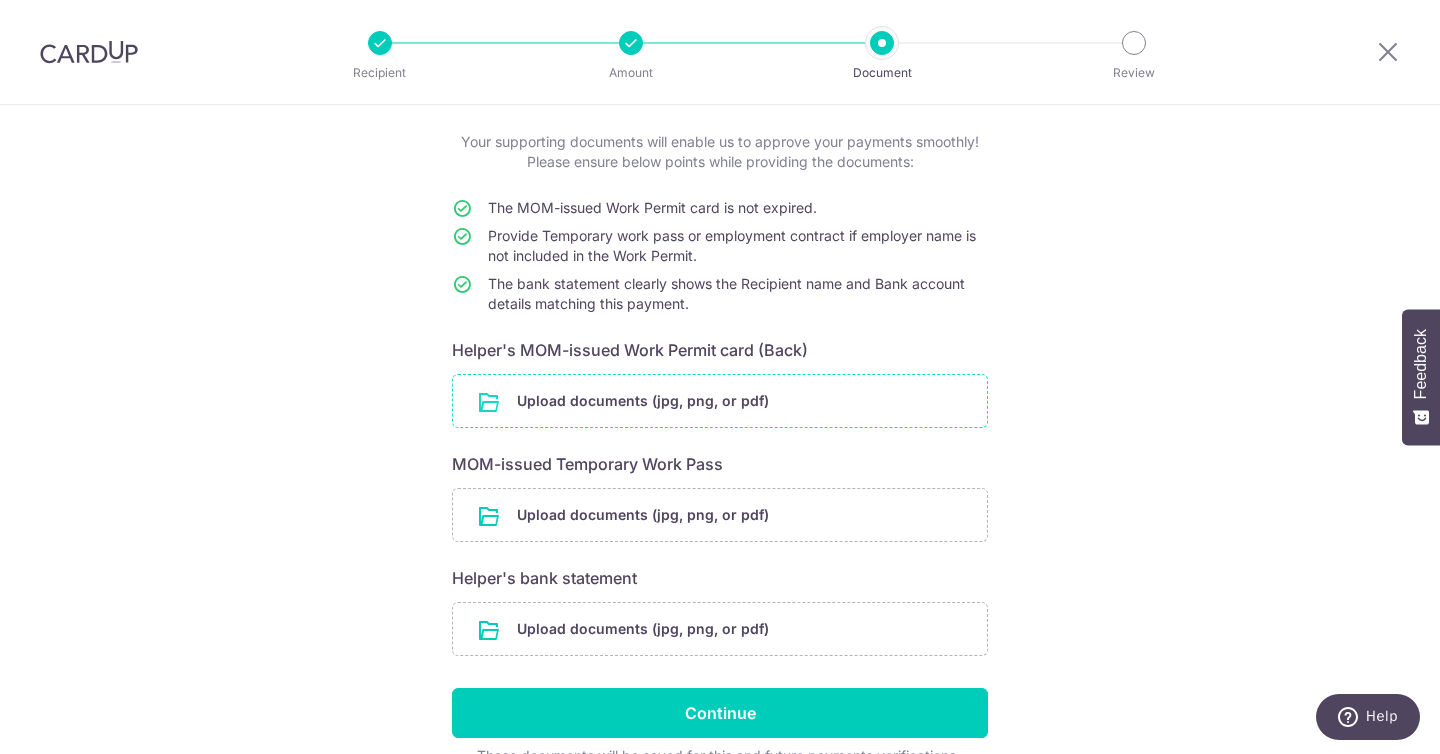 click at bounding box center (720, 401) 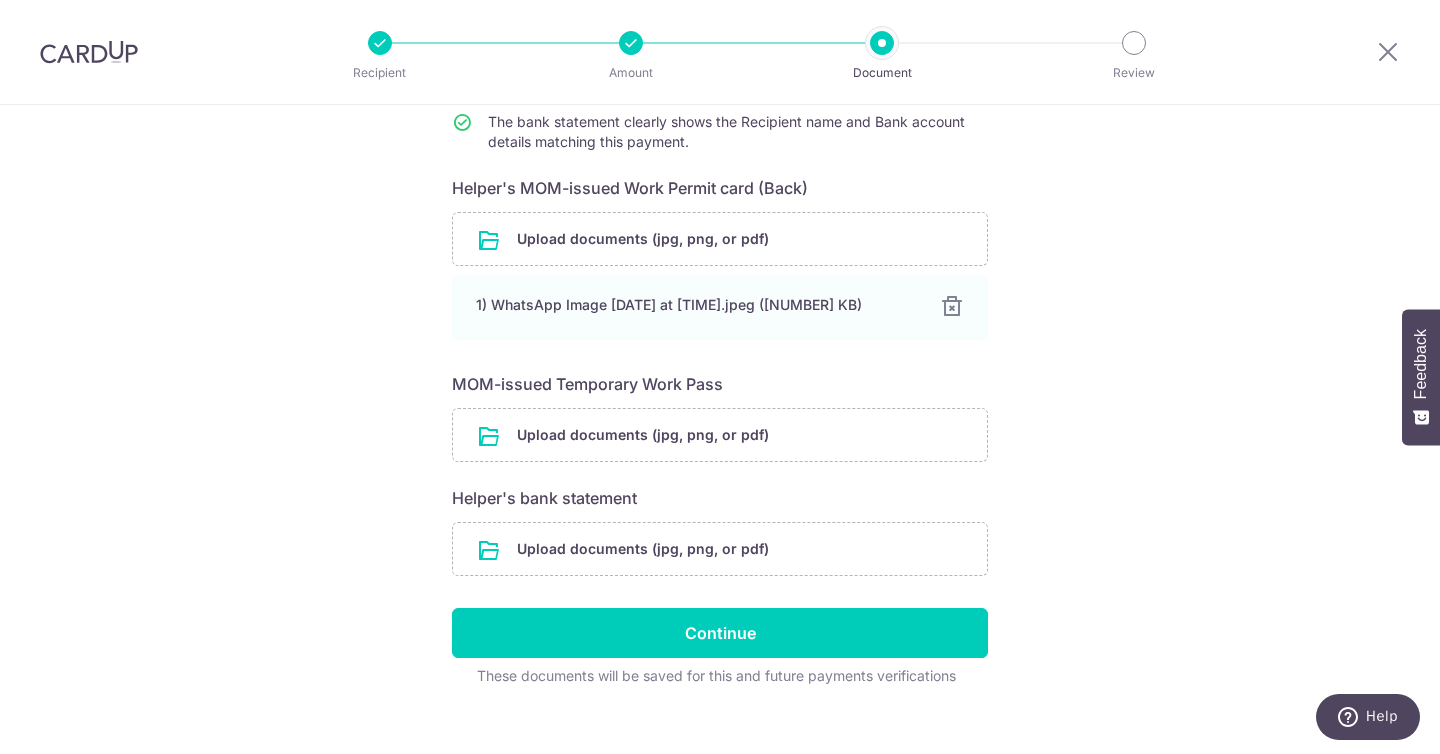 scroll, scrollTop: 293, scrollLeft: 0, axis: vertical 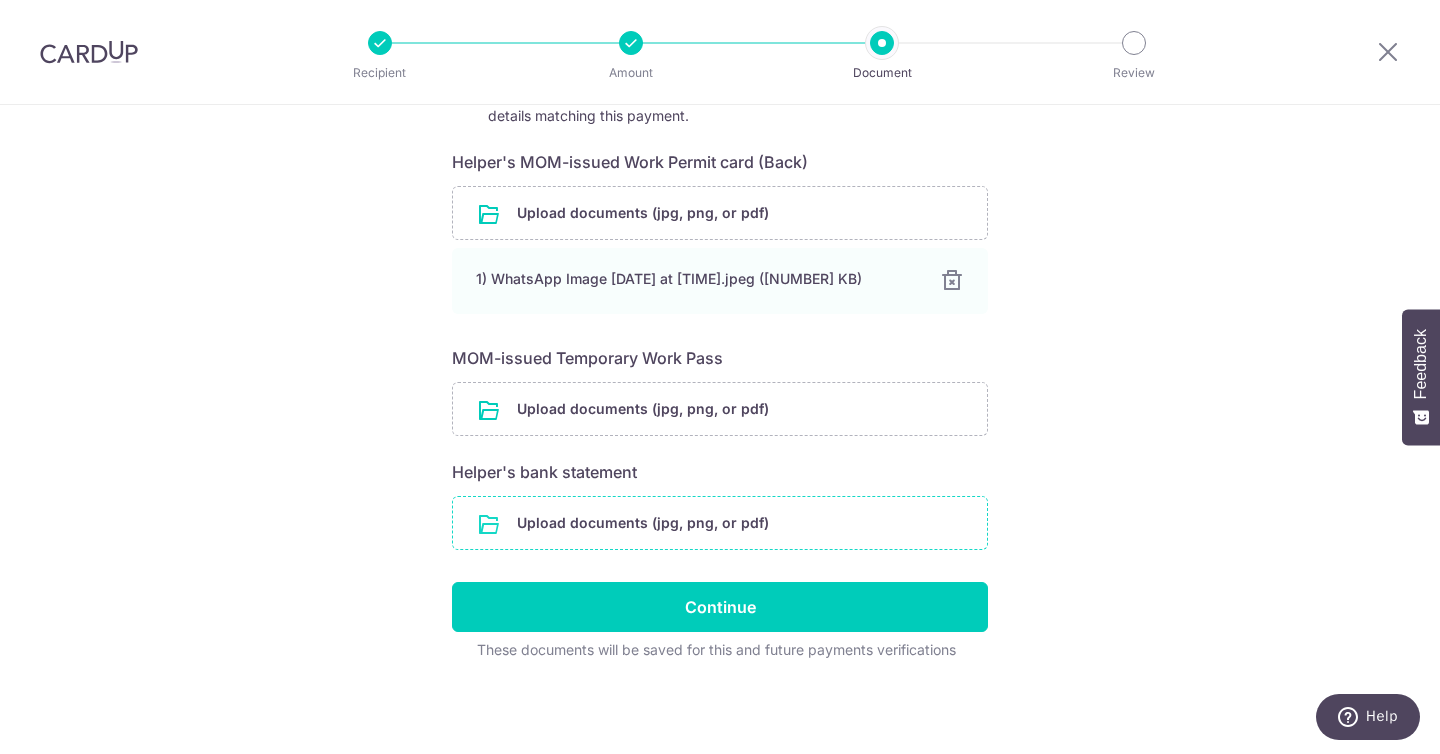 click at bounding box center [720, 523] 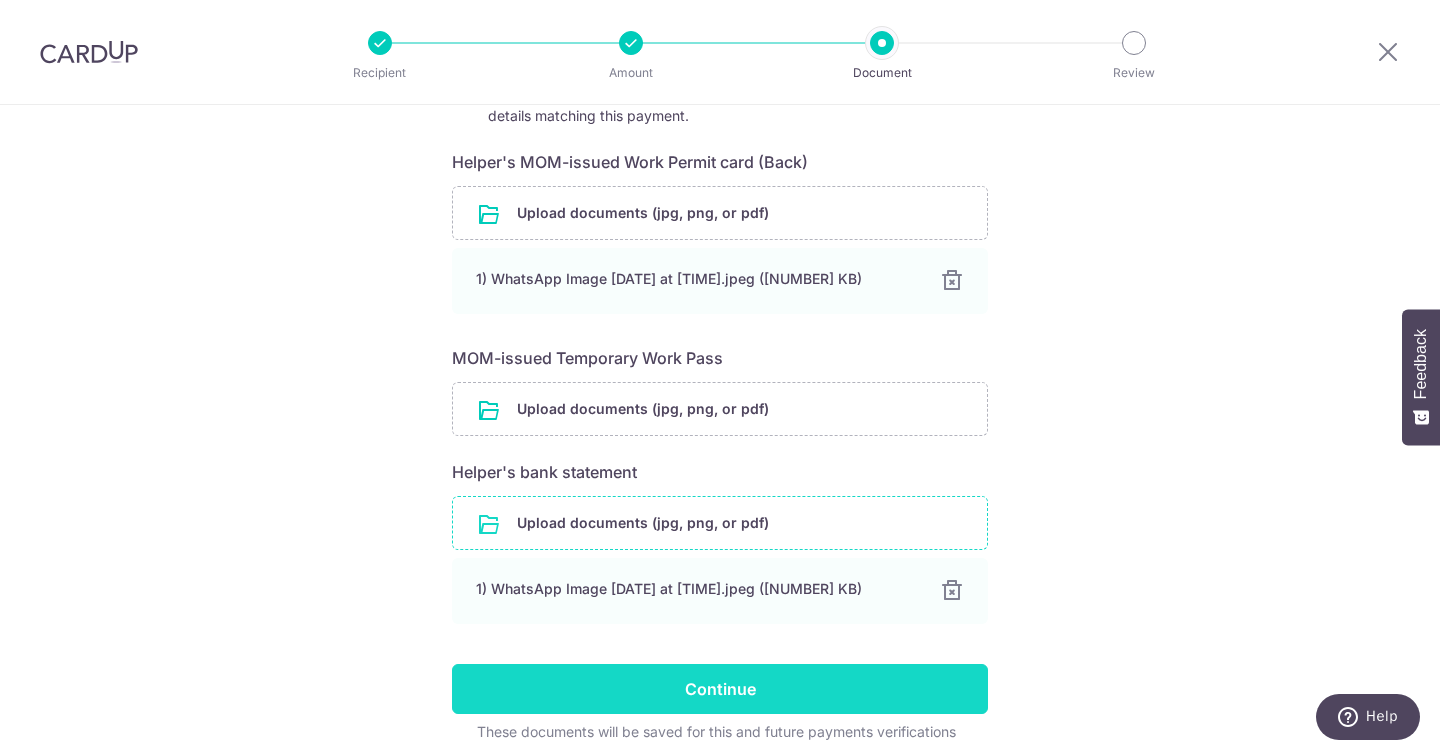 click on "Continue" at bounding box center [720, 689] 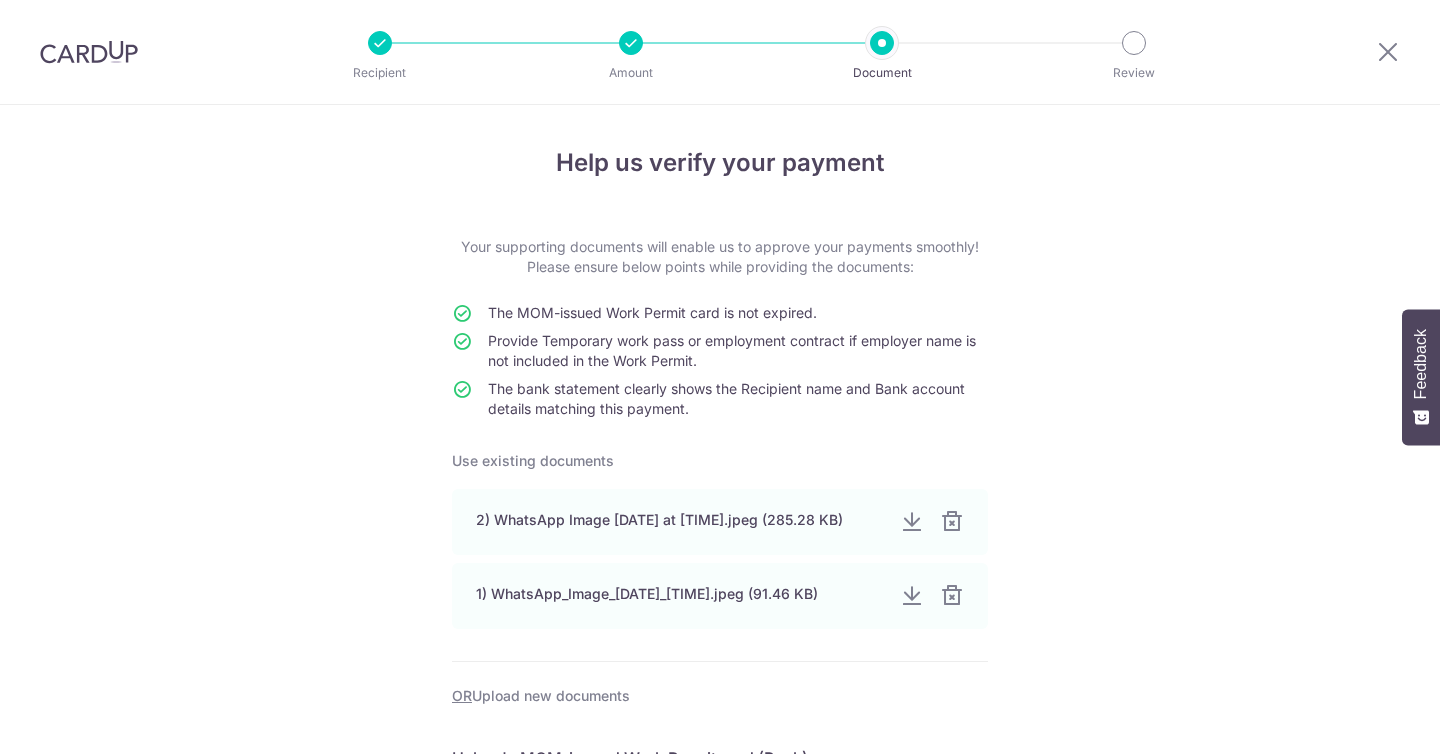 scroll, scrollTop: 0, scrollLeft: 0, axis: both 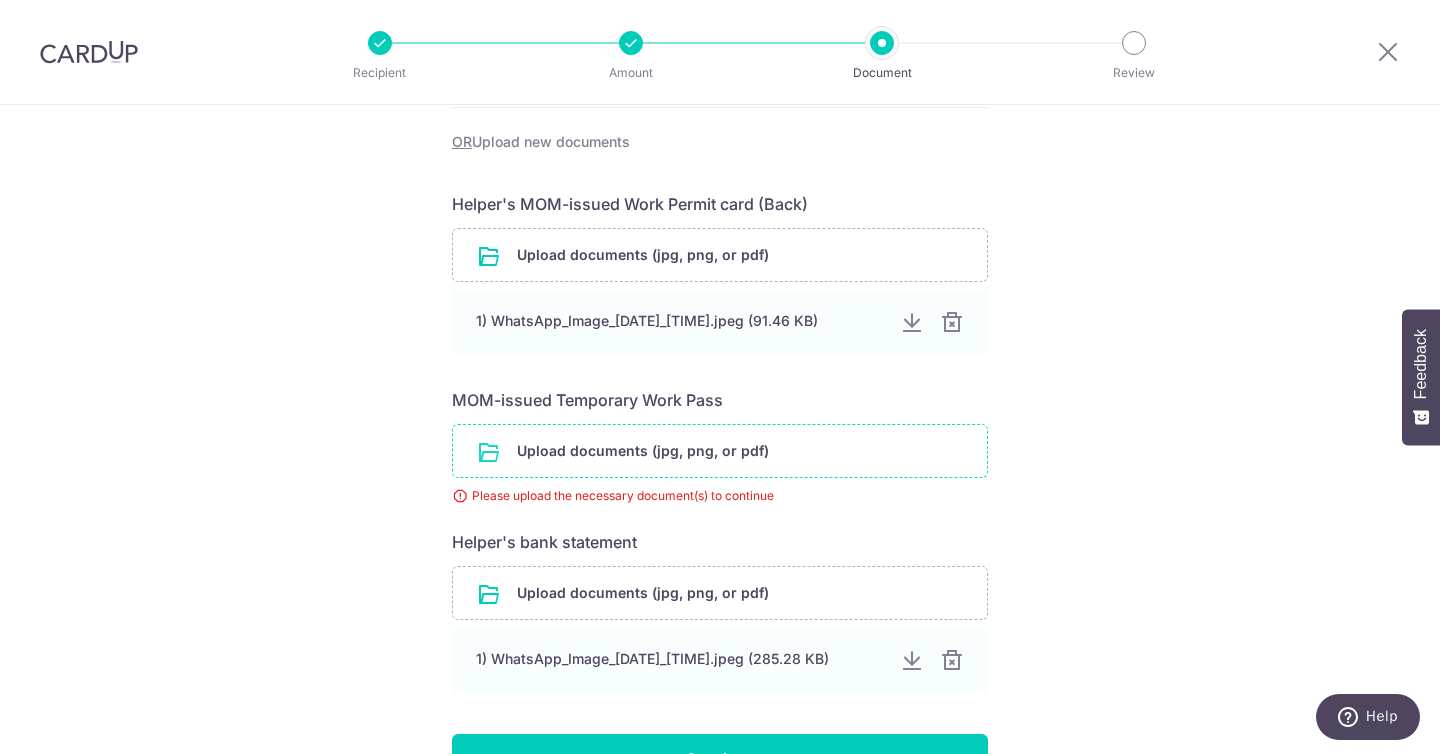 click at bounding box center [720, 451] 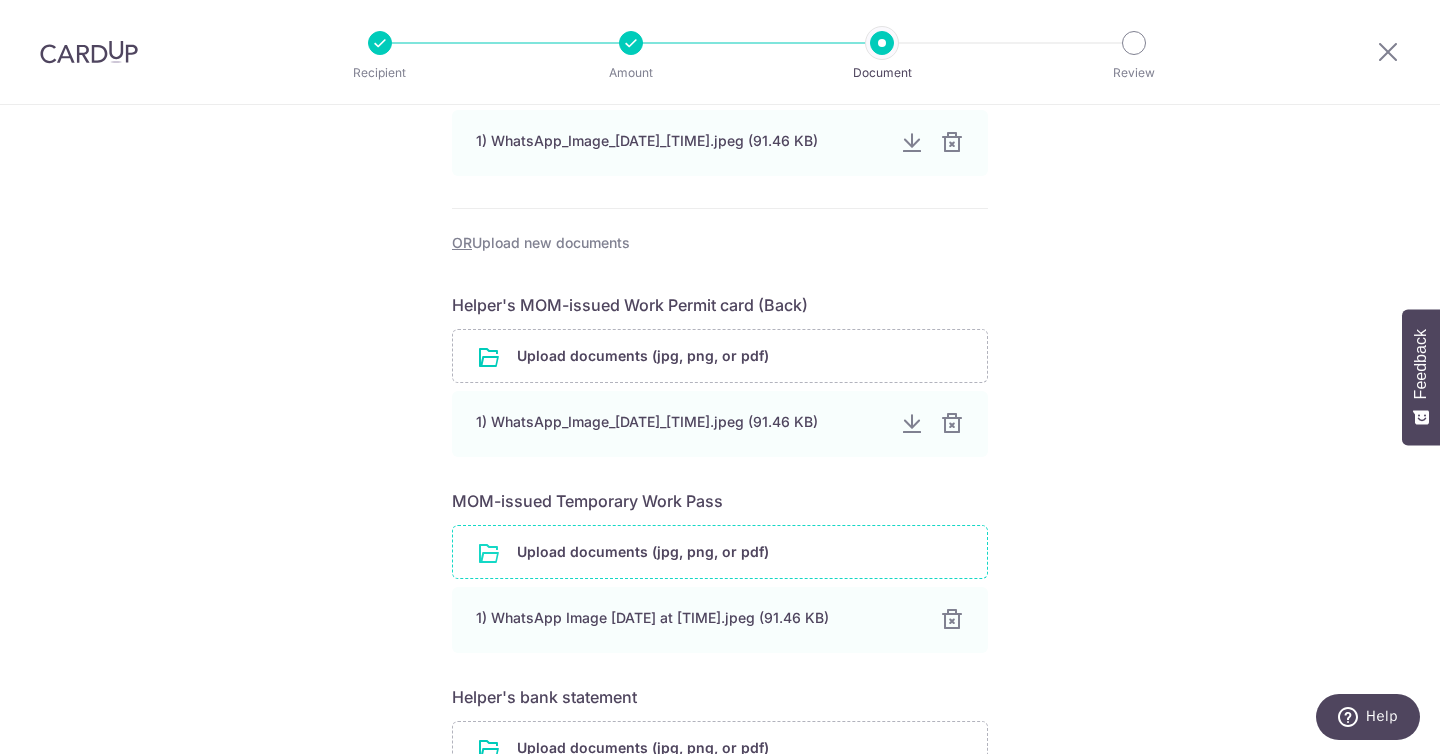 scroll, scrollTop: 784, scrollLeft: 0, axis: vertical 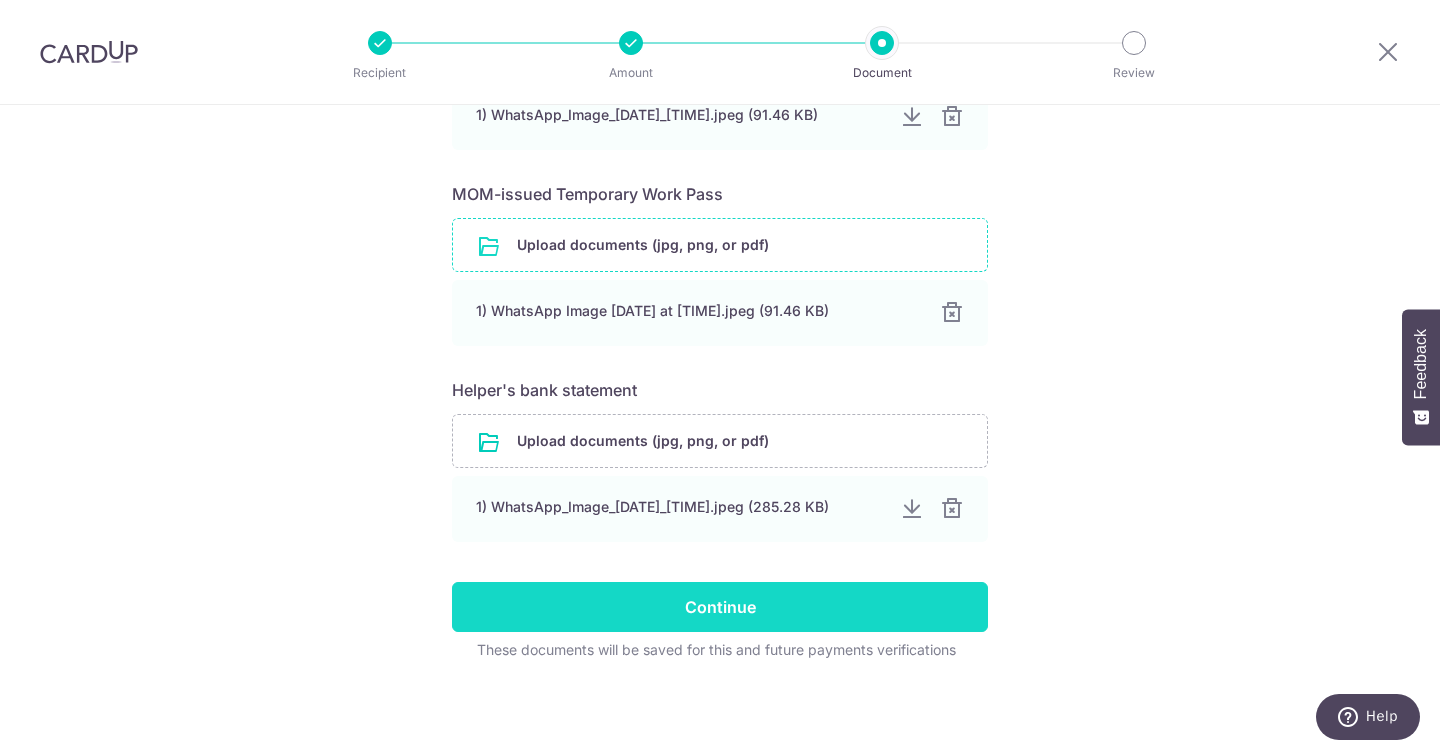 click on "Continue" at bounding box center (720, 607) 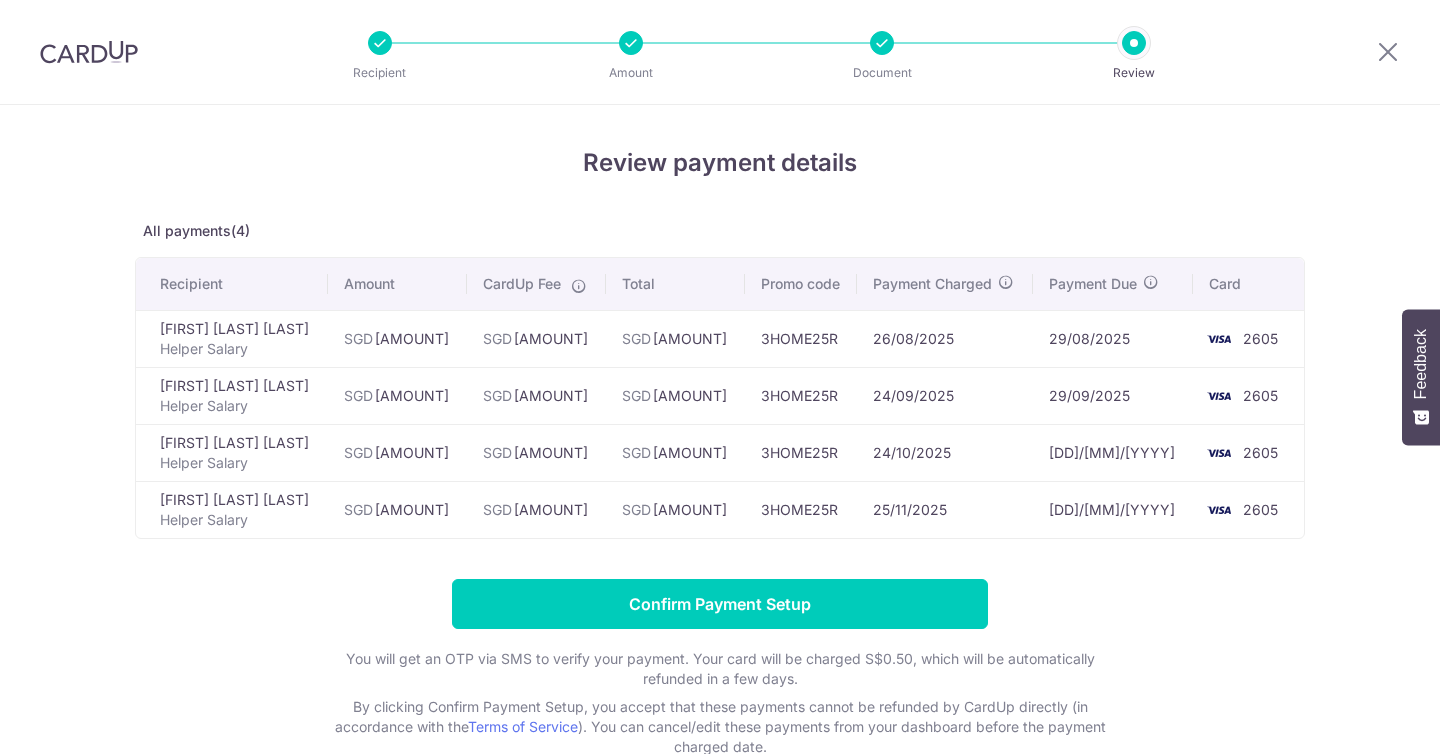 scroll, scrollTop: 0, scrollLeft: 0, axis: both 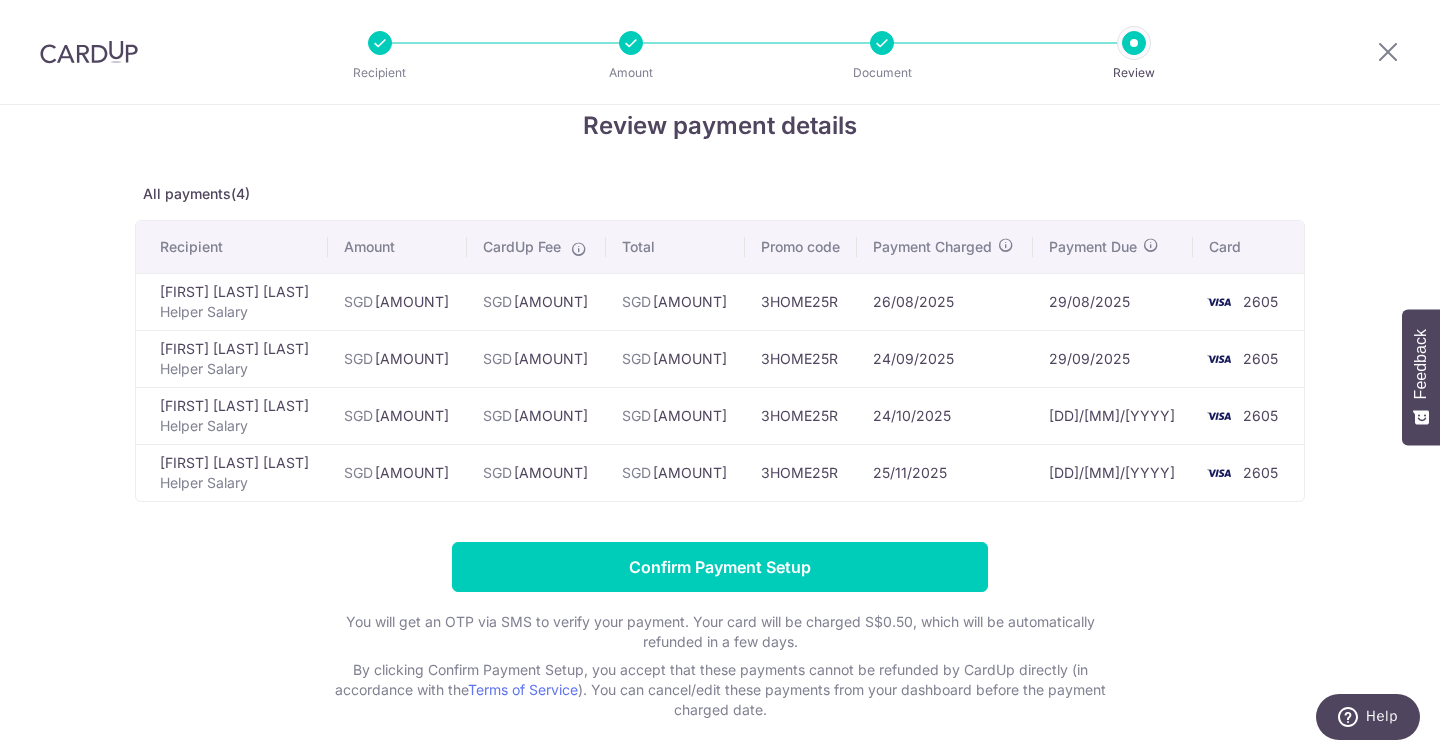 click on "SGD
691.02" at bounding box center [675, 301] 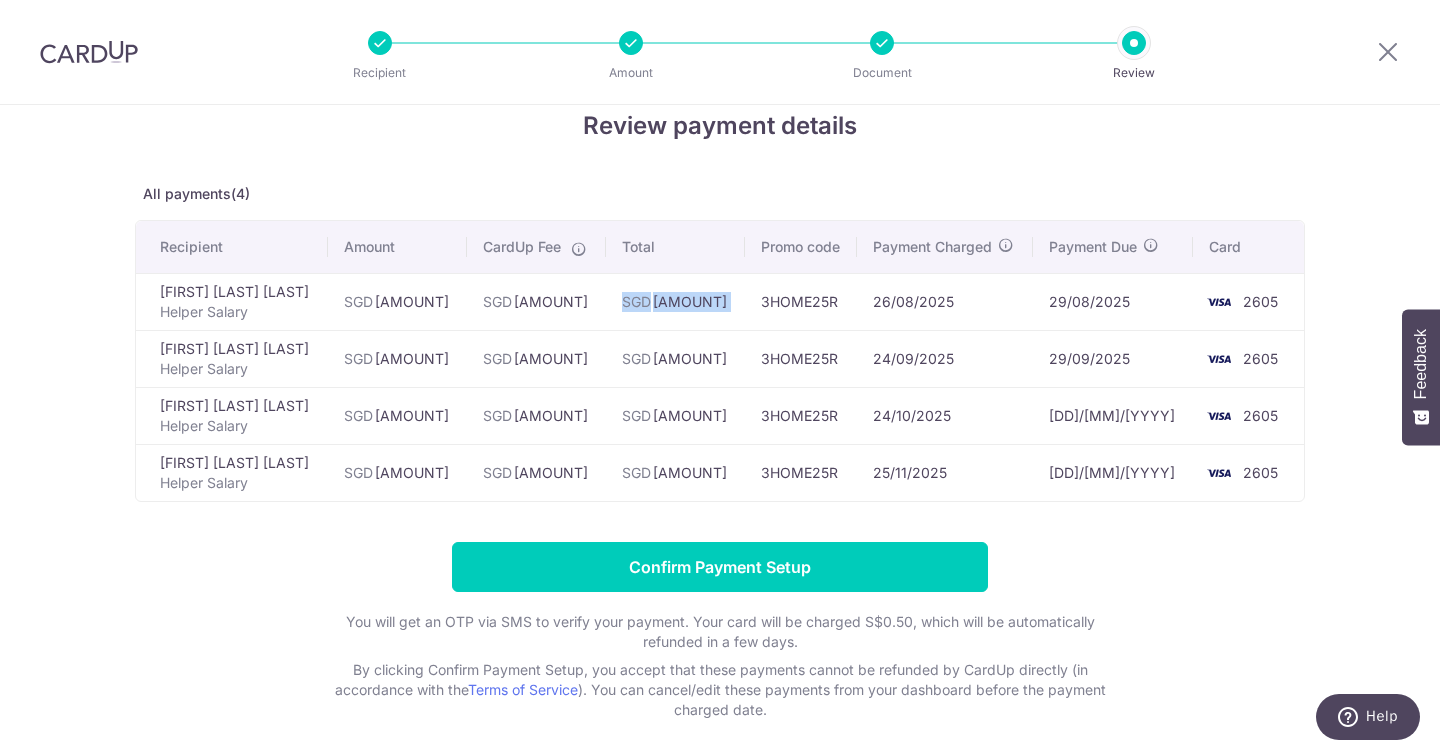 click on "SGD   12.42" at bounding box center [536, 301] 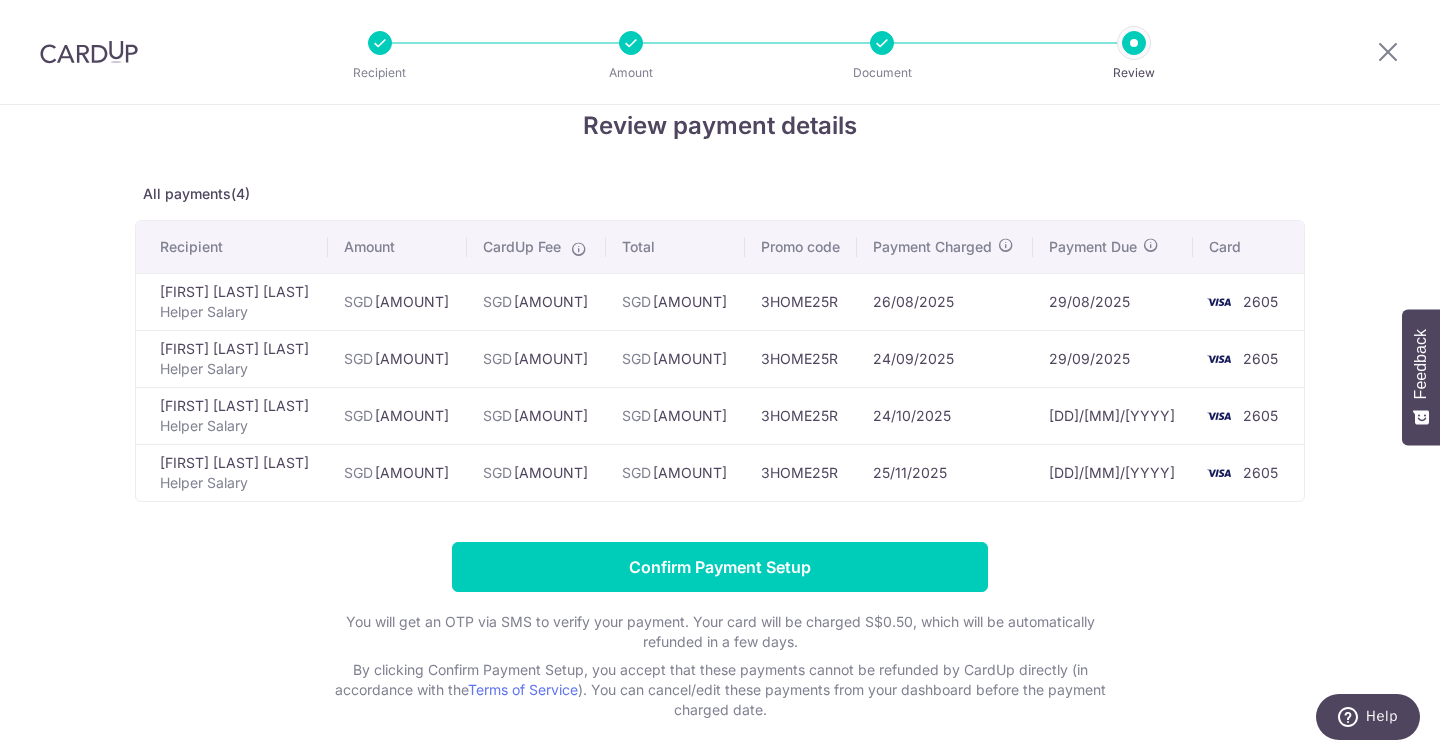 click on "SGD   12.42" at bounding box center (536, 301) 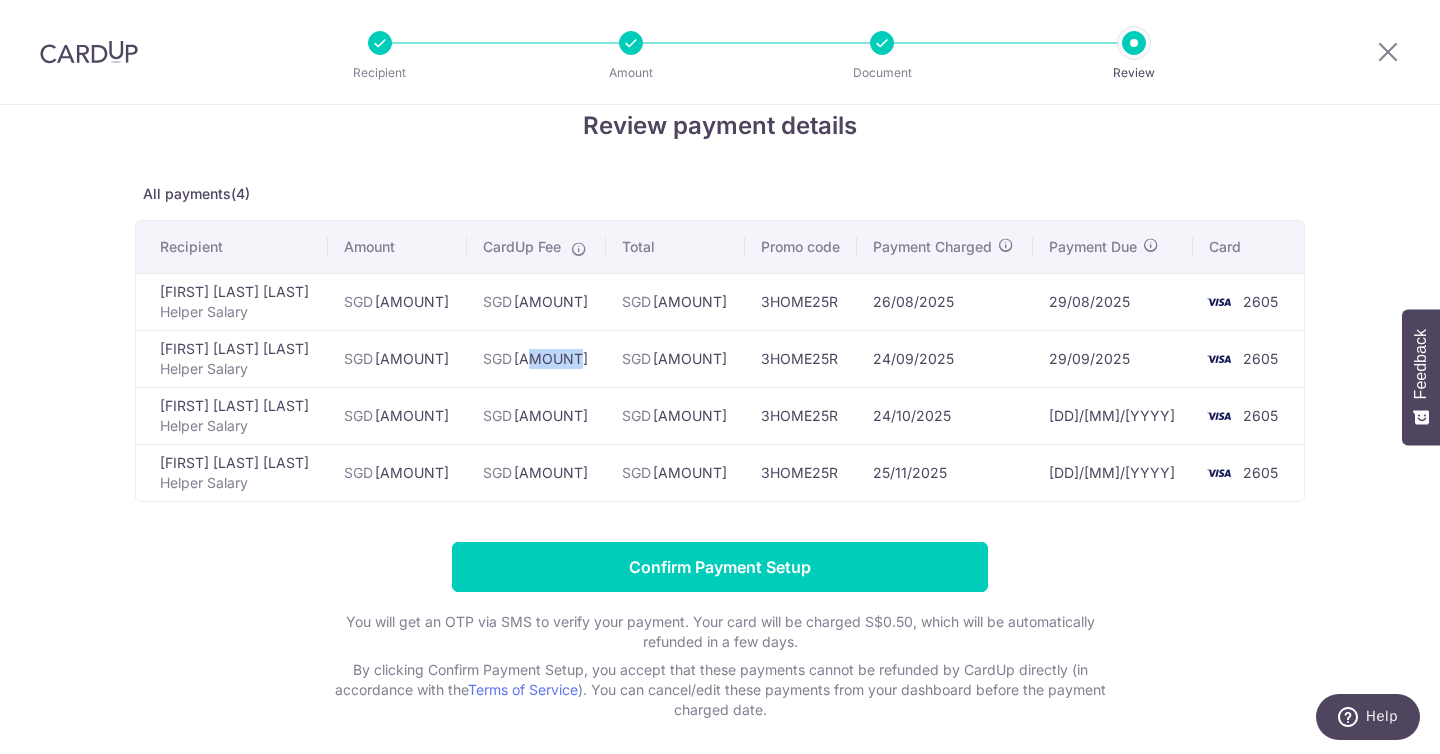 click on "SGD   12.42" at bounding box center (536, 415) 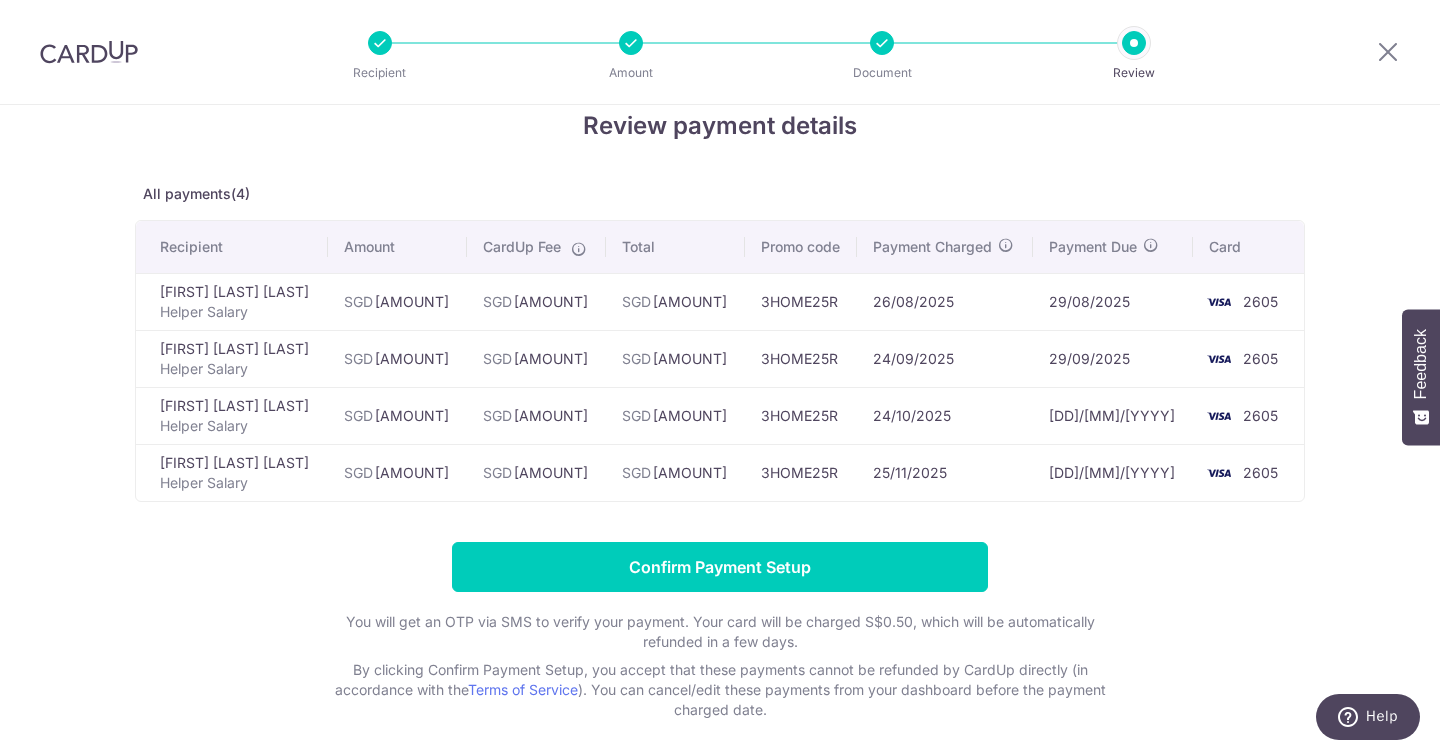 click on "SGD   12.42" at bounding box center [536, 415] 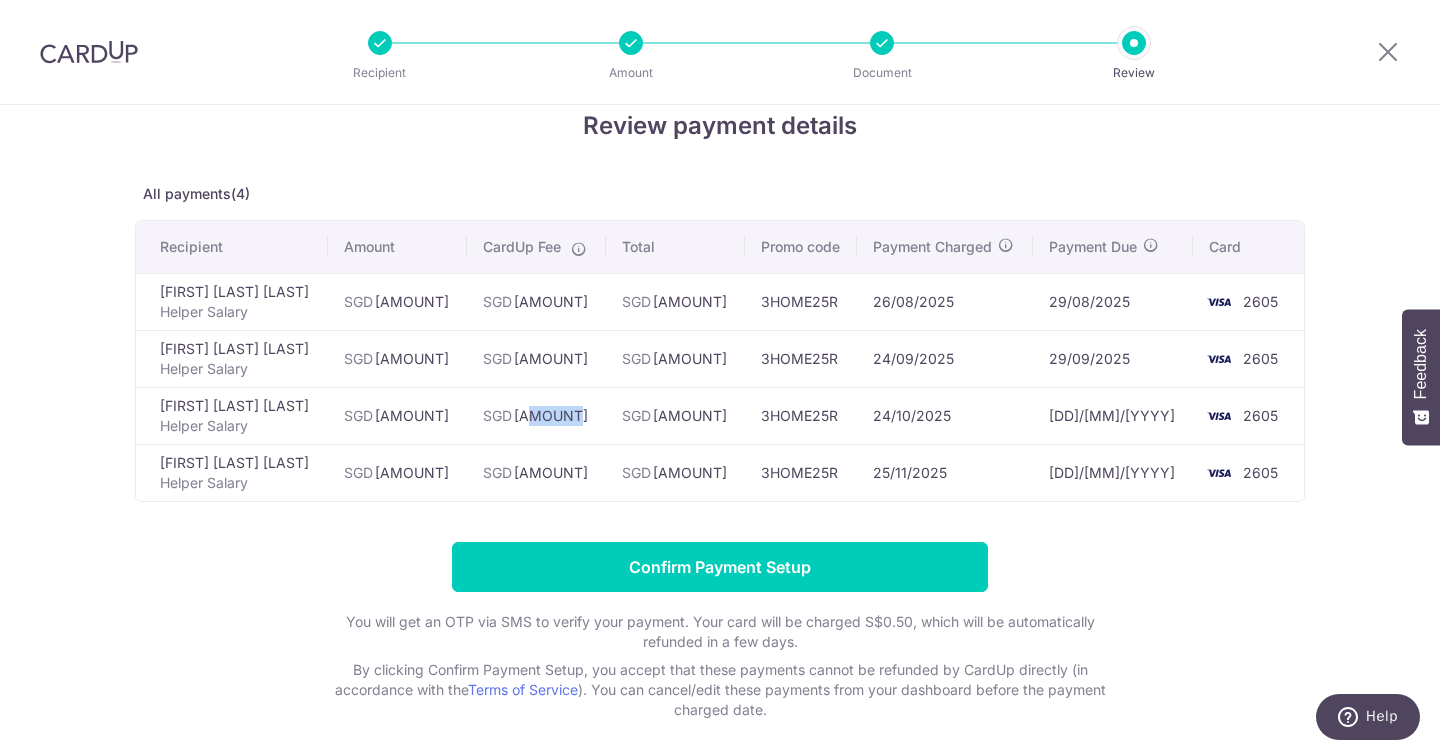 click on "SGD   12.42" at bounding box center [536, 472] 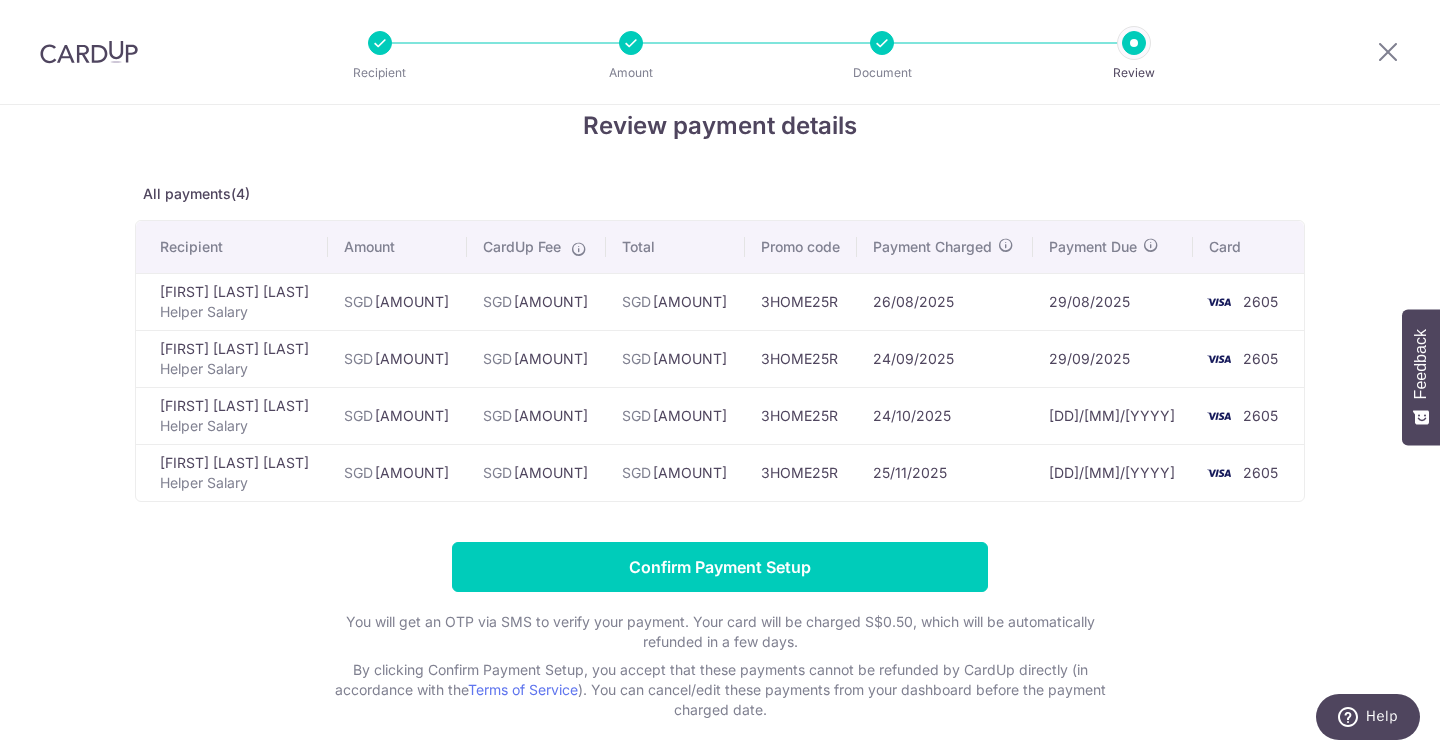 click on "SGD   12.42" at bounding box center [536, 472] 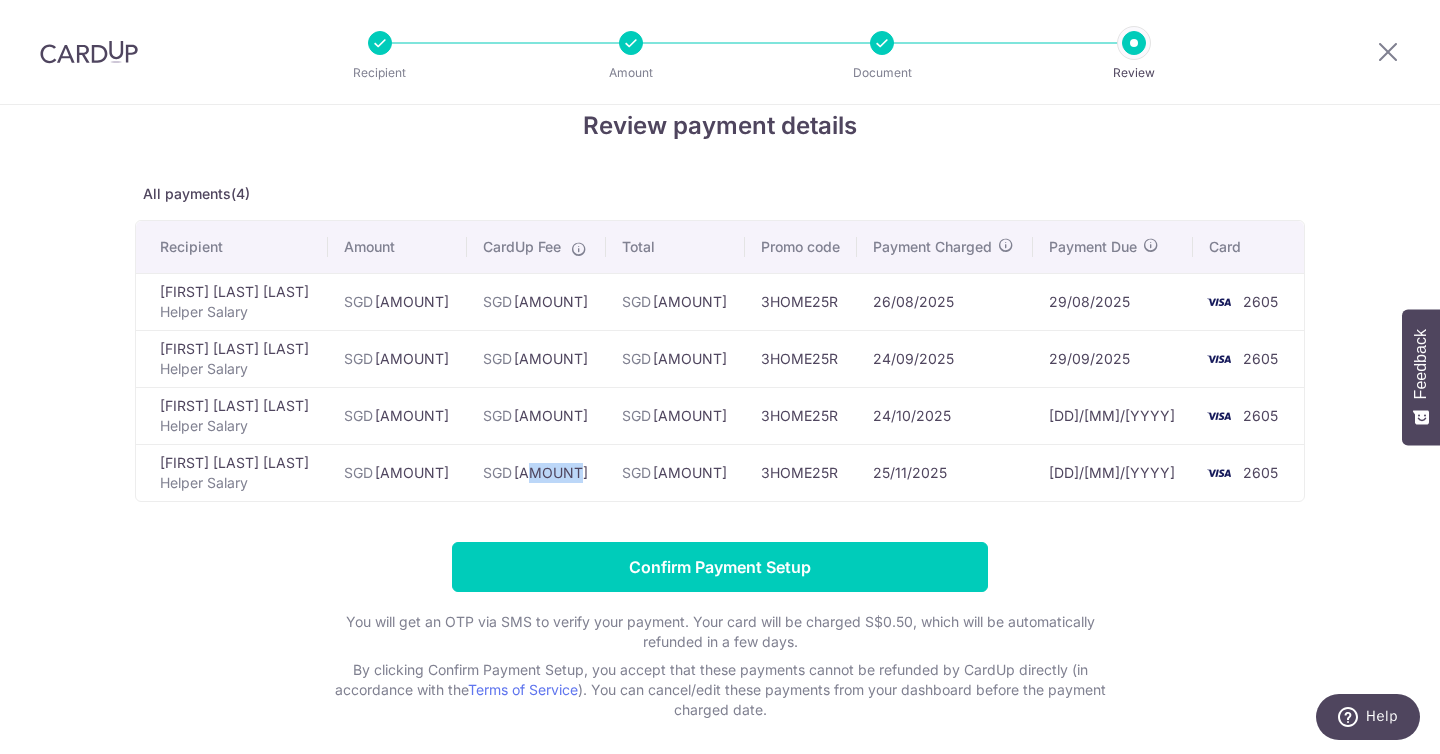 click on "SGD   12.42" at bounding box center [536, 415] 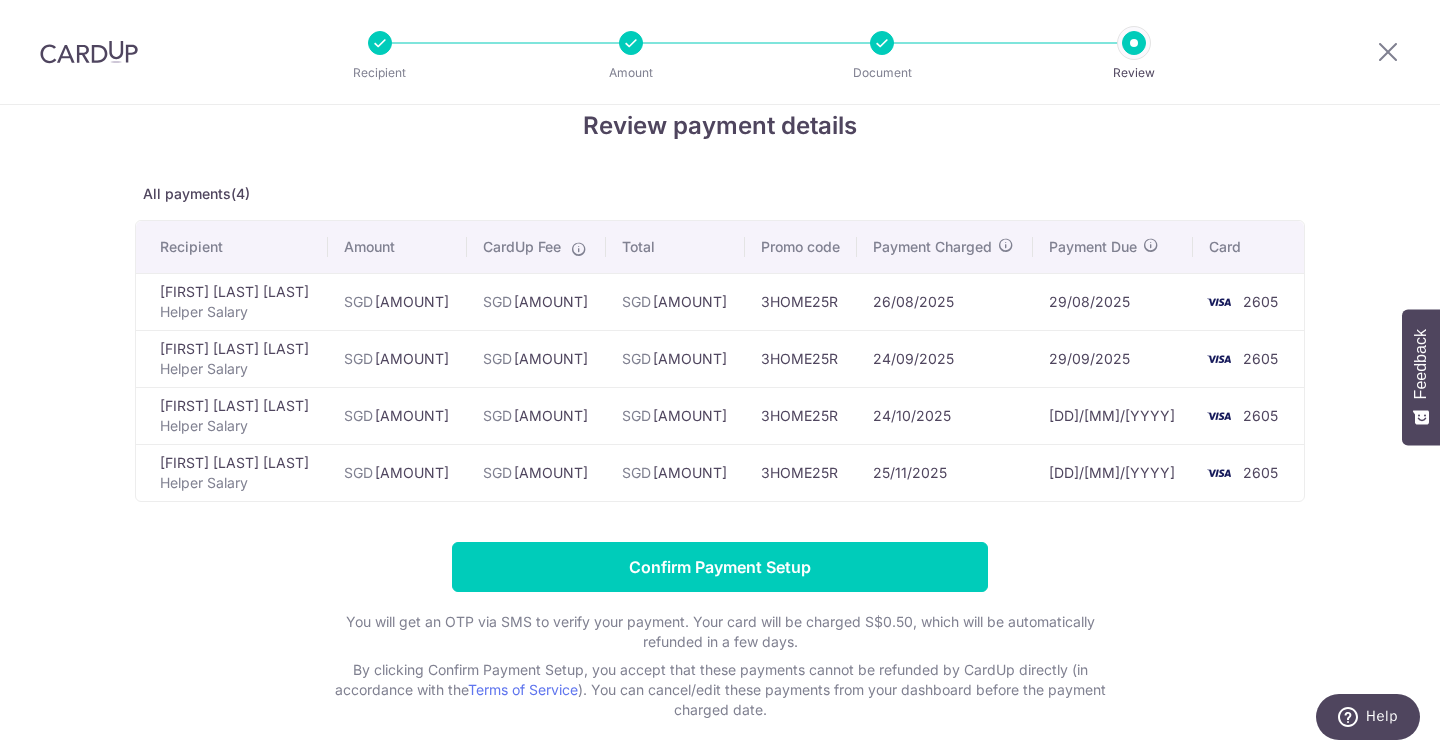 click on "SGD   12.42" at bounding box center [536, 415] 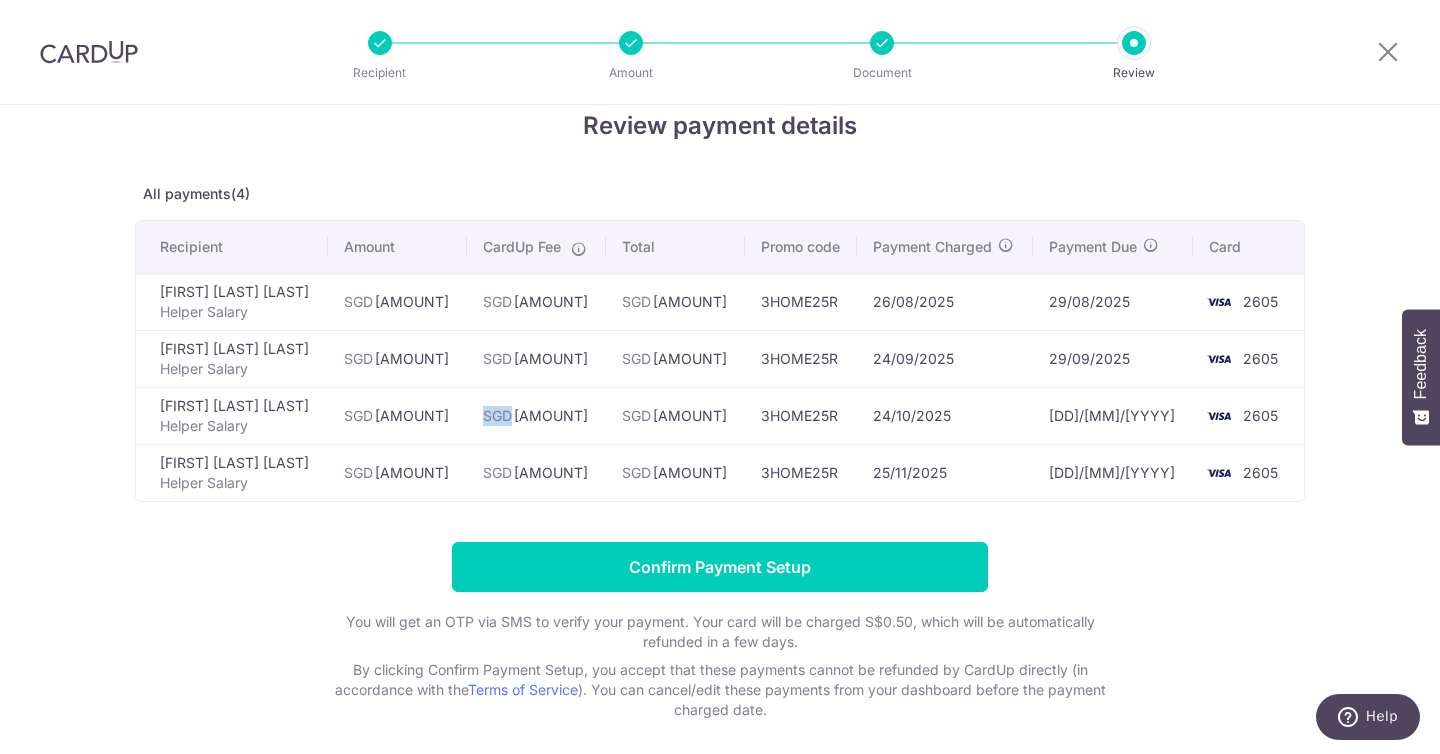click on "SGD   12.42" at bounding box center (536, 358) 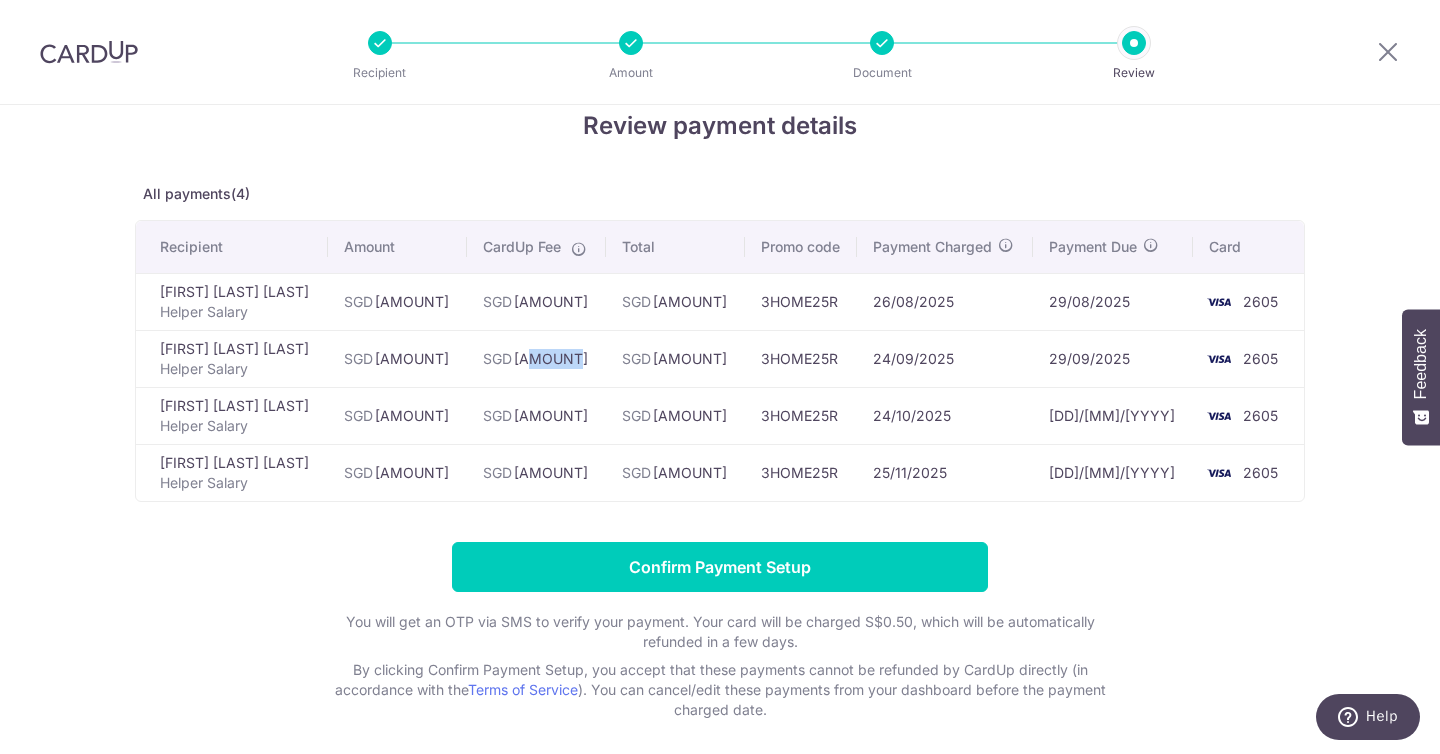 click on "SGD   12.42" at bounding box center [536, 358] 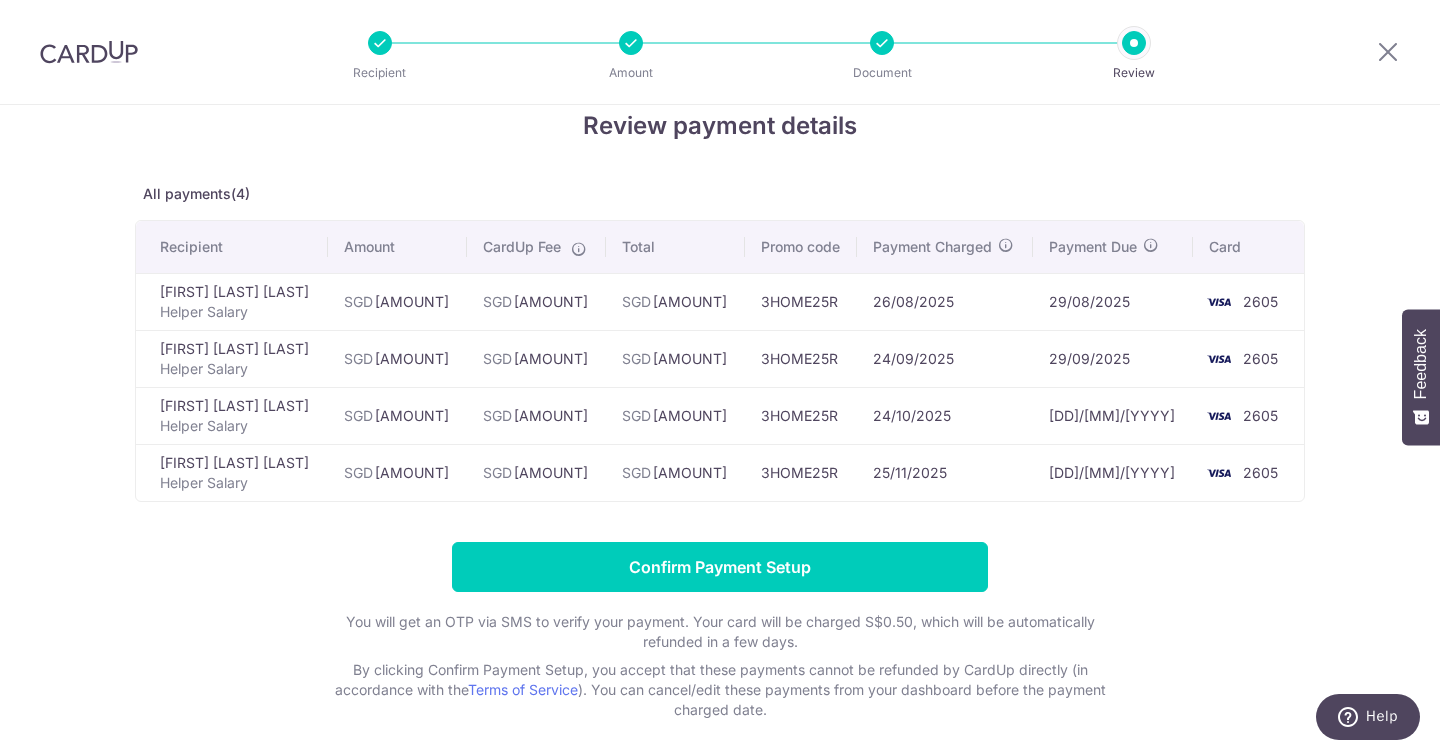 click on "SGD   12.42" at bounding box center [536, 301] 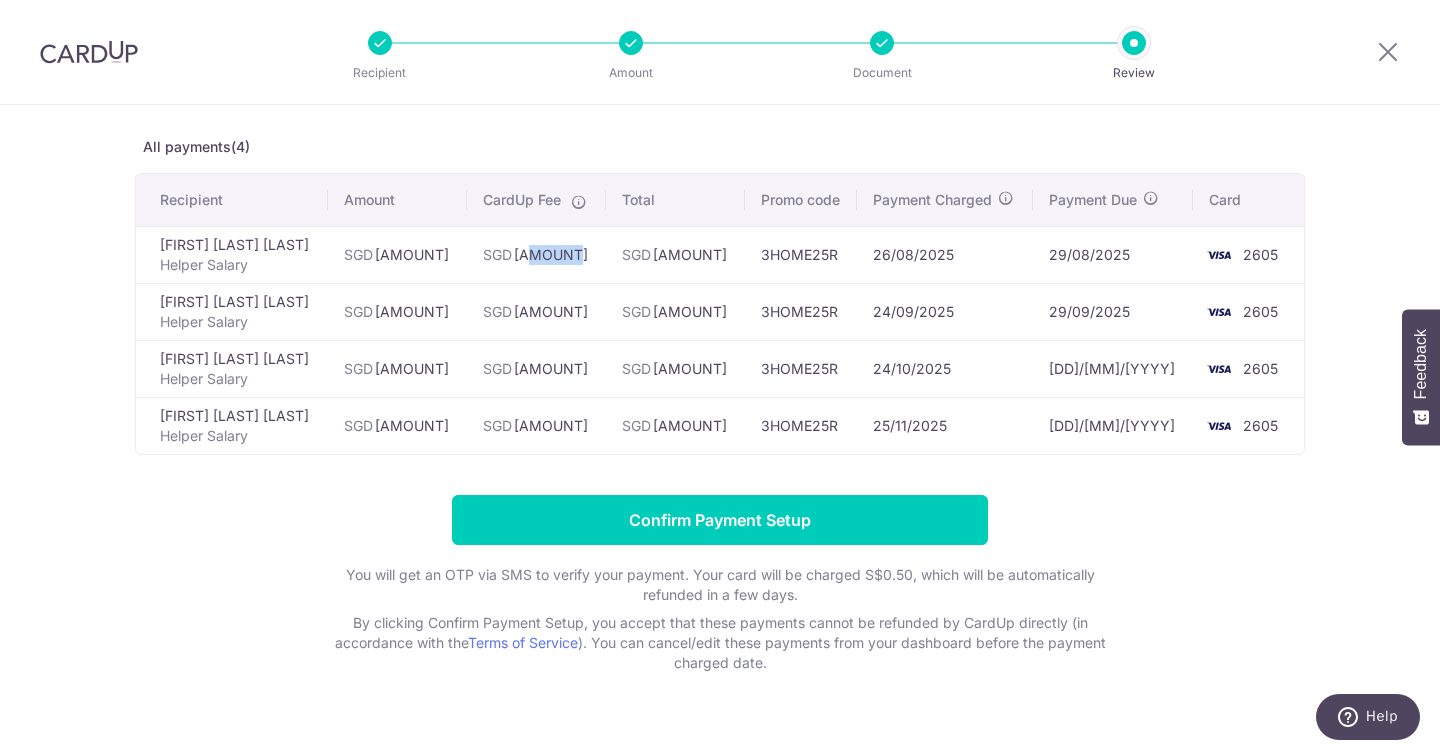 scroll, scrollTop: 117, scrollLeft: 0, axis: vertical 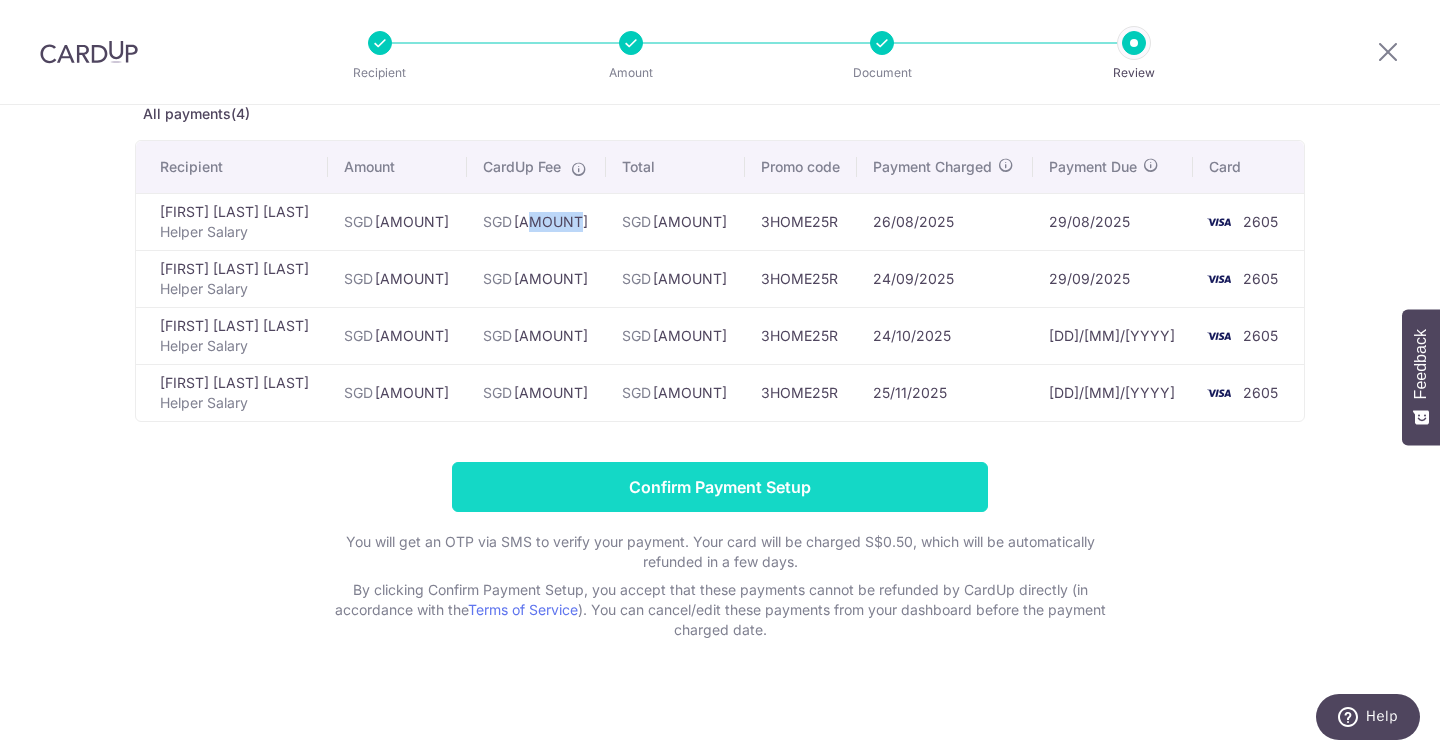 click on "Confirm Payment Setup" at bounding box center [720, 487] 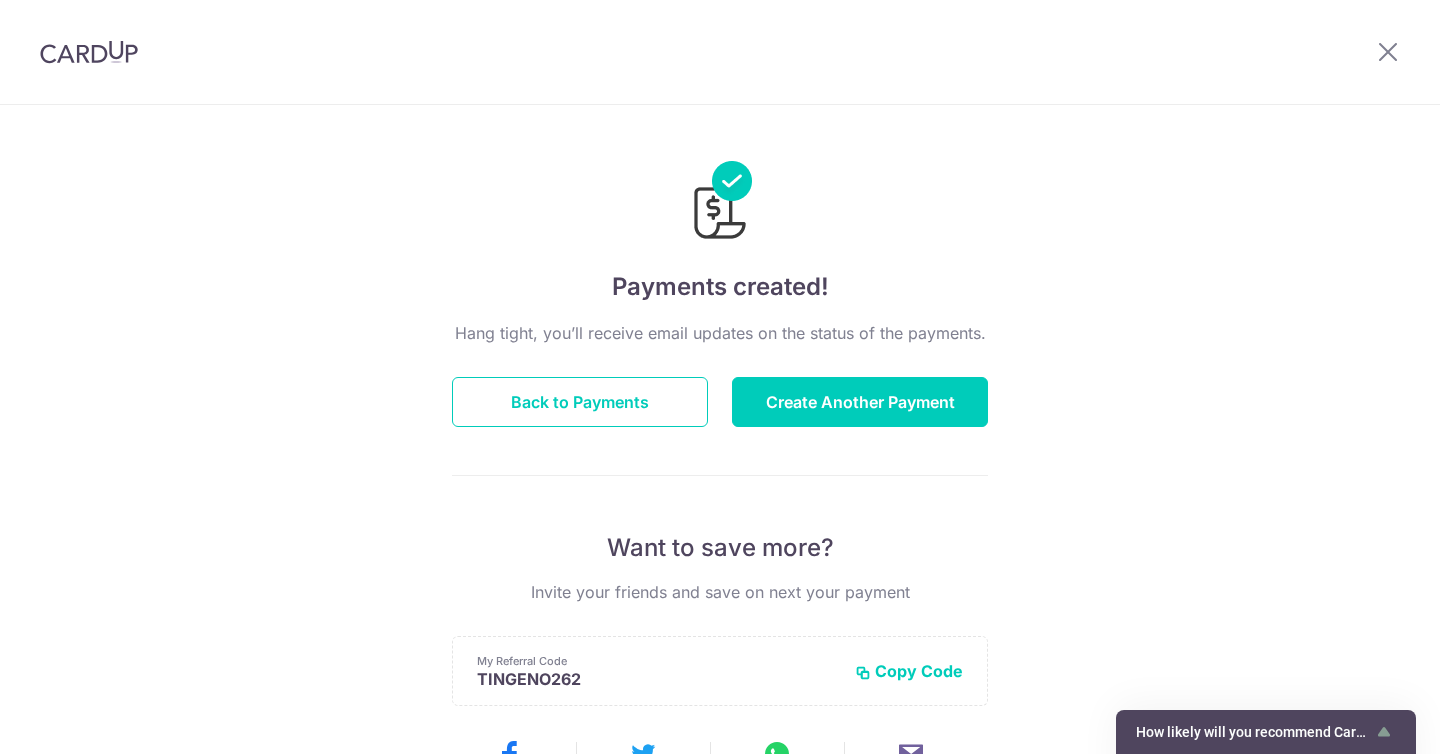 scroll, scrollTop: 0, scrollLeft: 0, axis: both 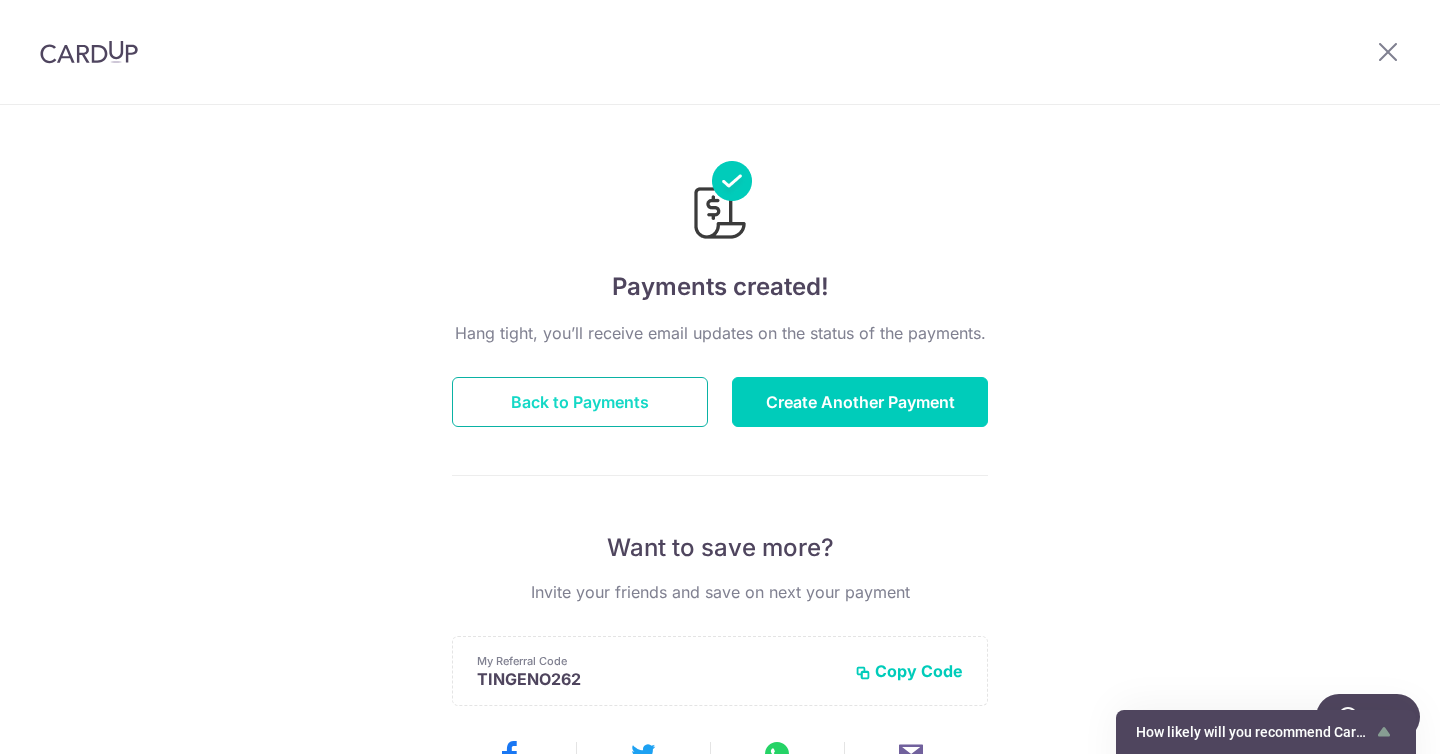 click on "Back to Payments" at bounding box center (580, 402) 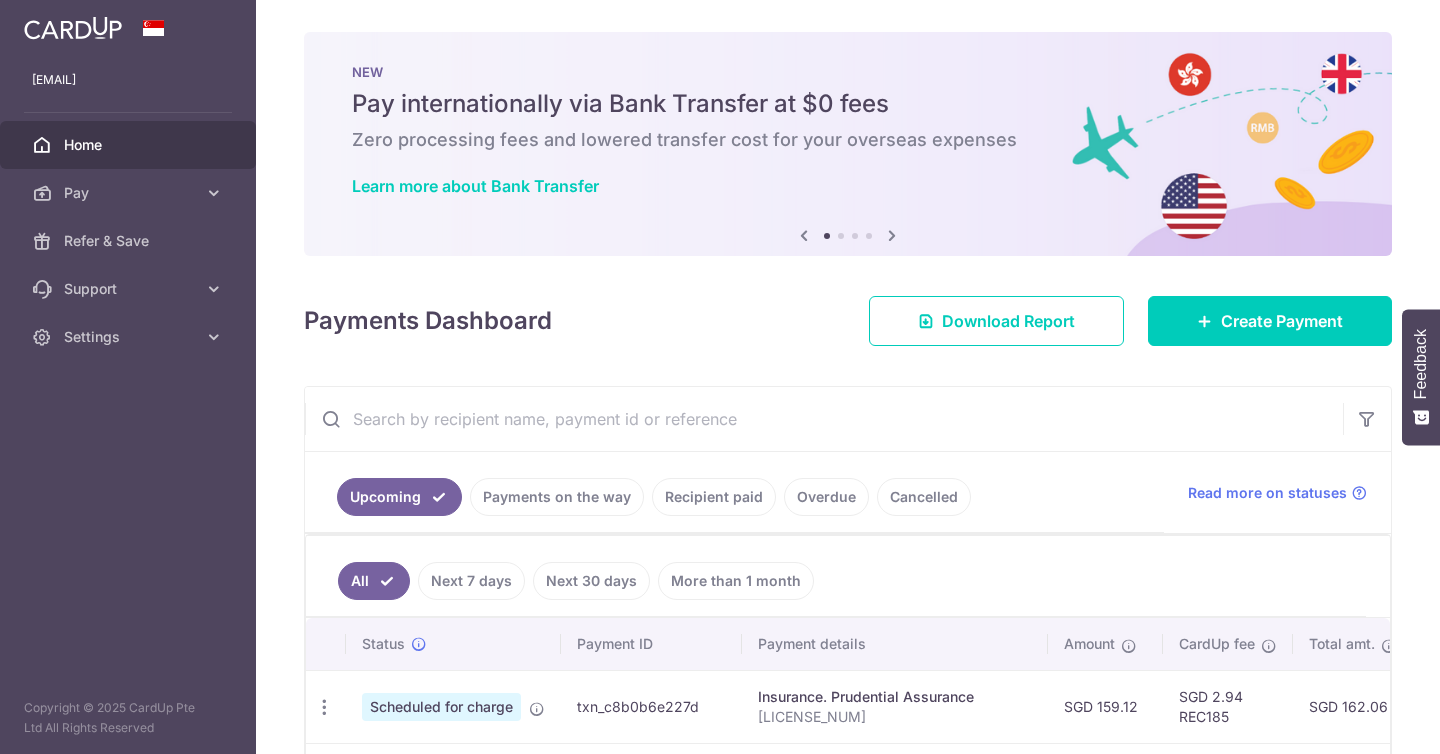 scroll, scrollTop: 0, scrollLeft: 0, axis: both 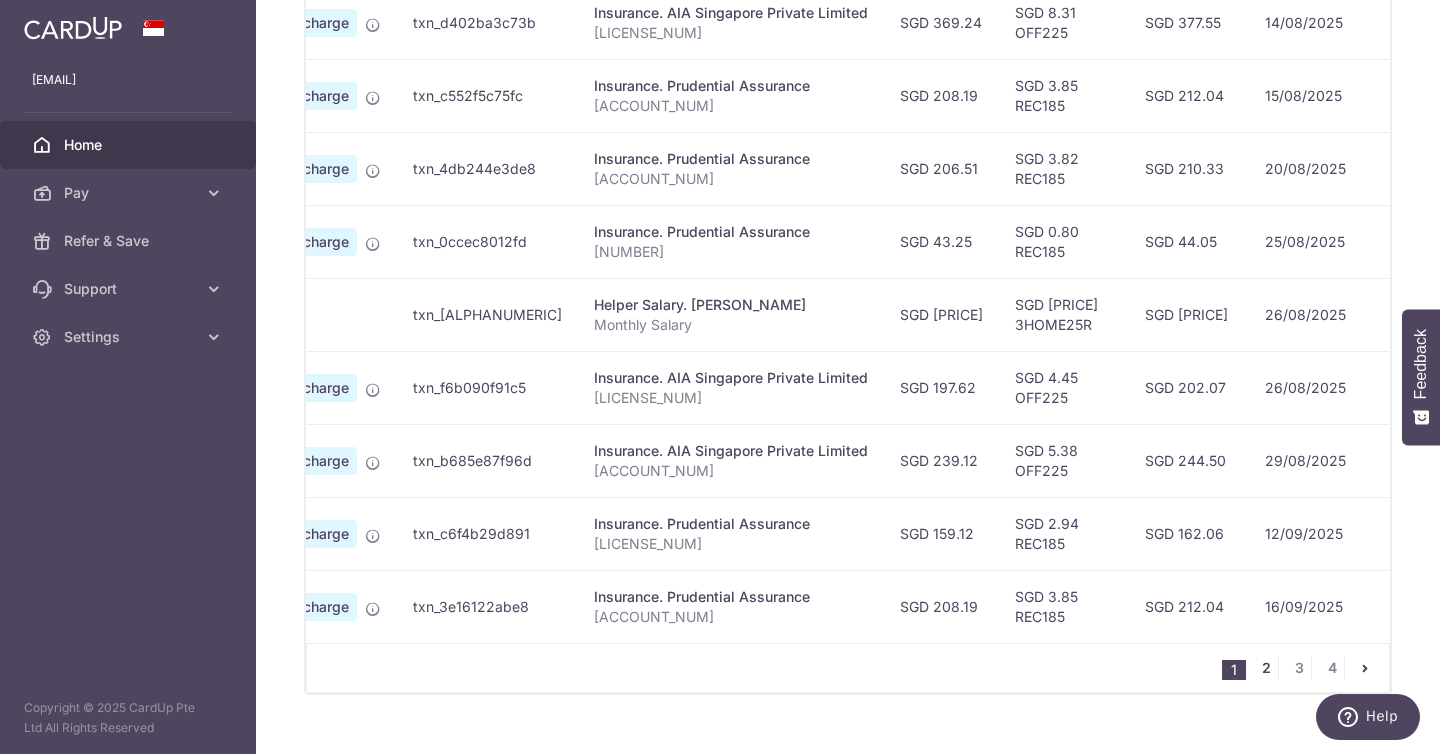 click on "2" at bounding box center (1266, 668) 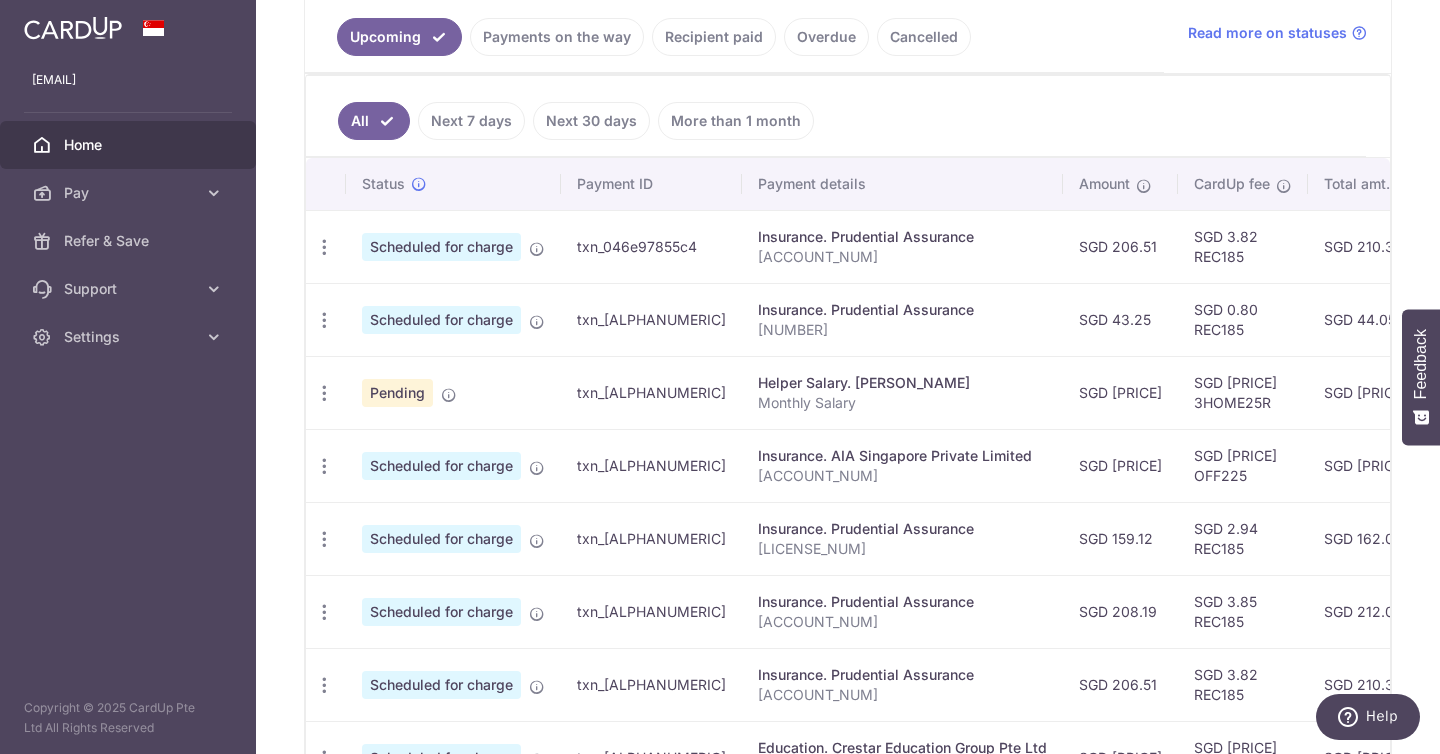 scroll, scrollTop: 478, scrollLeft: 0, axis: vertical 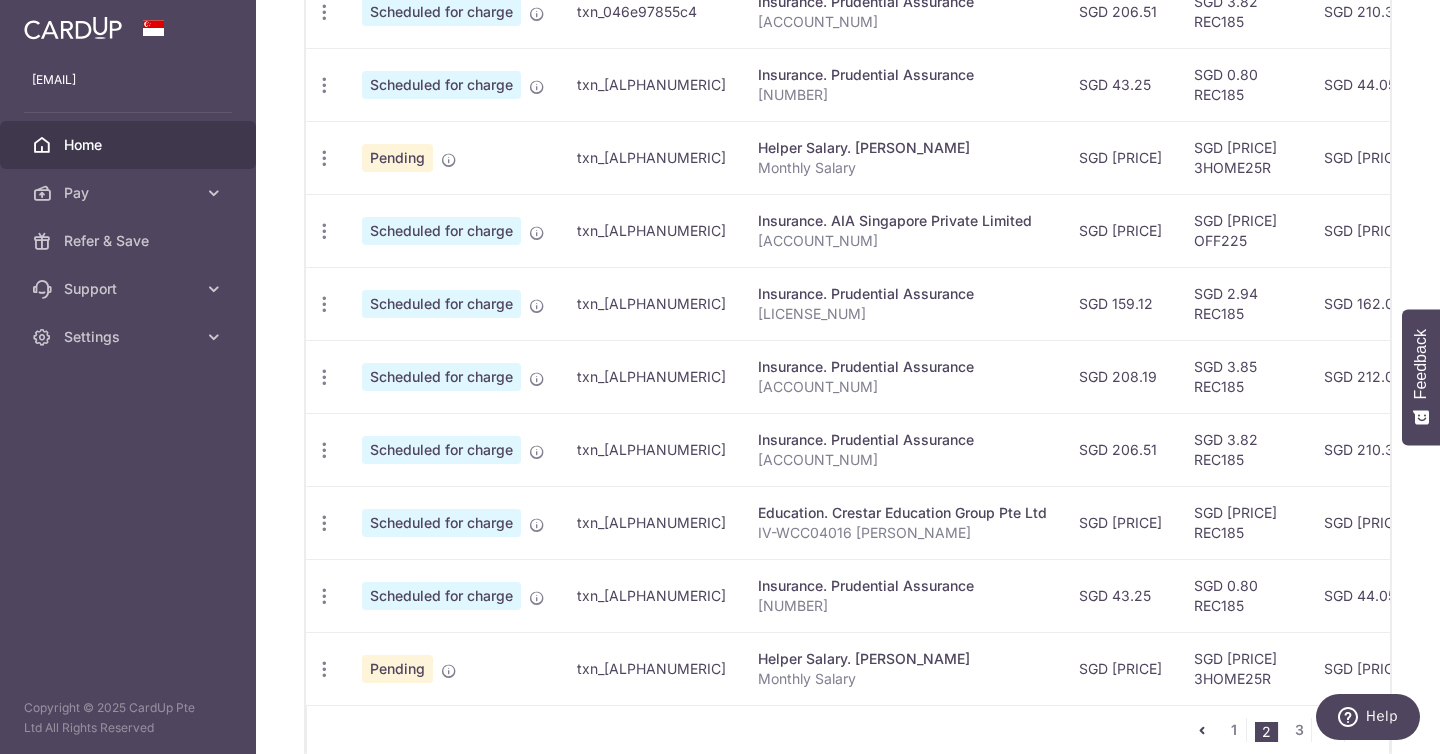 click on "SGD 7.84
REC185" at bounding box center (1243, 522) 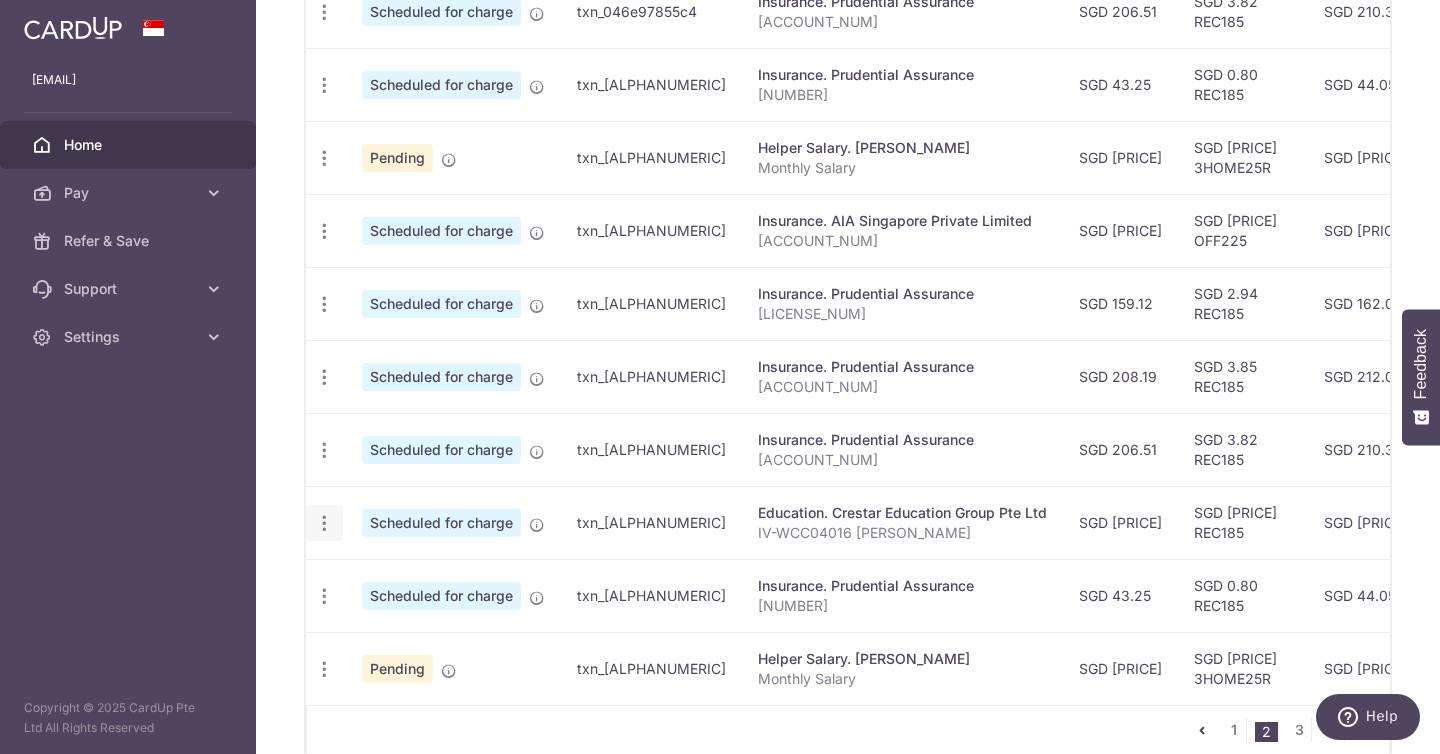 click at bounding box center [324, 12] 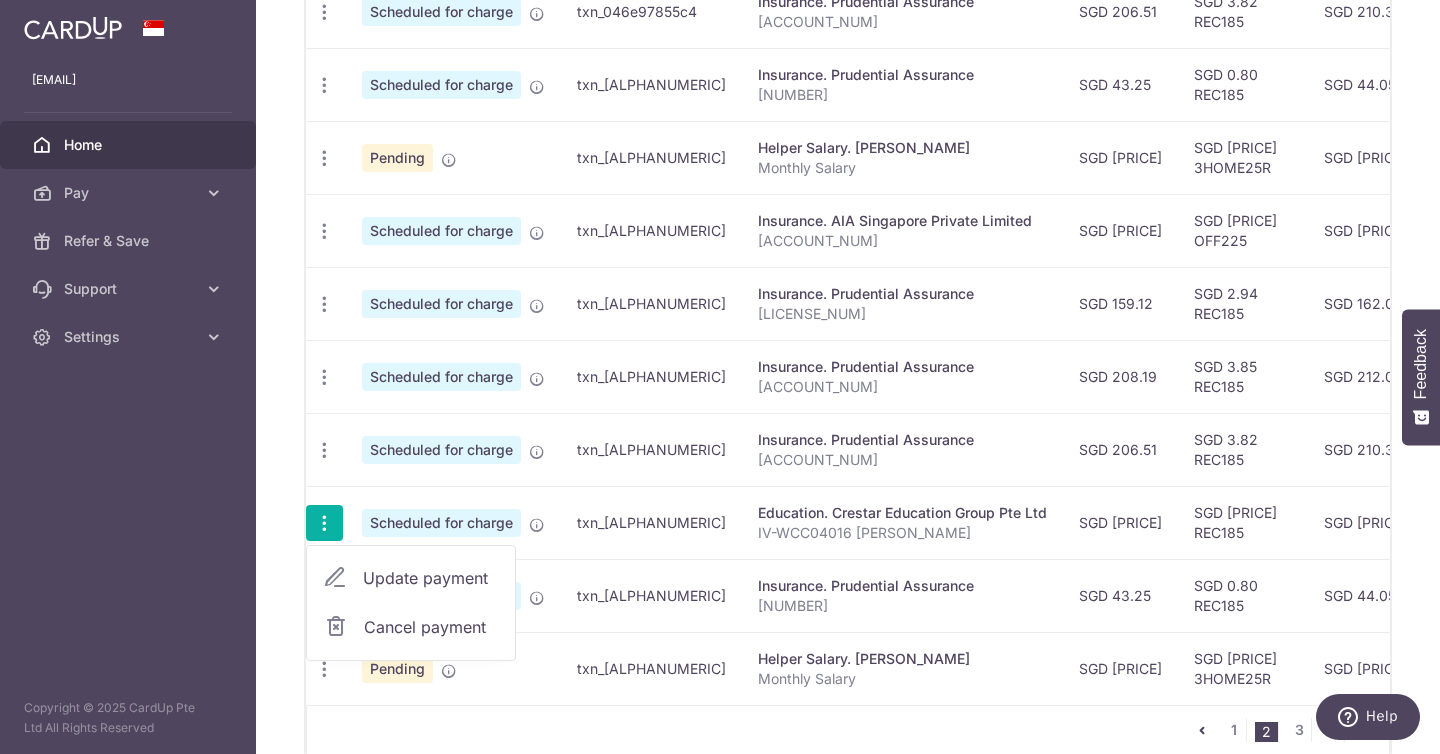 click on "Update payment" at bounding box center (431, 578) 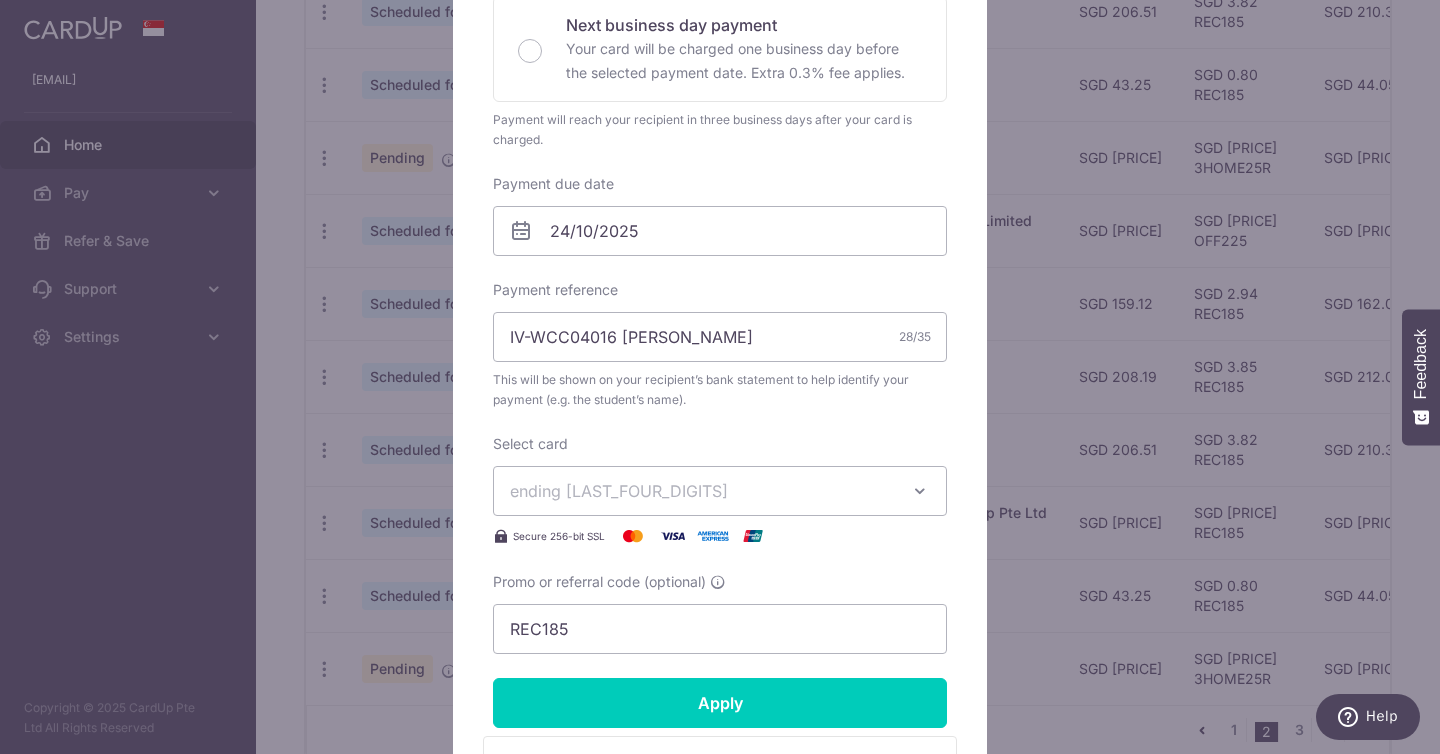 scroll, scrollTop: 485, scrollLeft: 0, axis: vertical 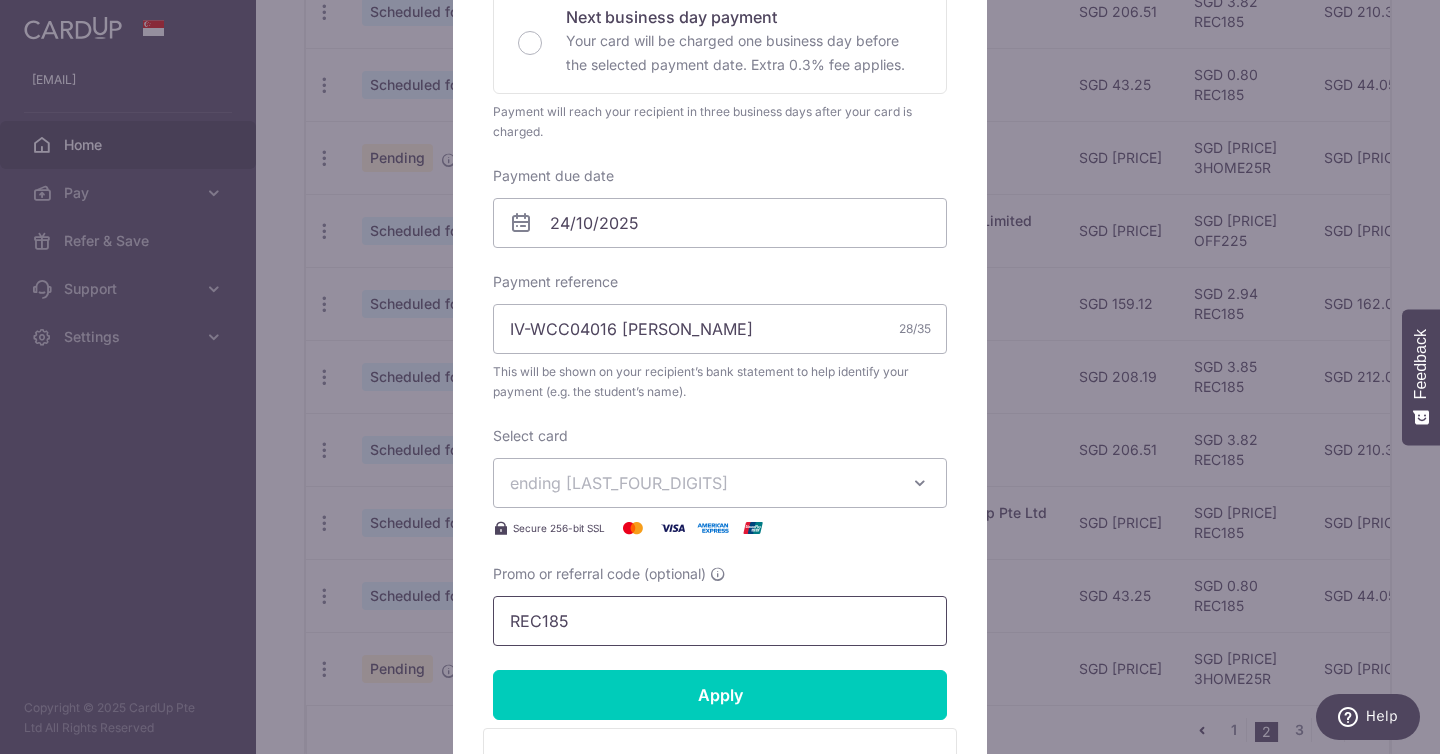 click on "REC185" at bounding box center (720, 621) 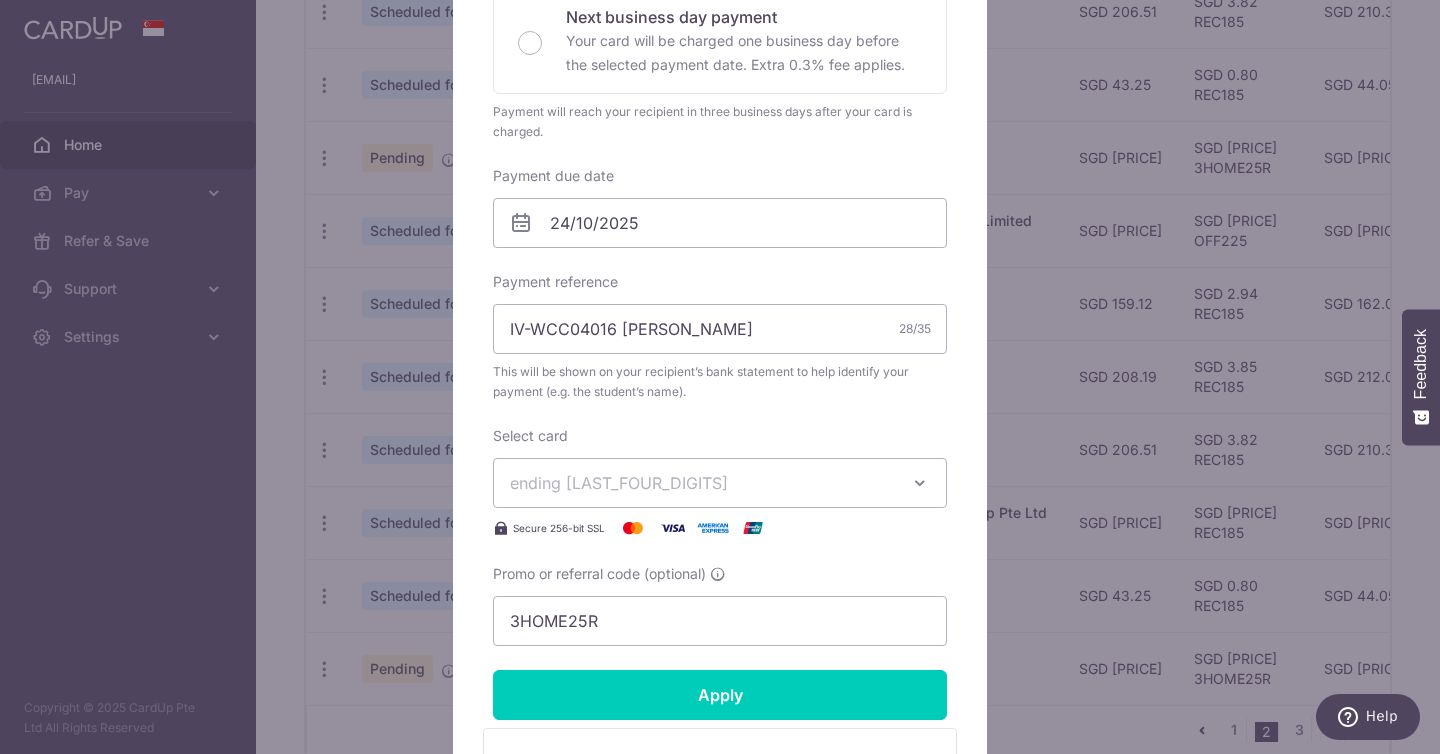 click on "Enter payment amount
424.00
424.00
SGD
To change the payment amount, please cancel this payment and create a new payment with updated supporting documents.
As the payment amount is large, for your account security we will send you a notification via SMS and email on the payment charge date requiring your response to confirm the charge.
Select payment plan
Standard payment
here" at bounding box center (720, 193) 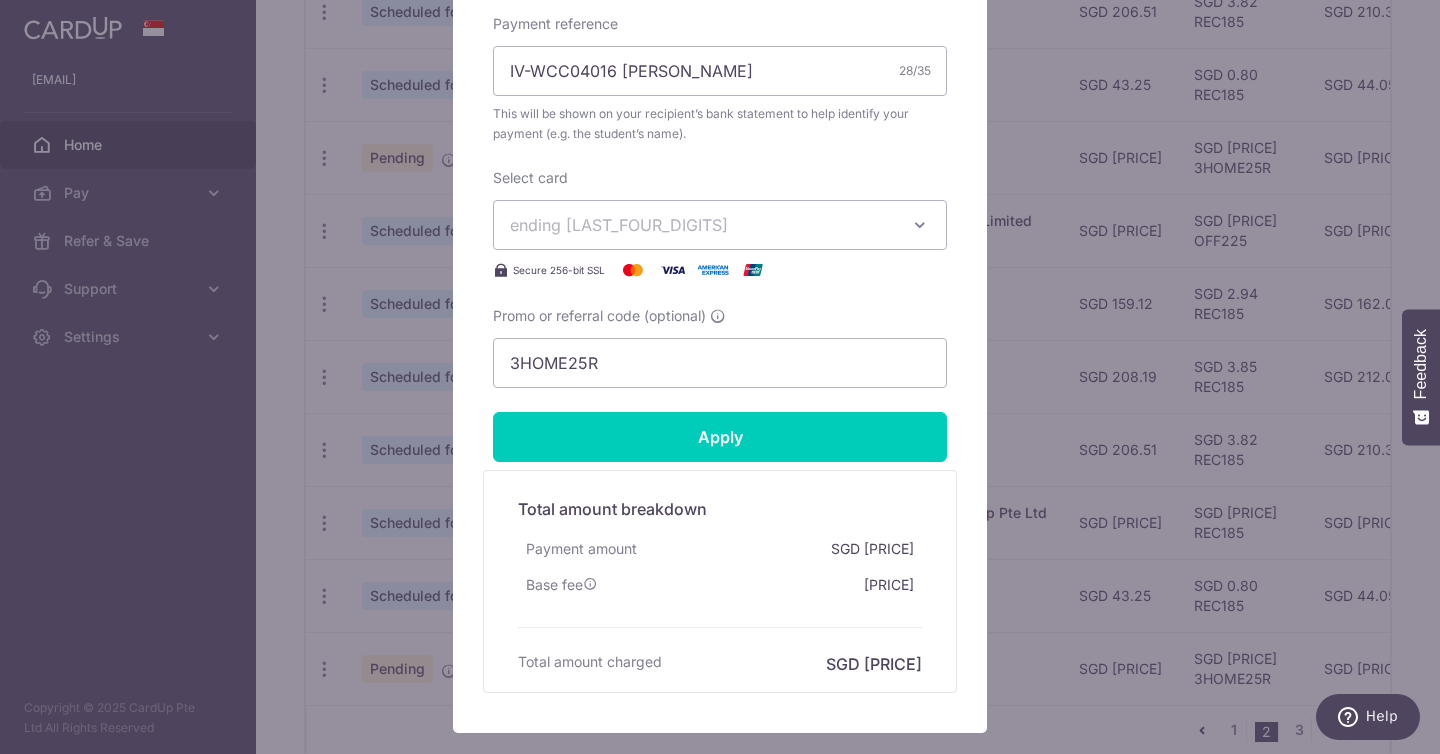 scroll, scrollTop: 824, scrollLeft: 0, axis: vertical 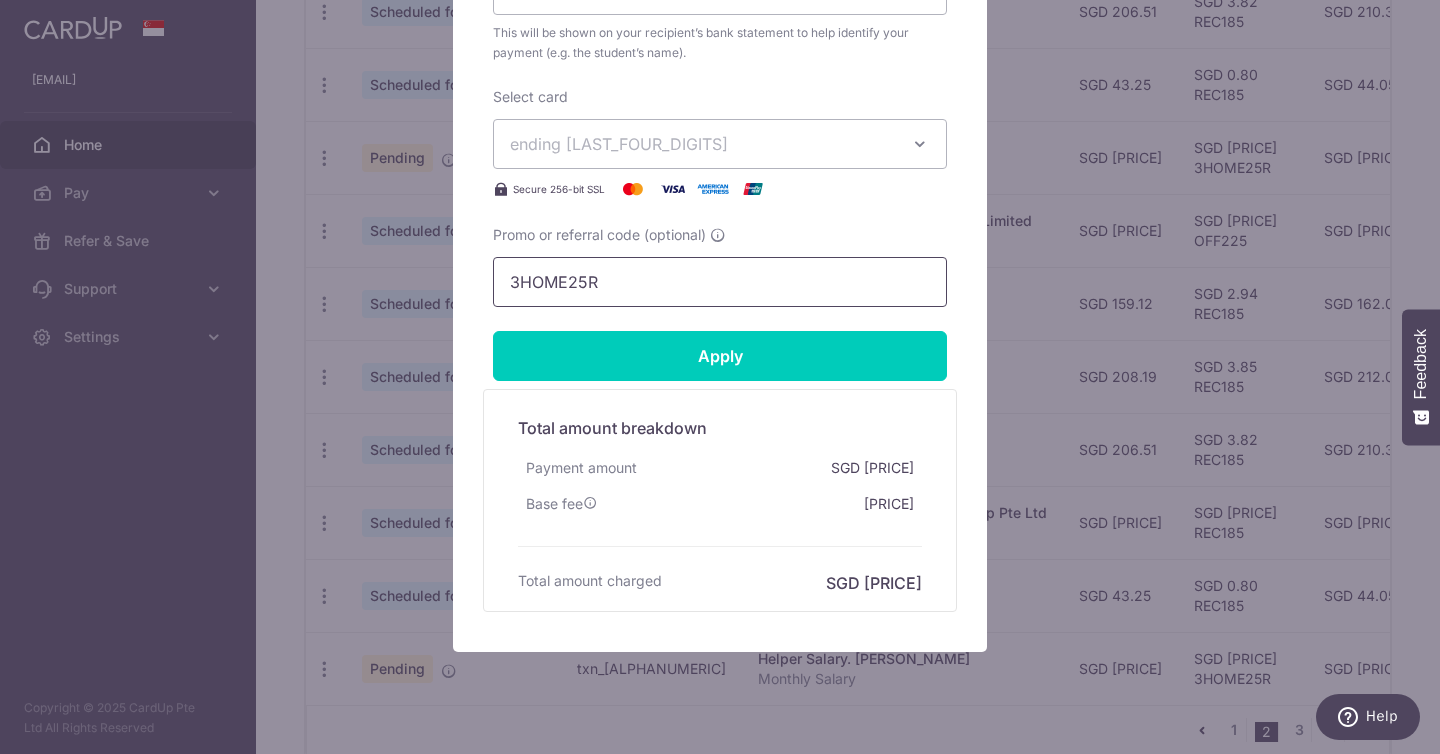 click on "3HOME25R" at bounding box center (720, 282) 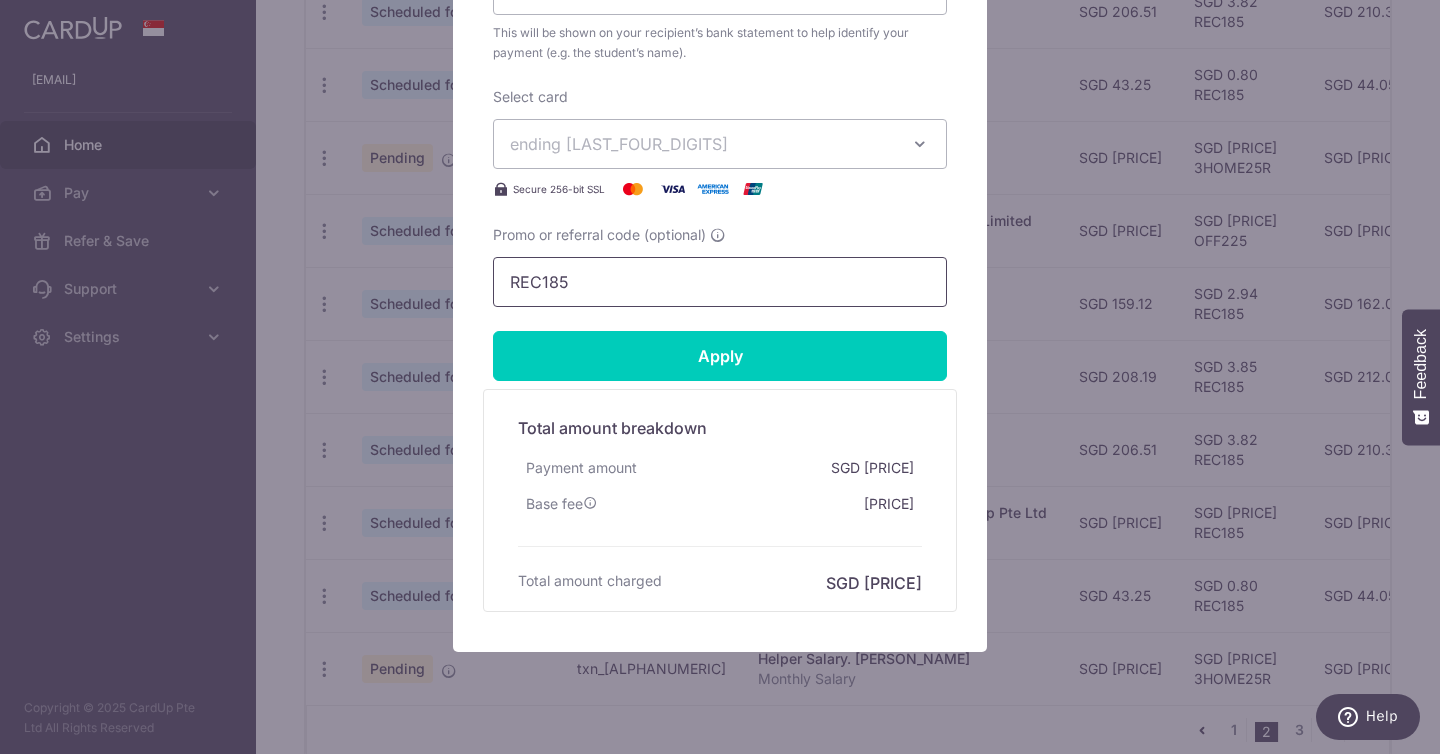 paste on "3HOME25R" 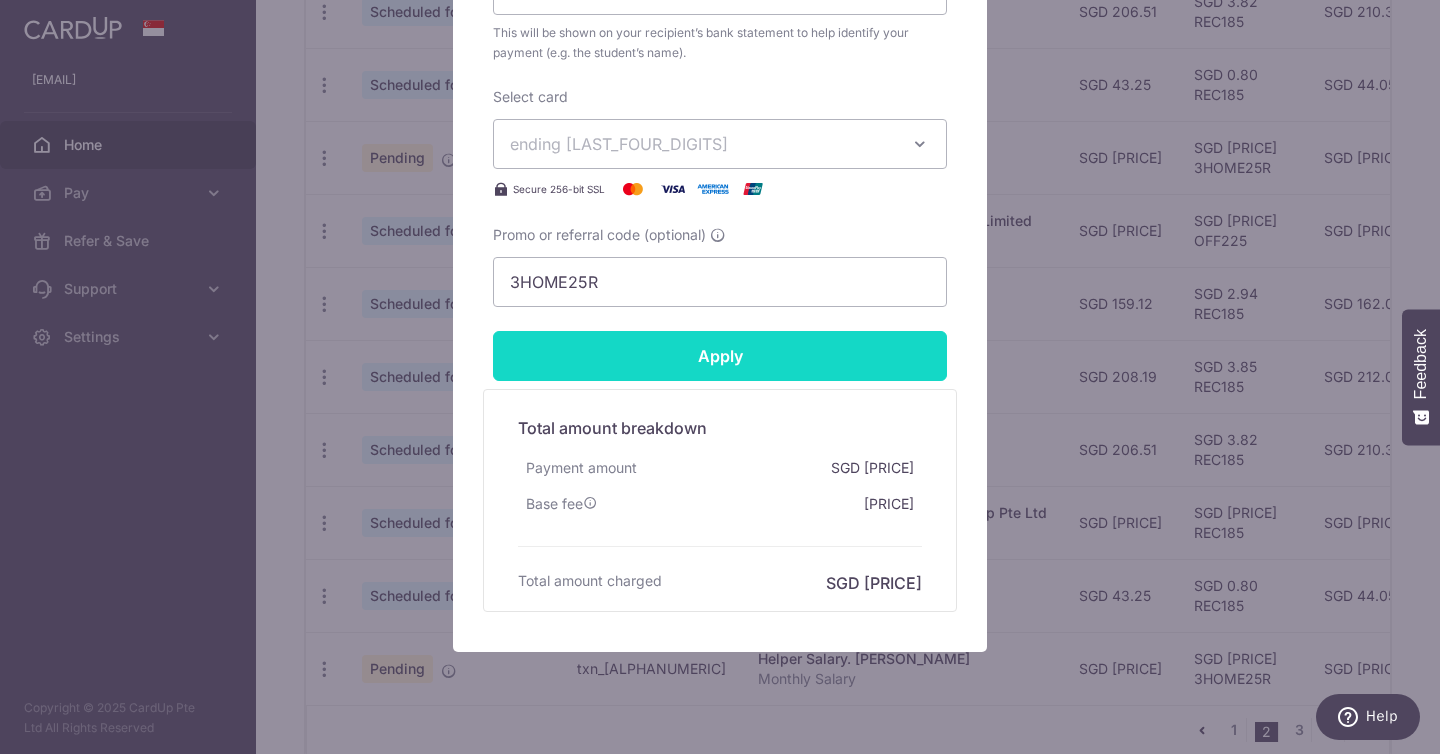 click on "Apply" at bounding box center (720, 356) 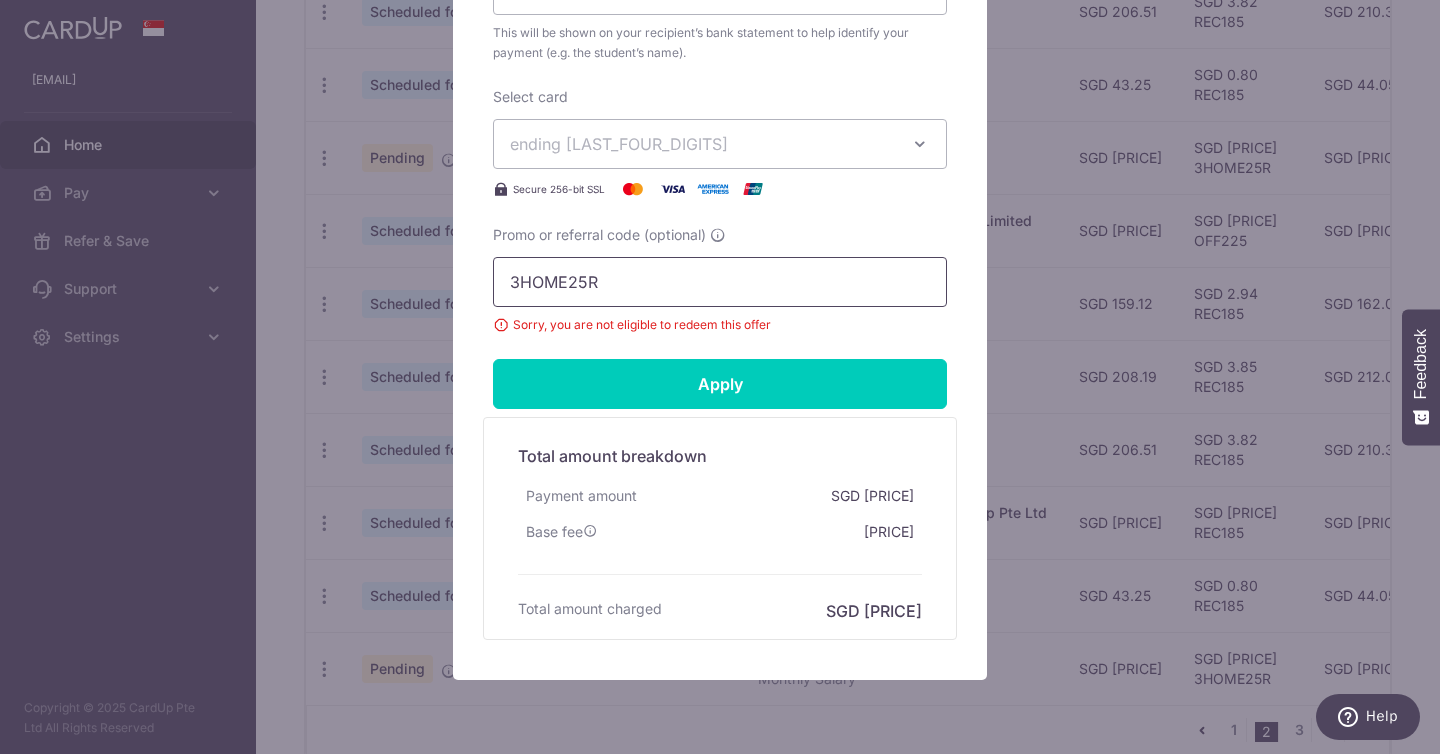 click on "3HOME25R" at bounding box center (720, 282) 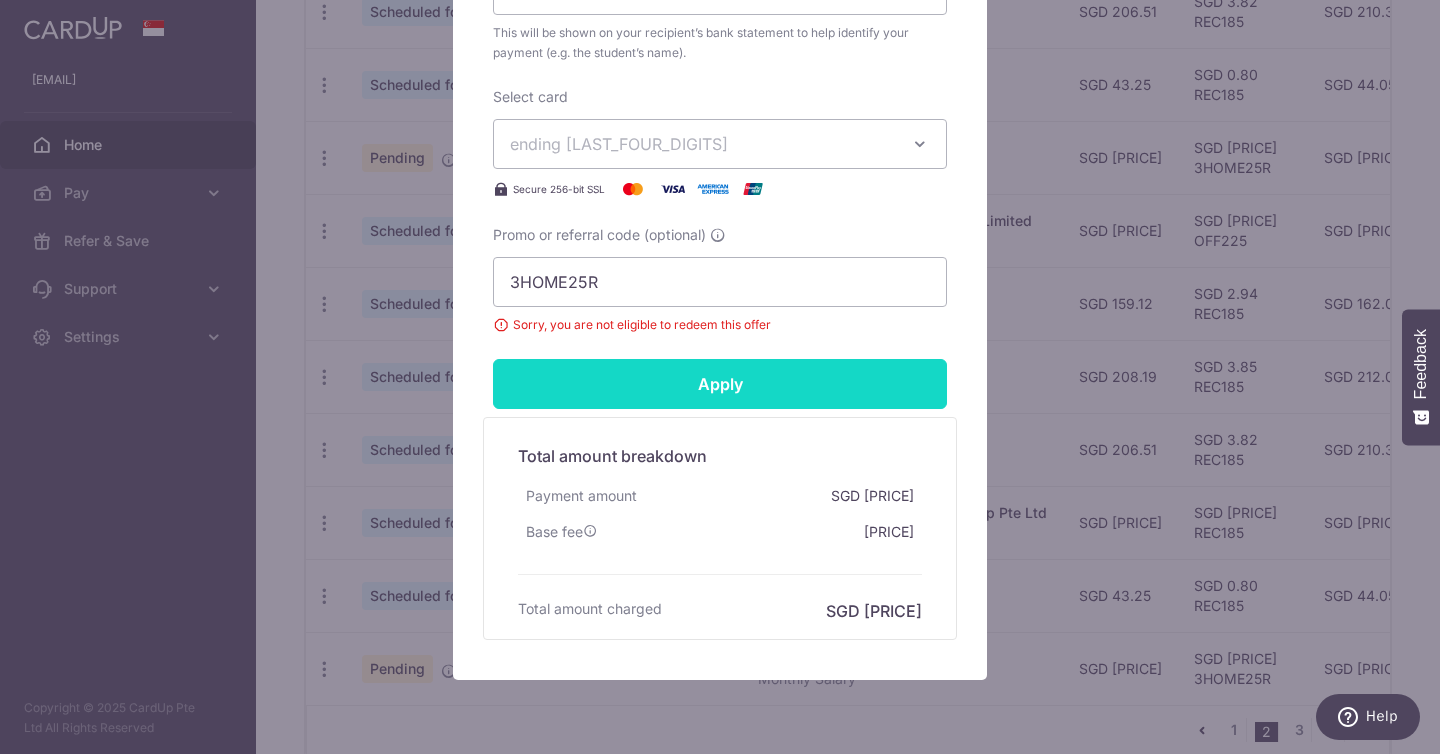 click on "Apply" at bounding box center [720, 384] 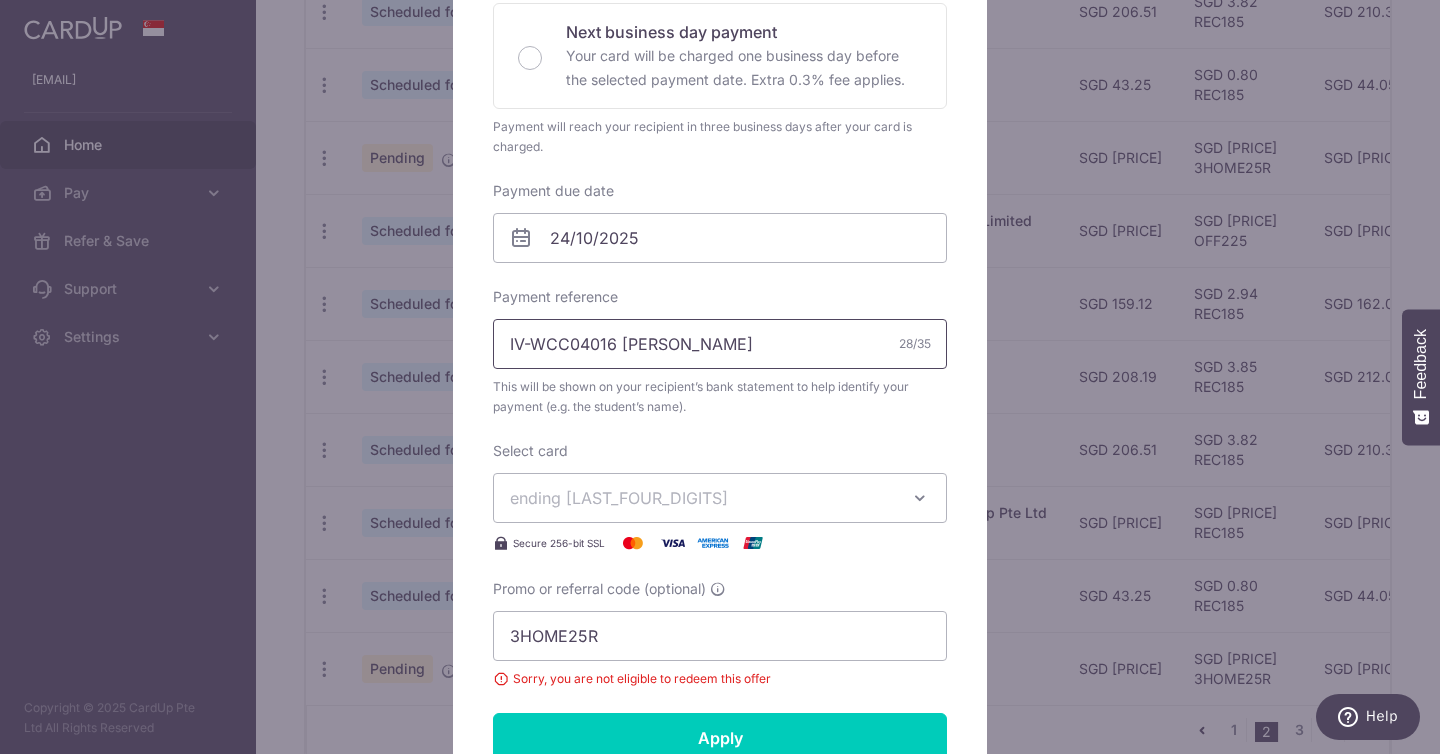scroll, scrollTop: 895, scrollLeft: 0, axis: vertical 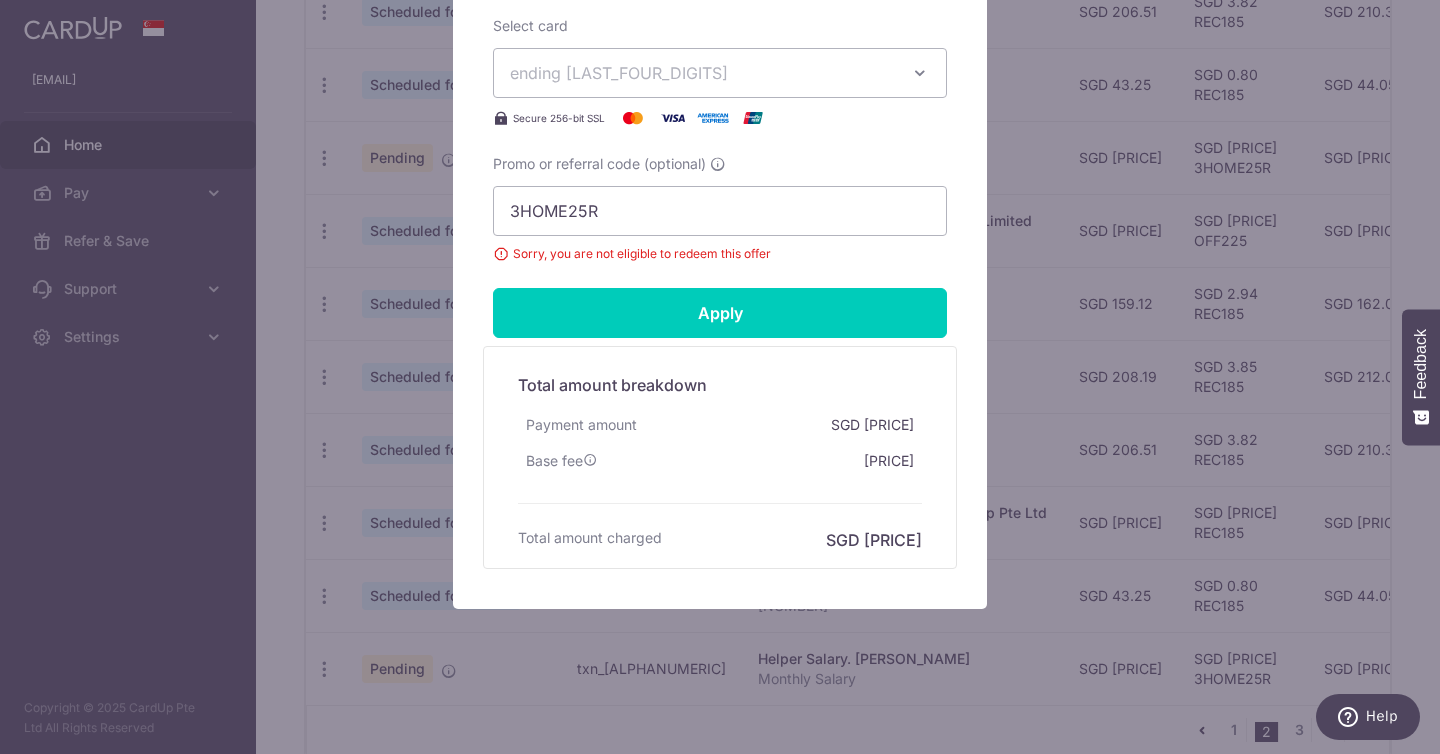 click on "Edit payment
By clicking apply,  you will make changes to all   payments to  Crestar Education Group Pte Ltd  scheduled from
.
By clicking below, you confirm you are editing this payment to  Crestar Education Group Pte Ltd  on
24/10/2025 .
424.00" at bounding box center (720, 377) 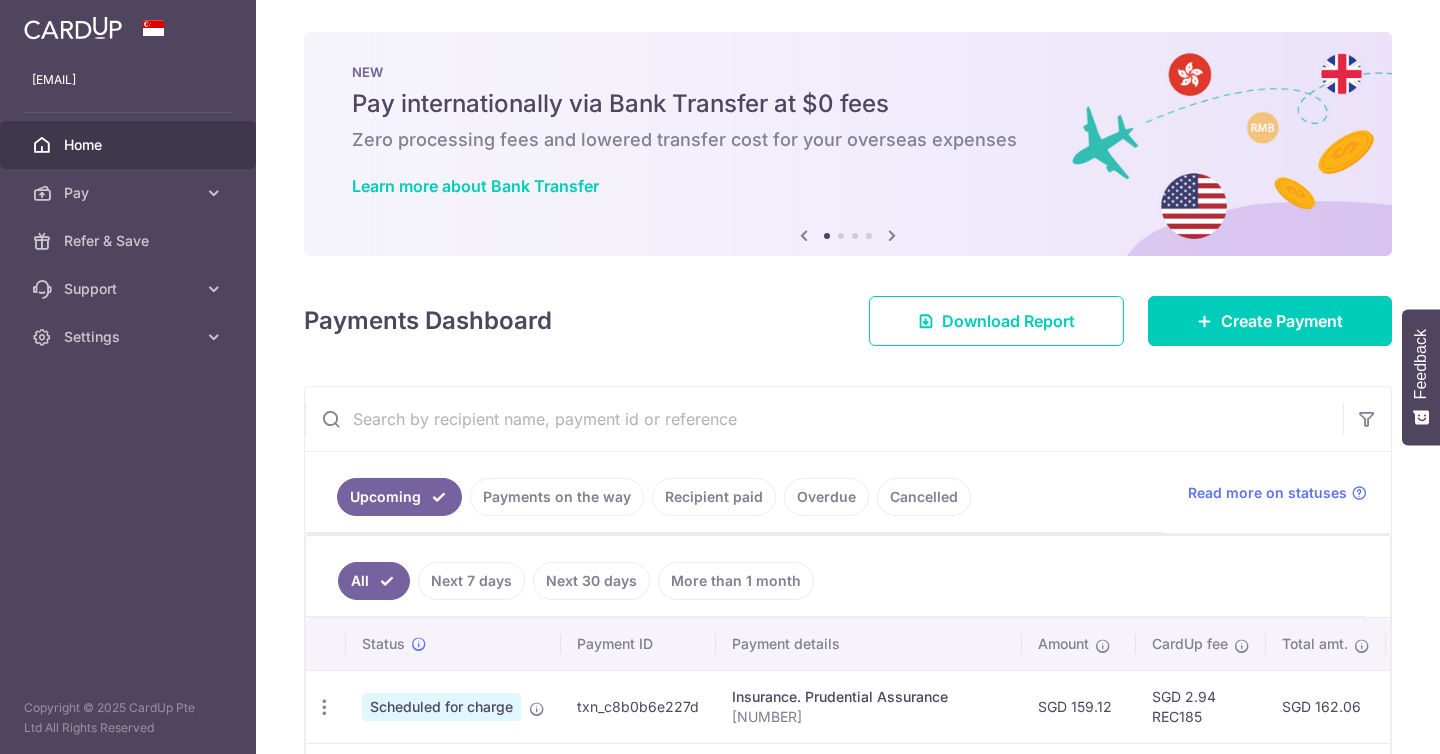 scroll, scrollTop: 0, scrollLeft: 0, axis: both 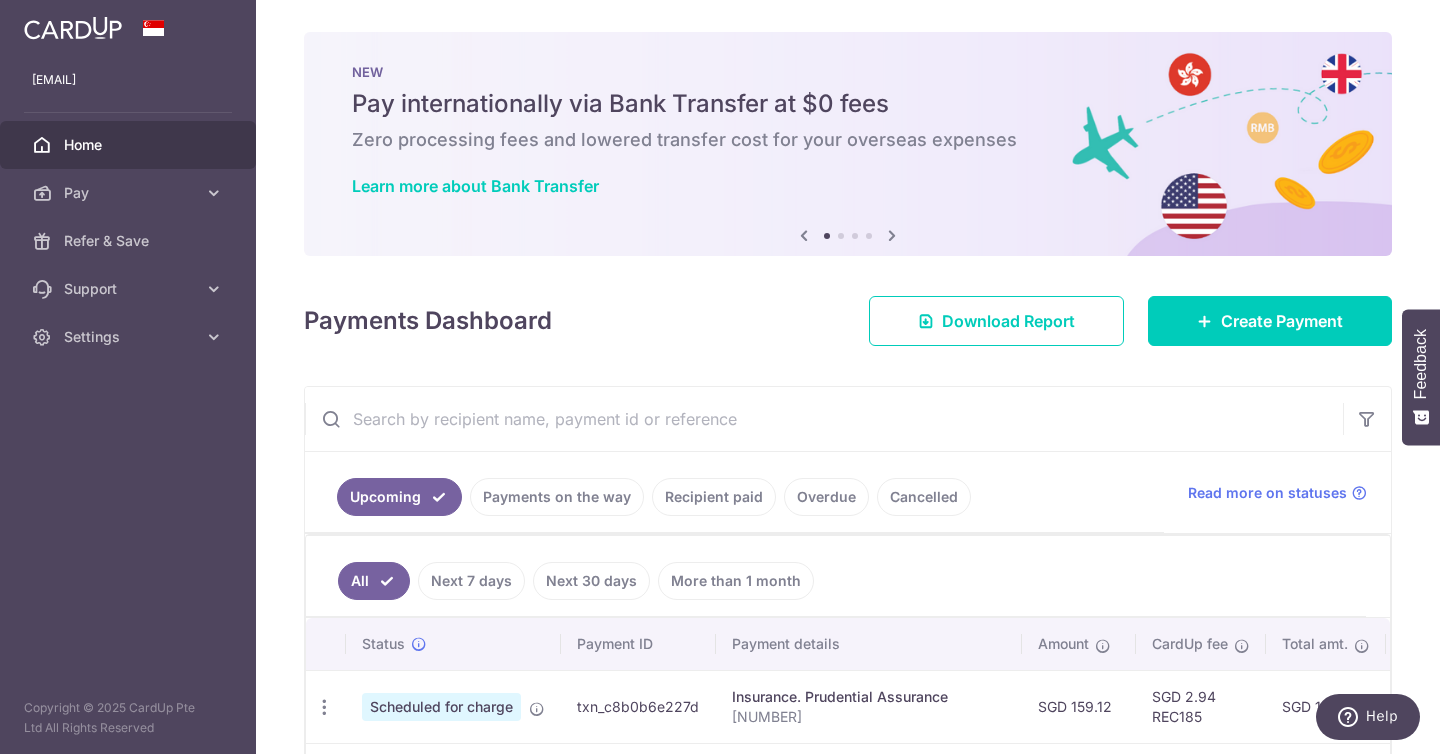 click on "Payments Dashboard
Download Report
Create Payment" at bounding box center [848, 317] 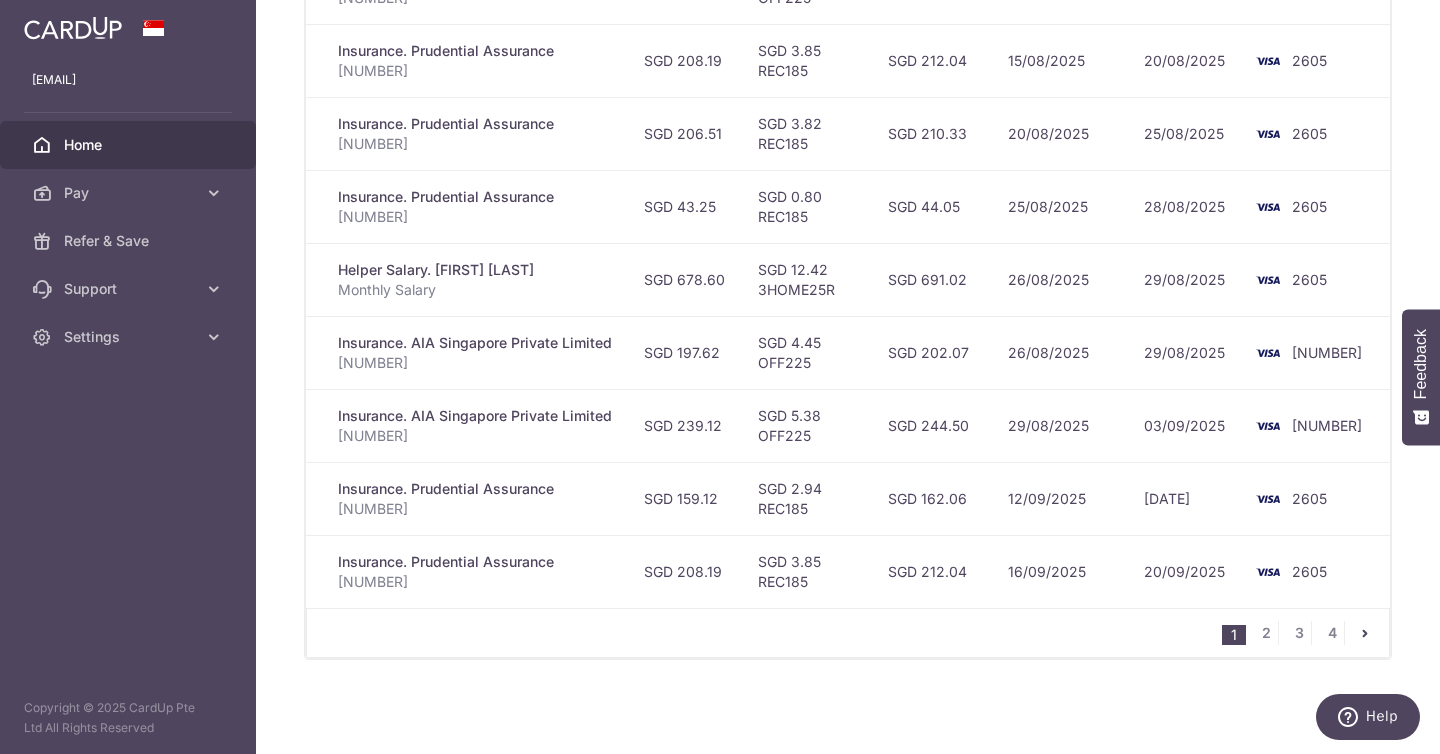 scroll, scrollTop: 0, scrollLeft: 0, axis: both 